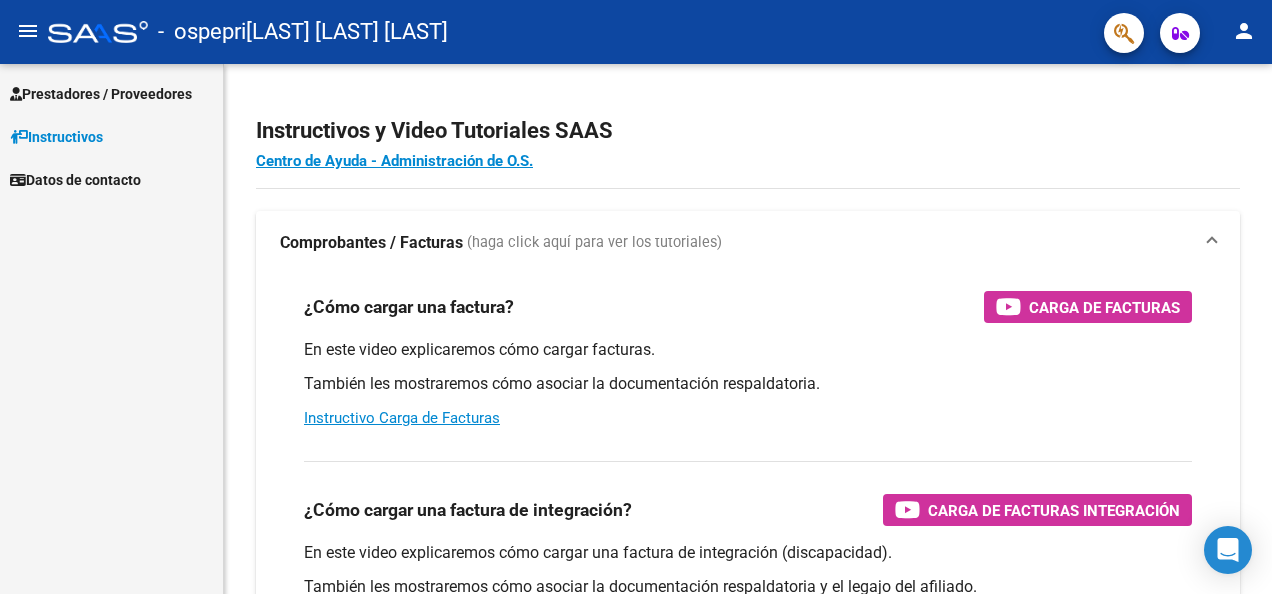 scroll, scrollTop: 0, scrollLeft: 0, axis: both 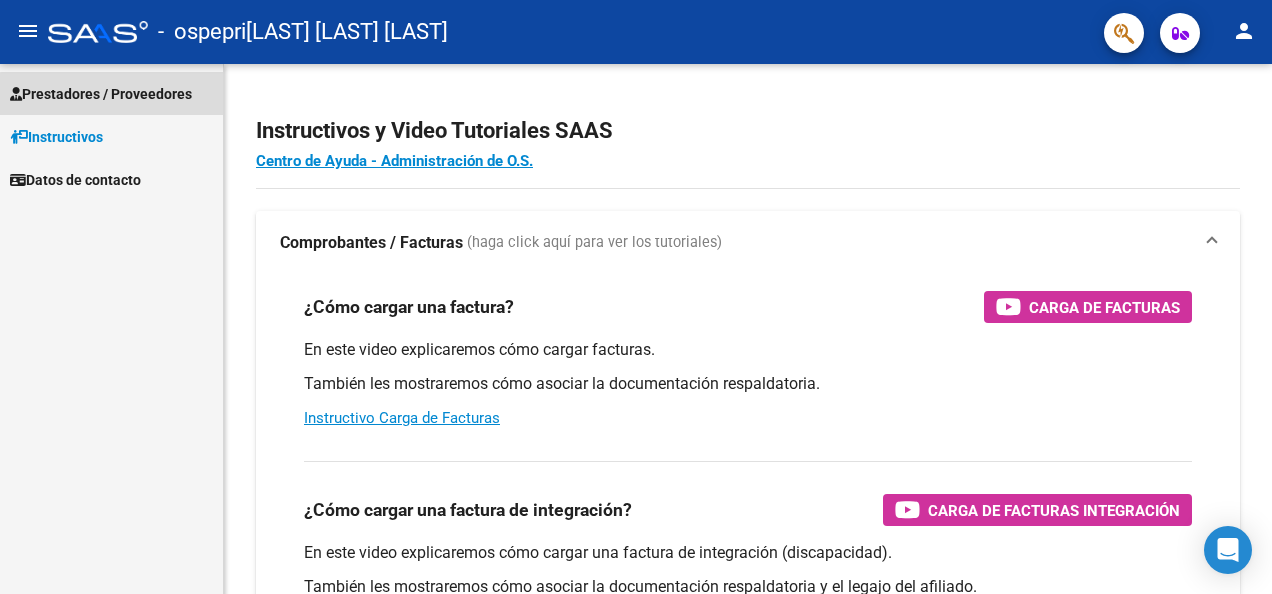 click on "Prestadores / Proveedores" at bounding box center [101, 94] 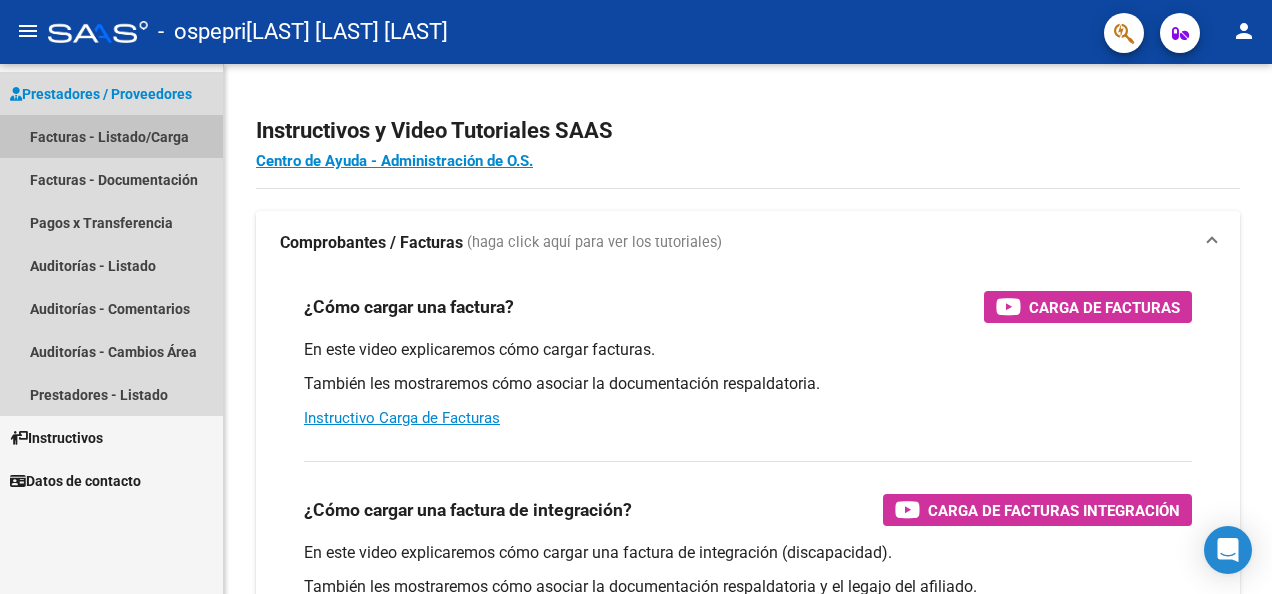 click on "Facturas - Listado/Carga" at bounding box center (111, 136) 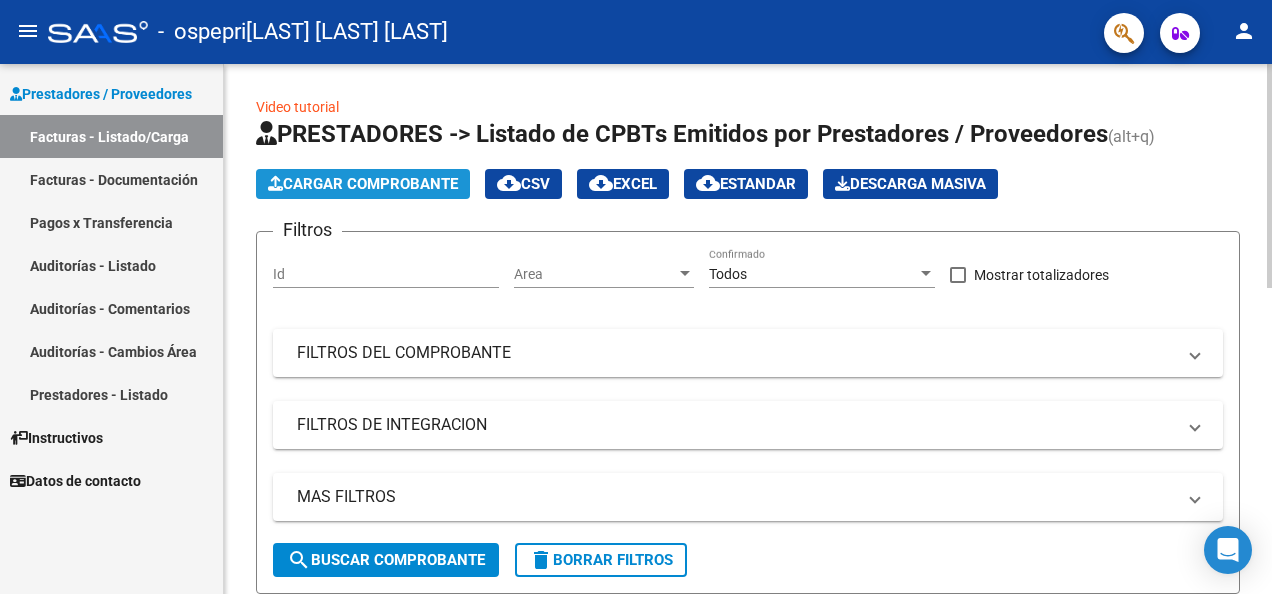 click on "Cargar Comprobante" 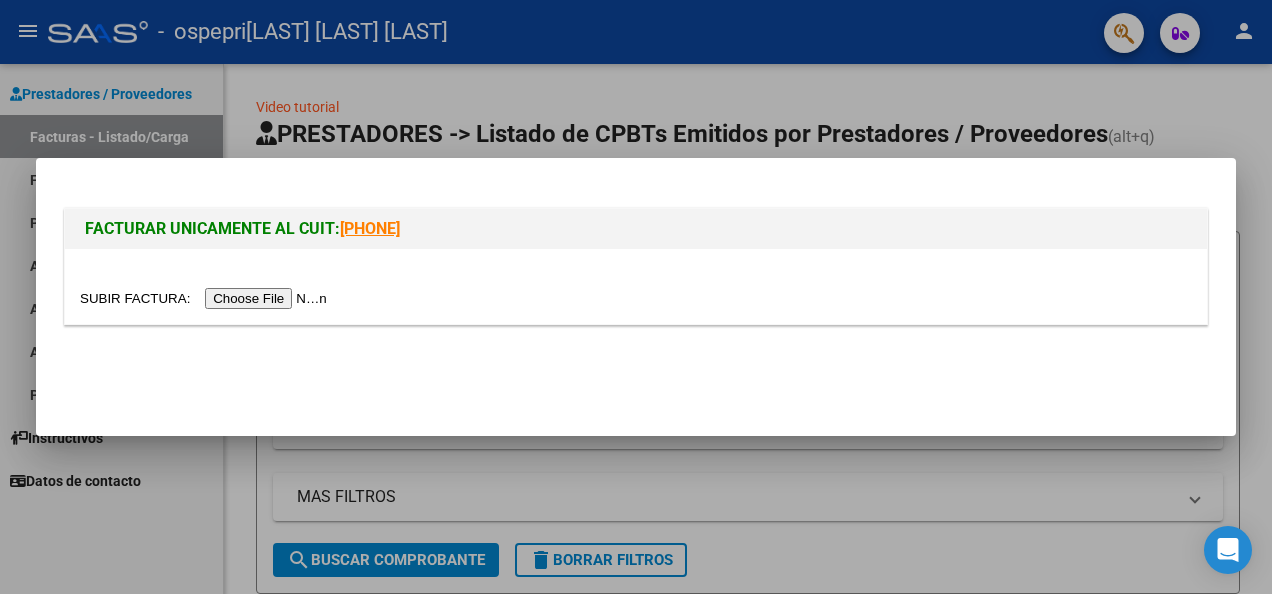 click at bounding box center [206, 298] 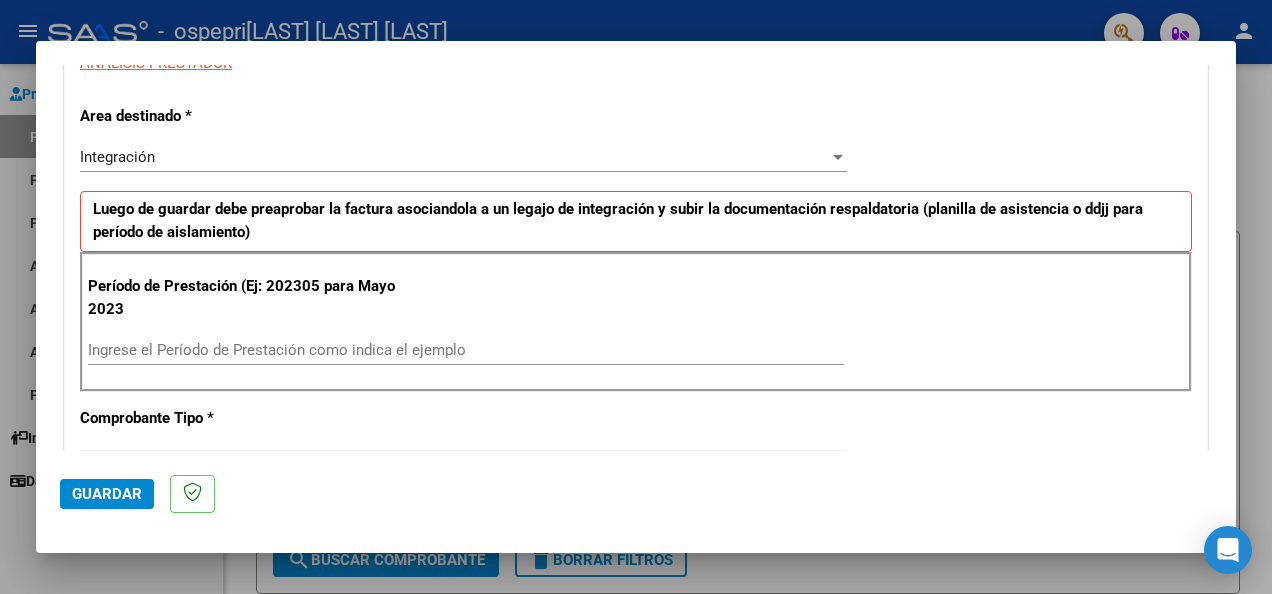 scroll, scrollTop: 400, scrollLeft: 0, axis: vertical 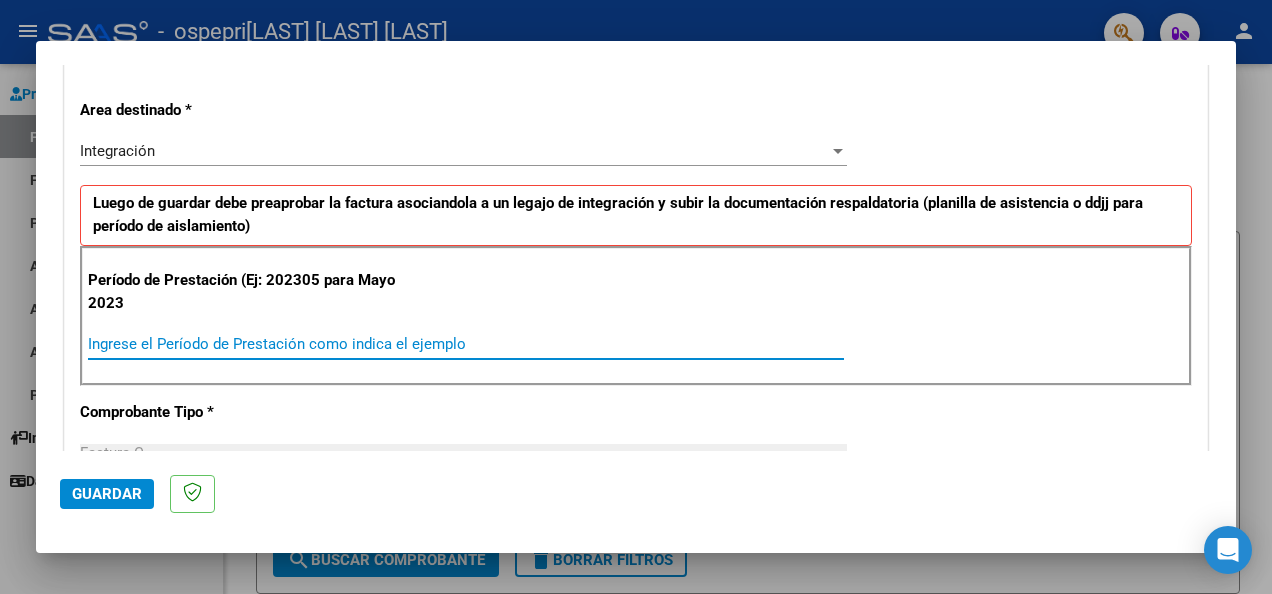click on "Ingrese el Período de Prestación como indica el ejemplo" at bounding box center [466, 344] 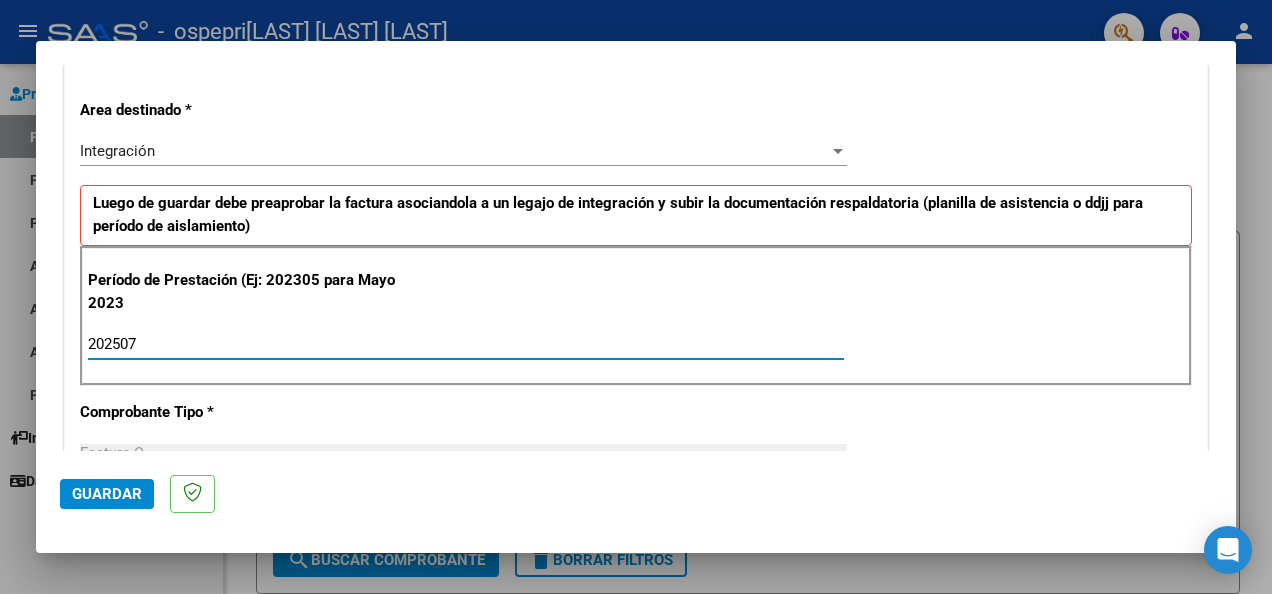type on "202507" 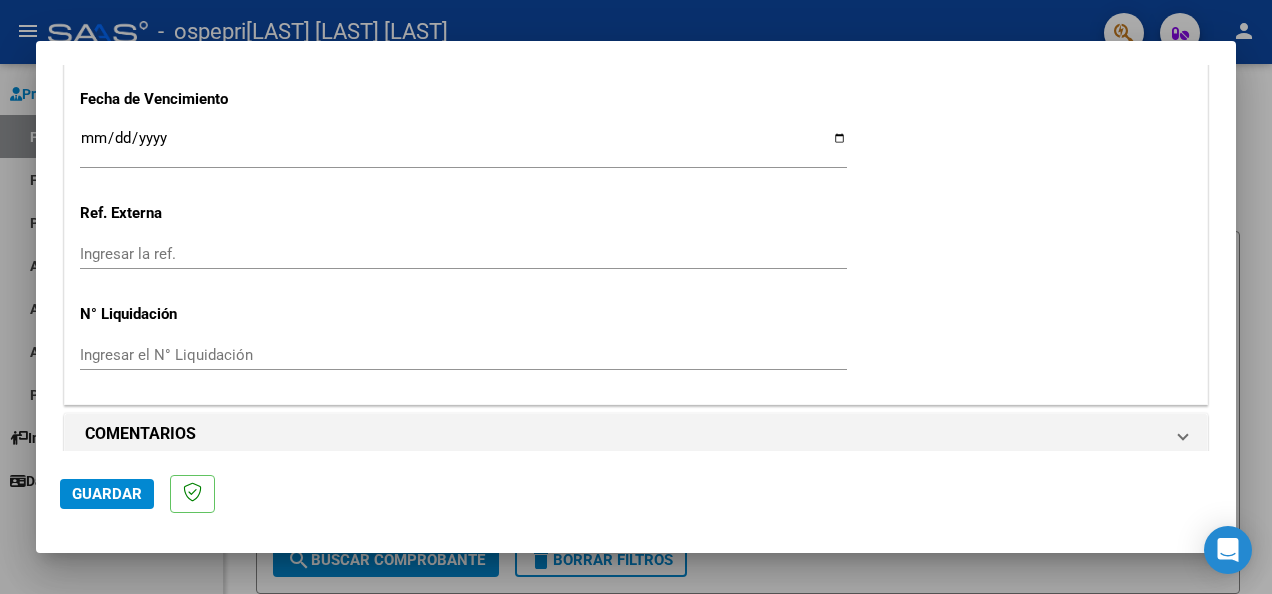 scroll, scrollTop: 1392, scrollLeft: 0, axis: vertical 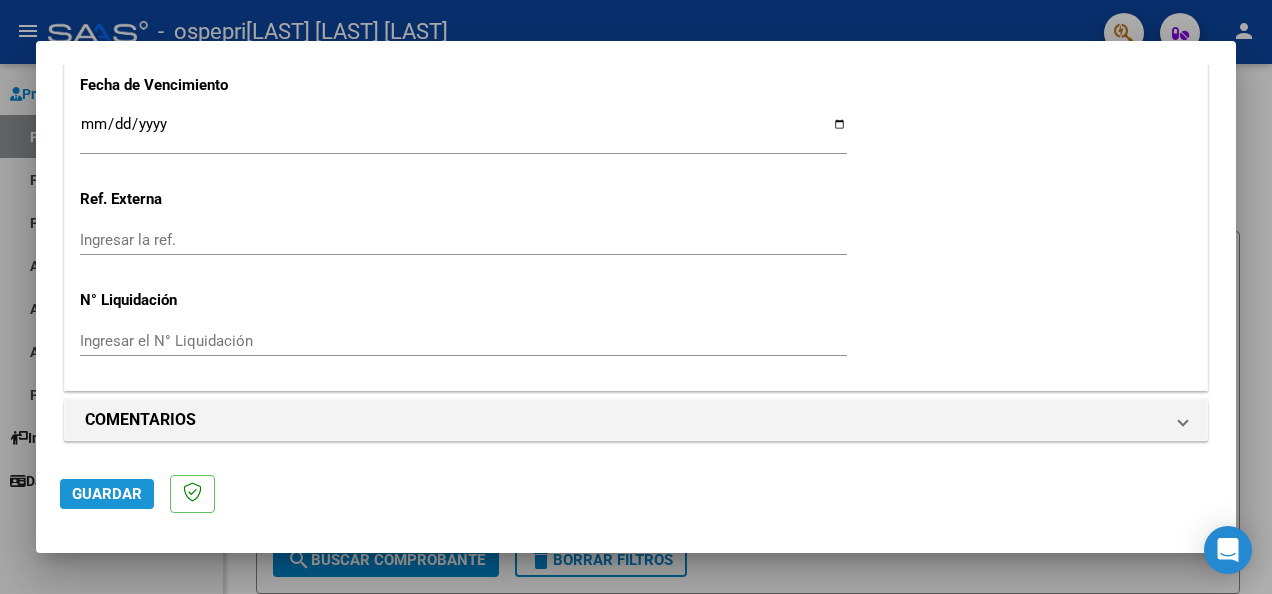 click on "Guardar" 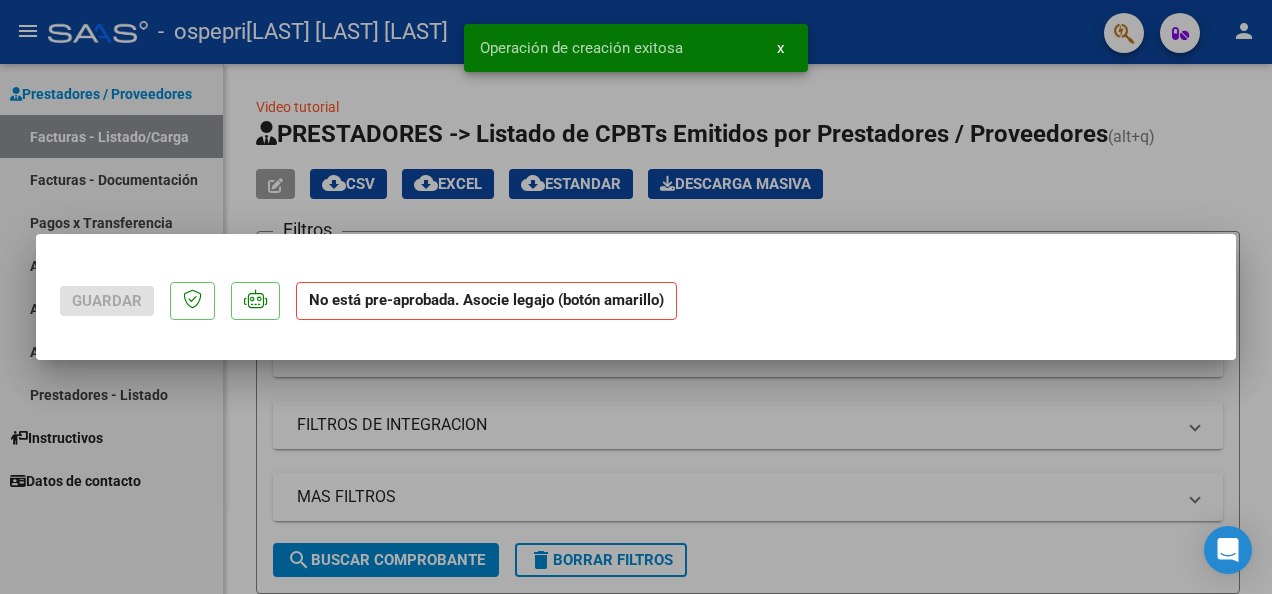 scroll, scrollTop: 0, scrollLeft: 0, axis: both 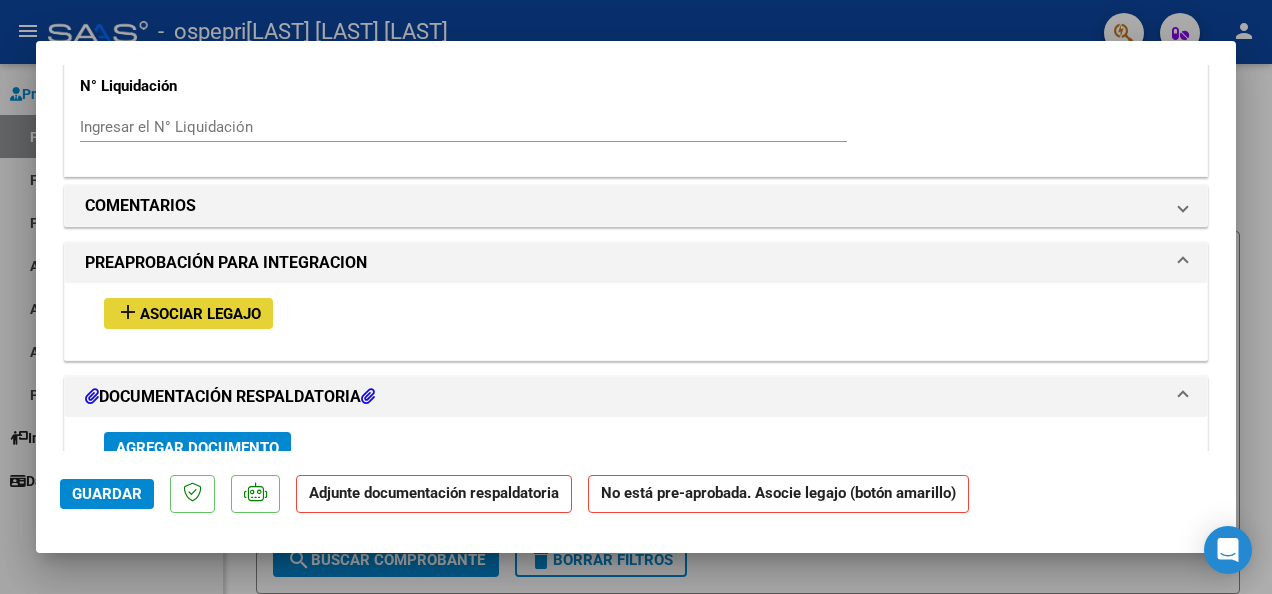 click on "Asociar Legajo" at bounding box center [200, 314] 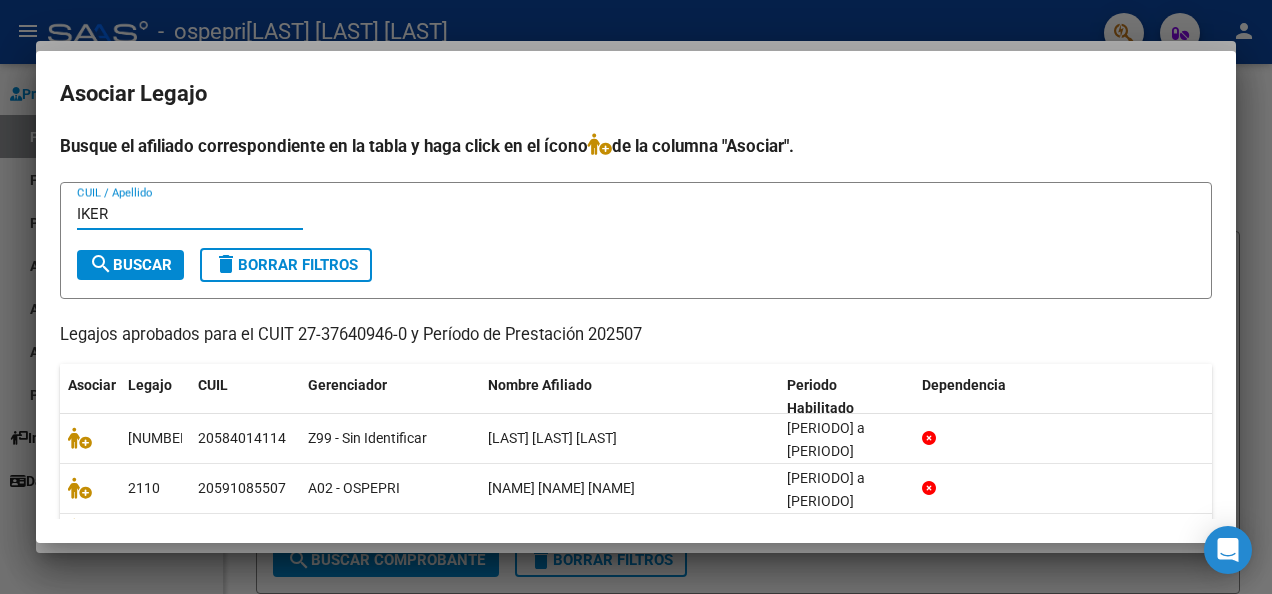 type on "IKER" 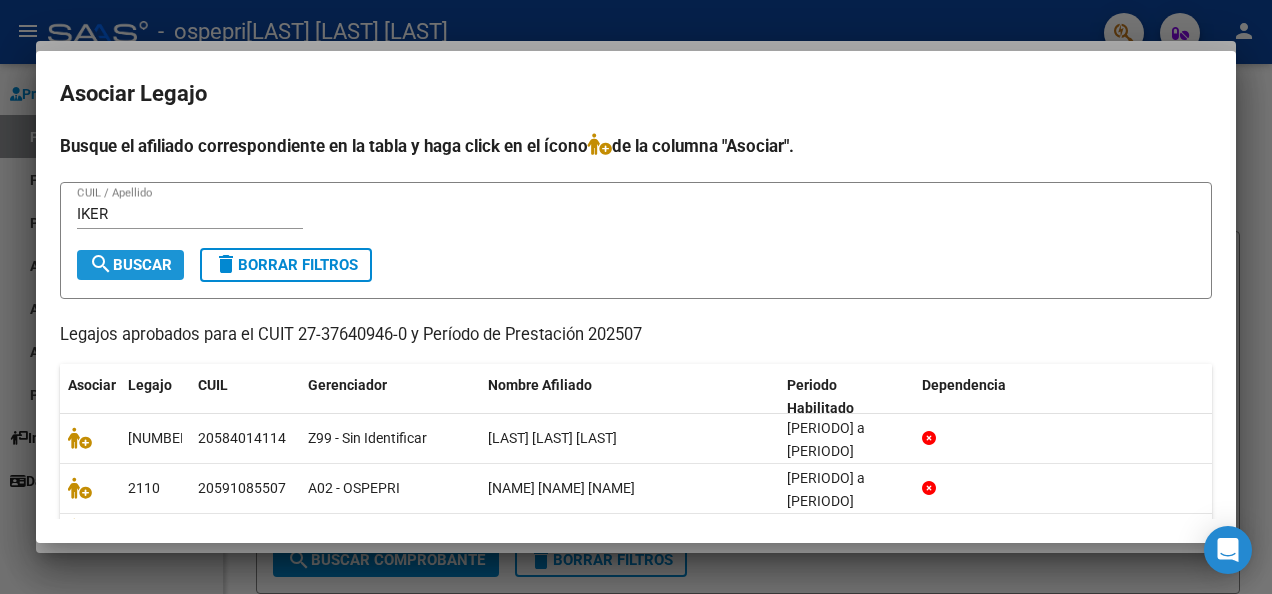click on "search  Buscar" at bounding box center (130, 265) 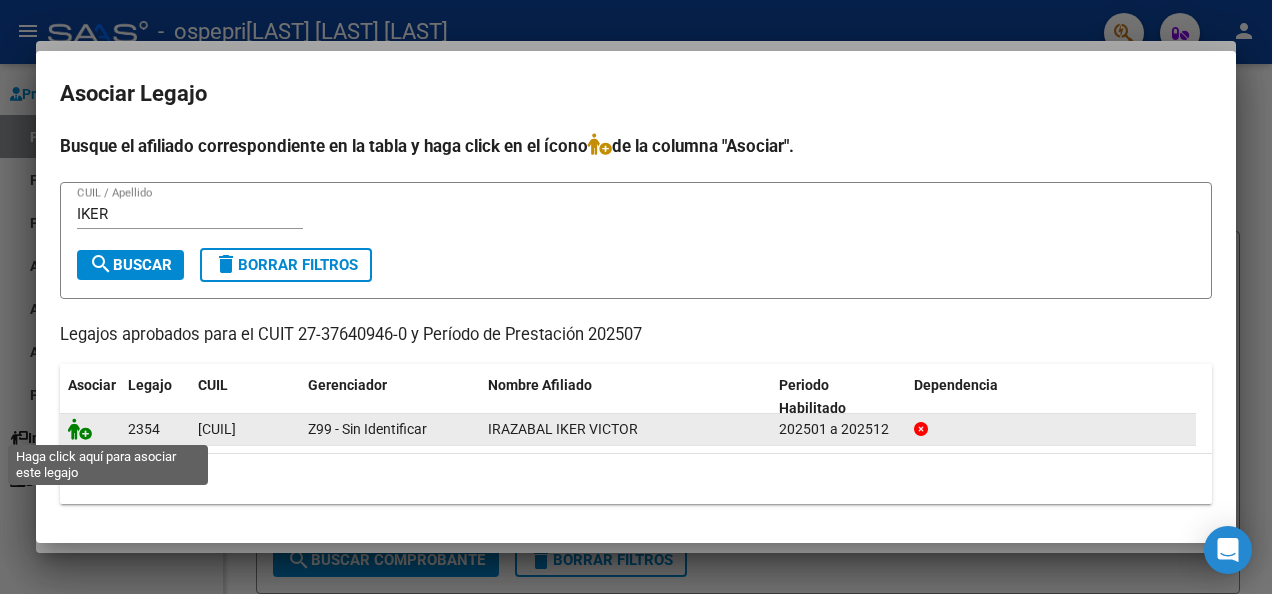 click 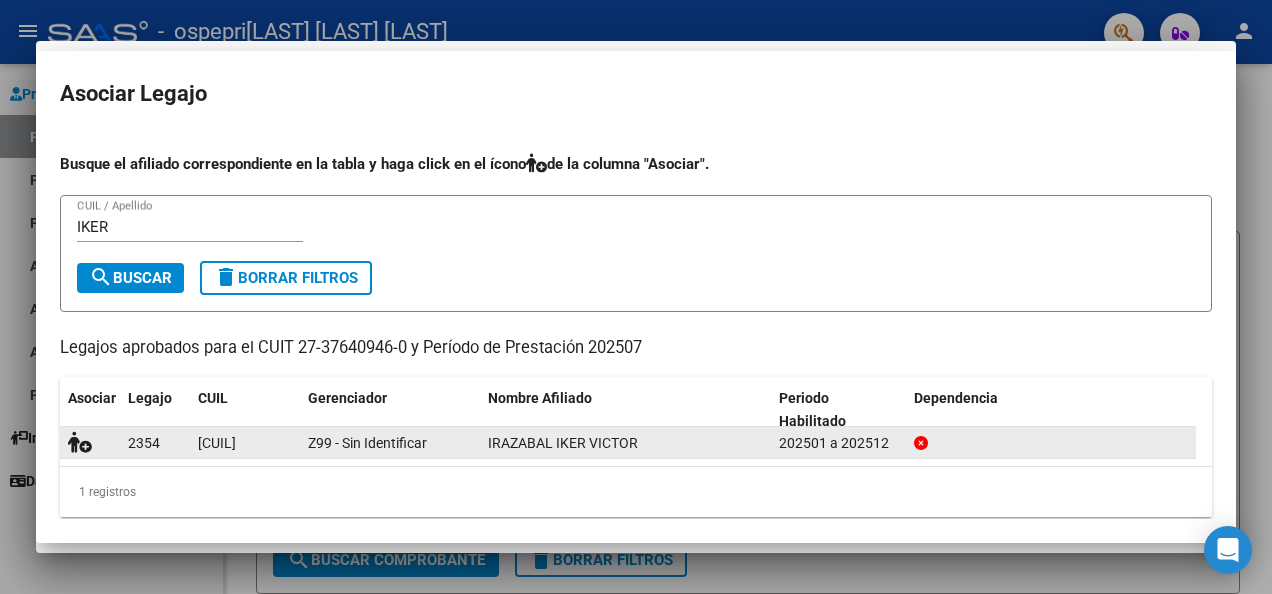 scroll, scrollTop: 1674, scrollLeft: 0, axis: vertical 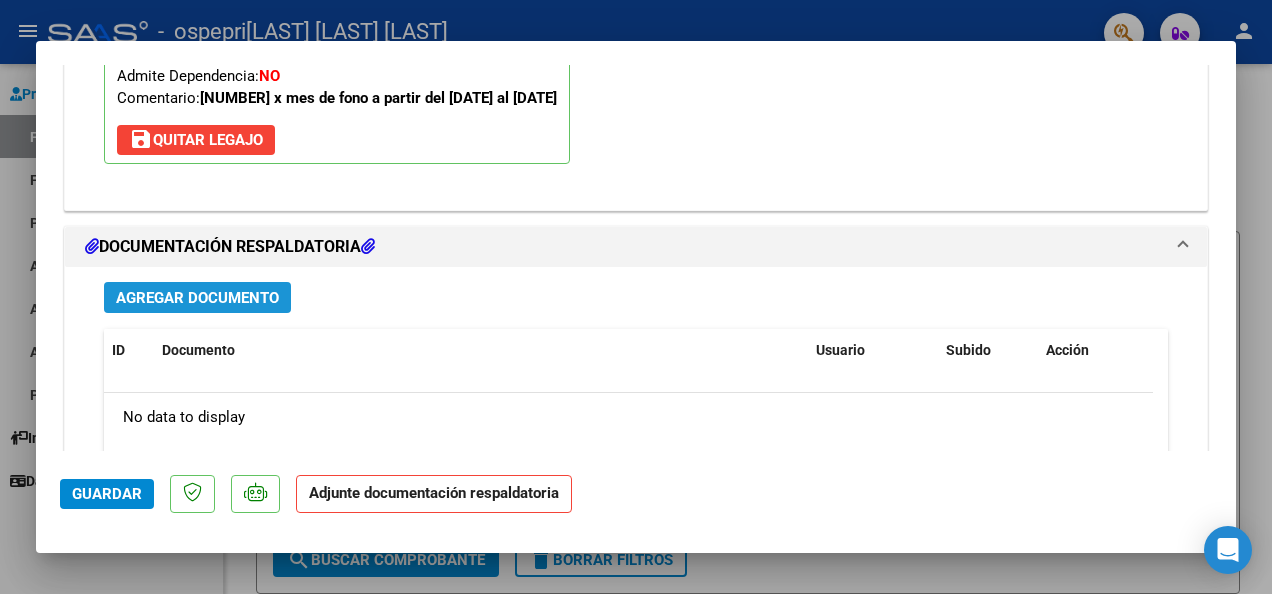 click on "Agregar Documento" at bounding box center (197, 298) 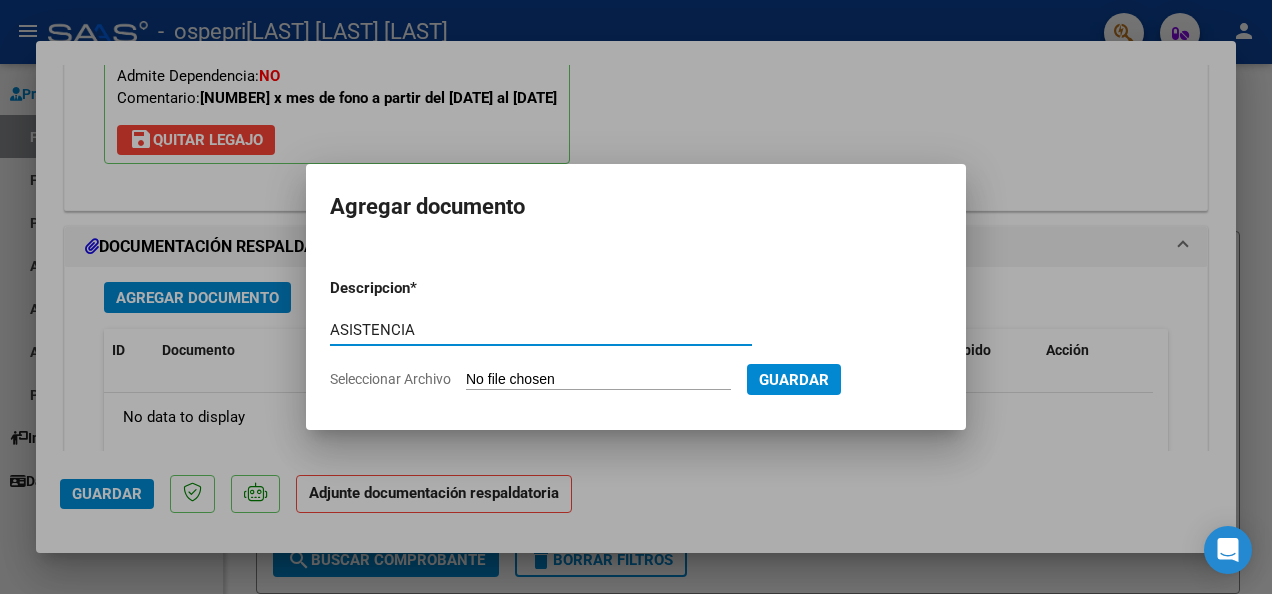 type on "ASISTENCIA" 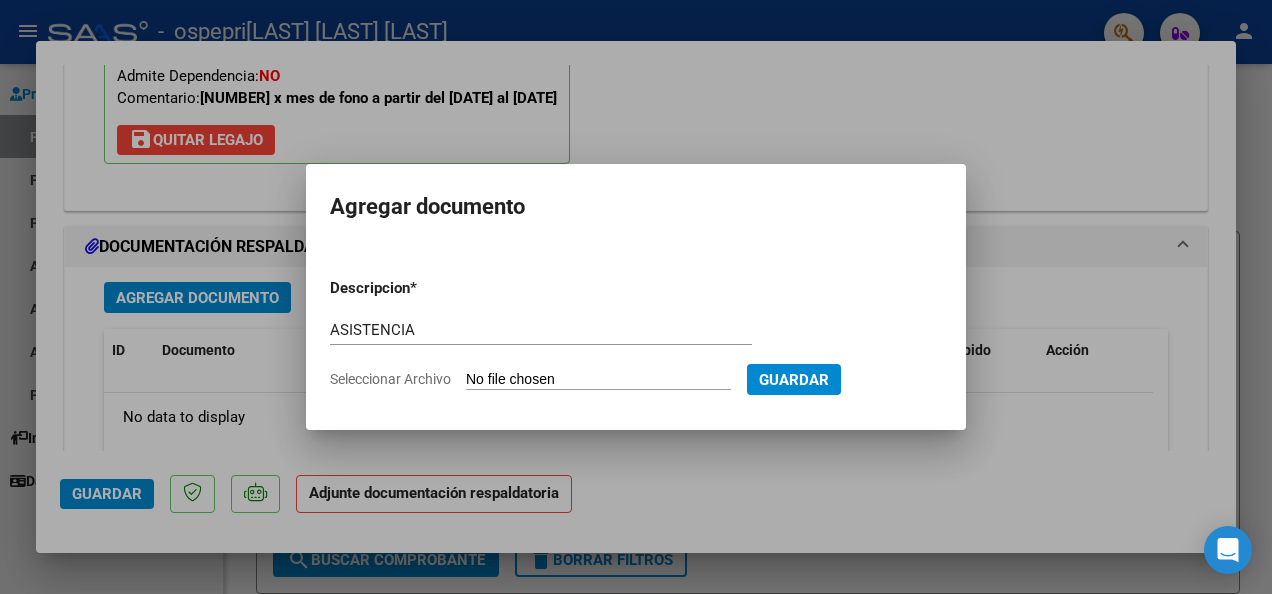 click on "Seleccionar Archivo" at bounding box center (598, 380) 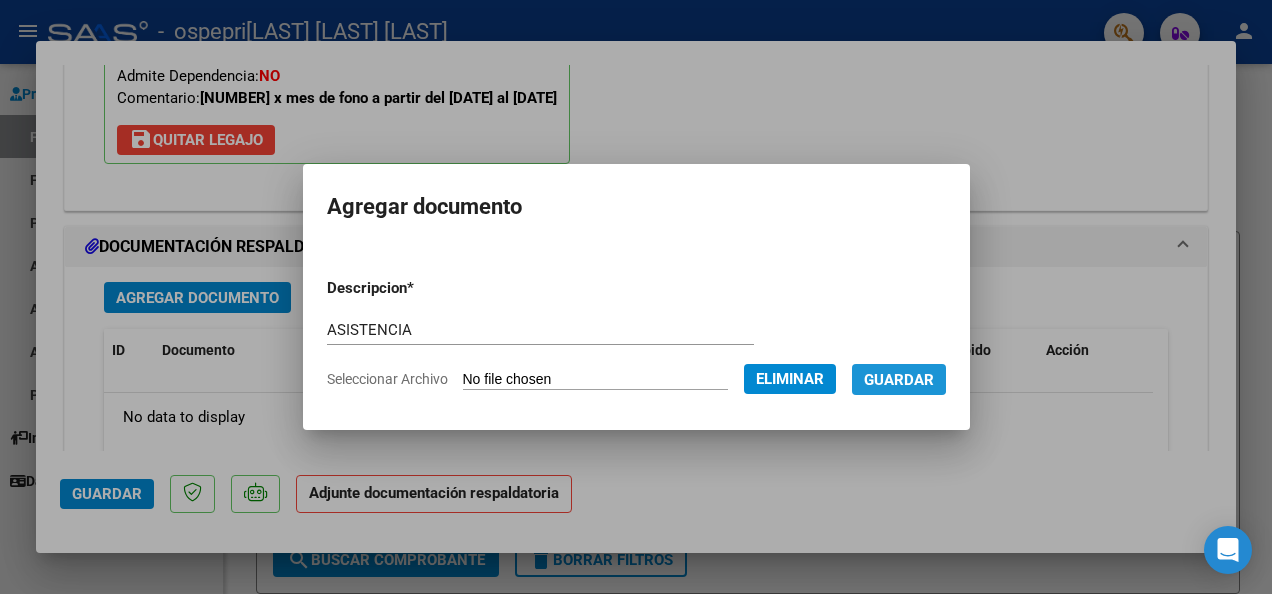 click on "Guardar" at bounding box center (899, 380) 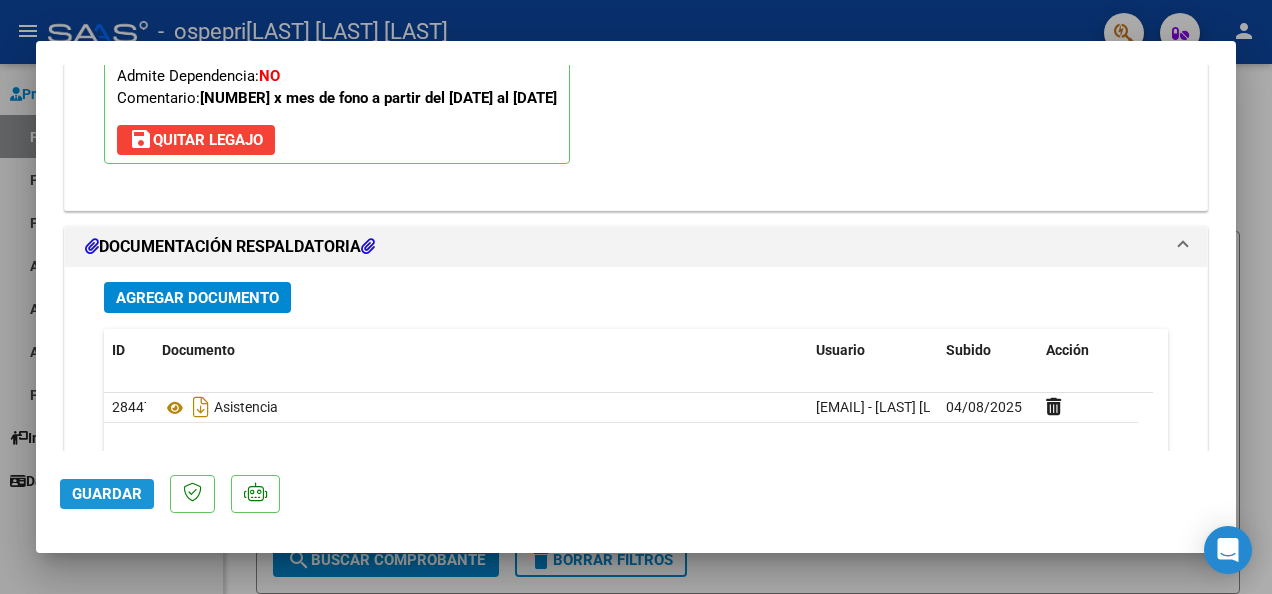 click on "Guardar" 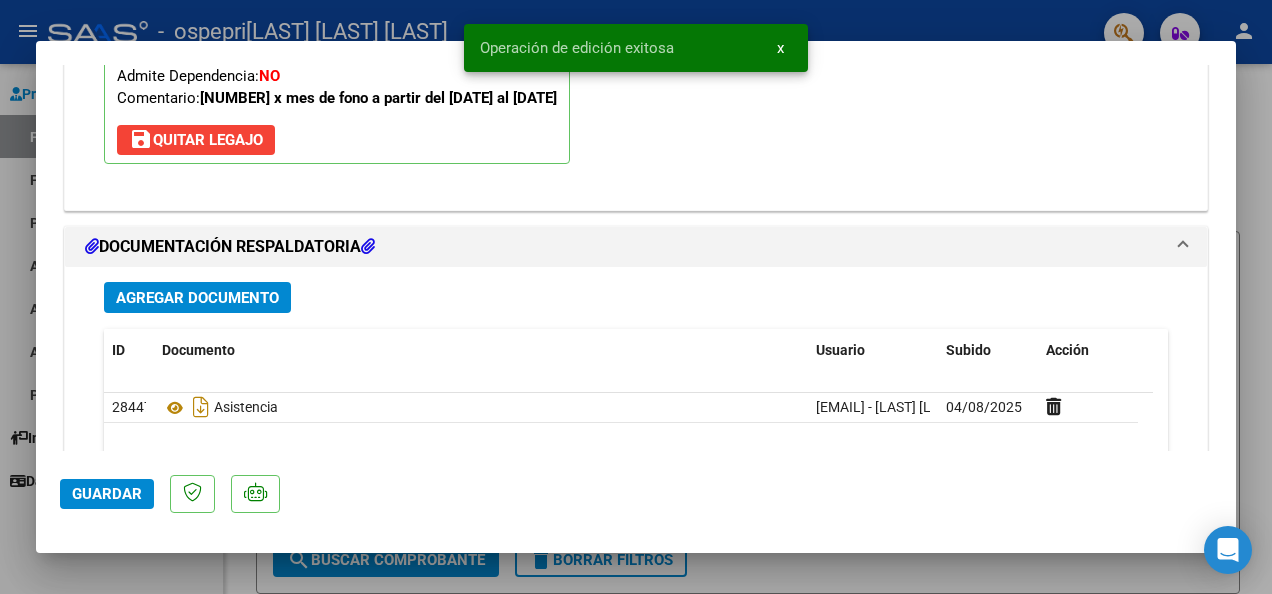 click at bounding box center (636, 297) 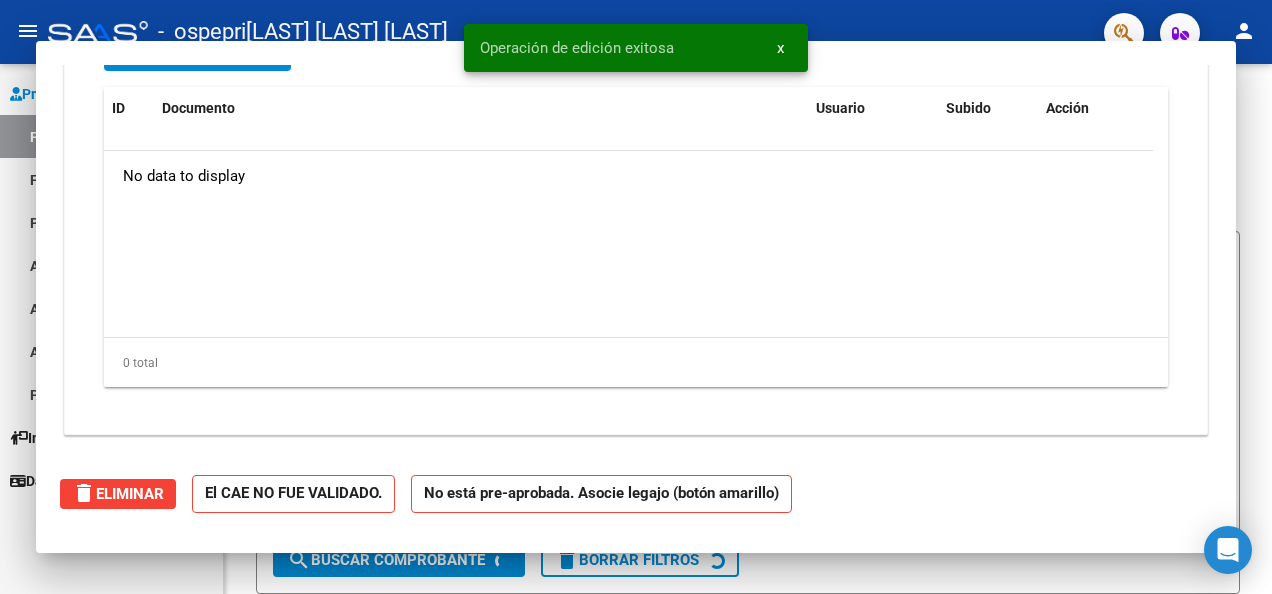 scroll, scrollTop: 0, scrollLeft: 0, axis: both 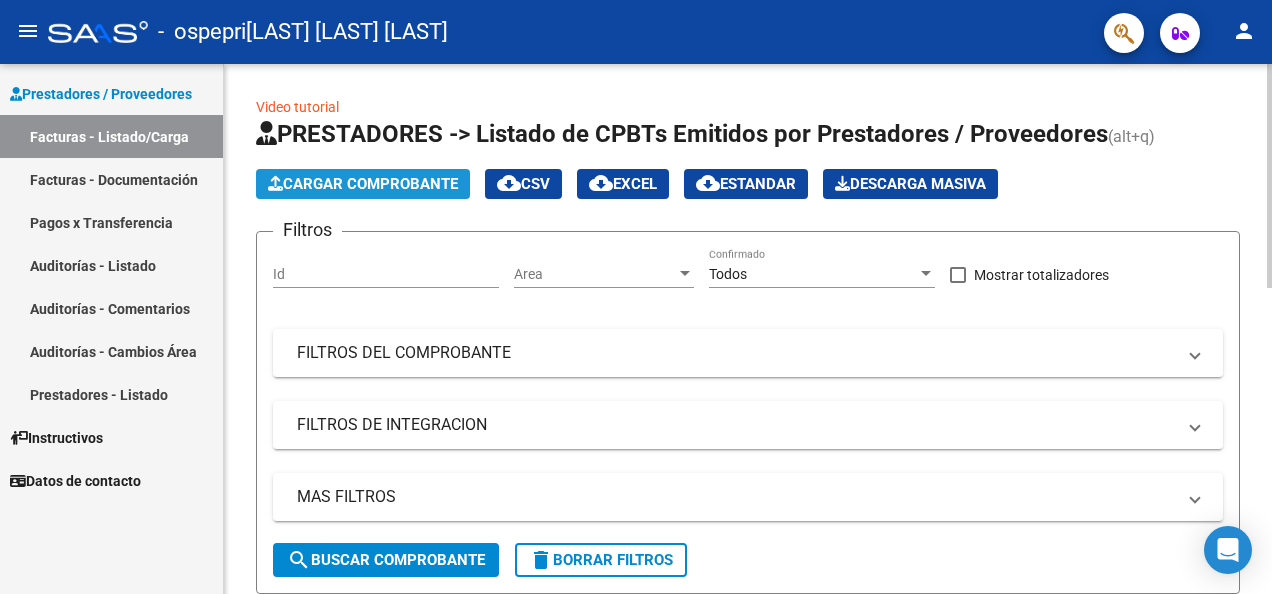 click on "Cargar Comprobante" 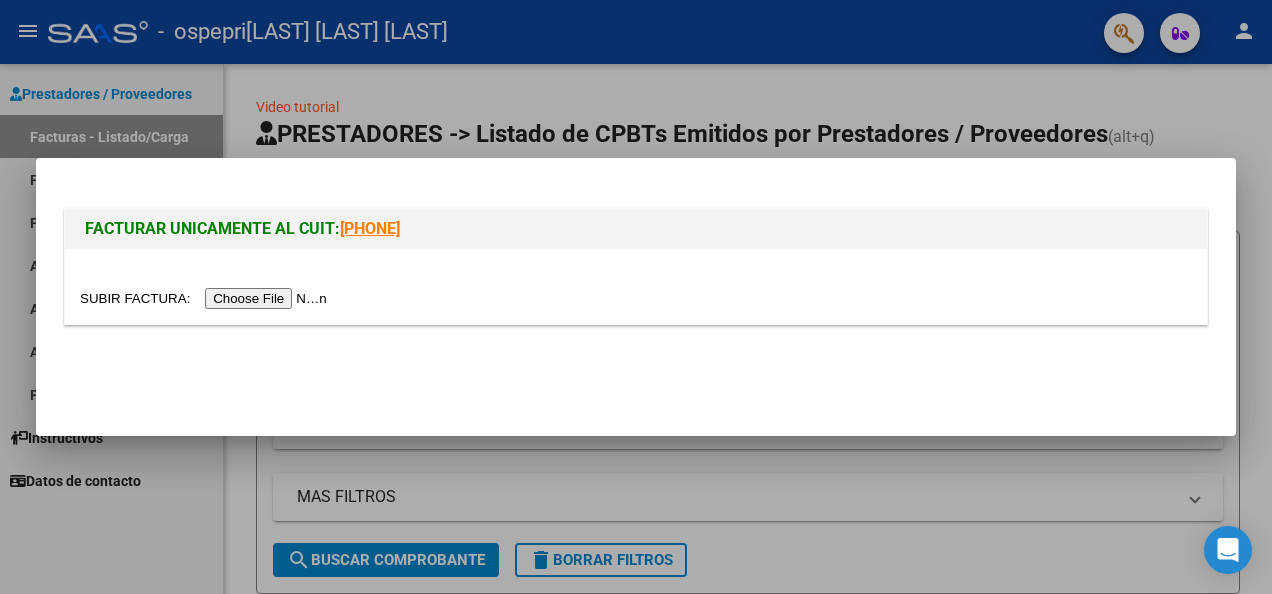click at bounding box center (206, 298) 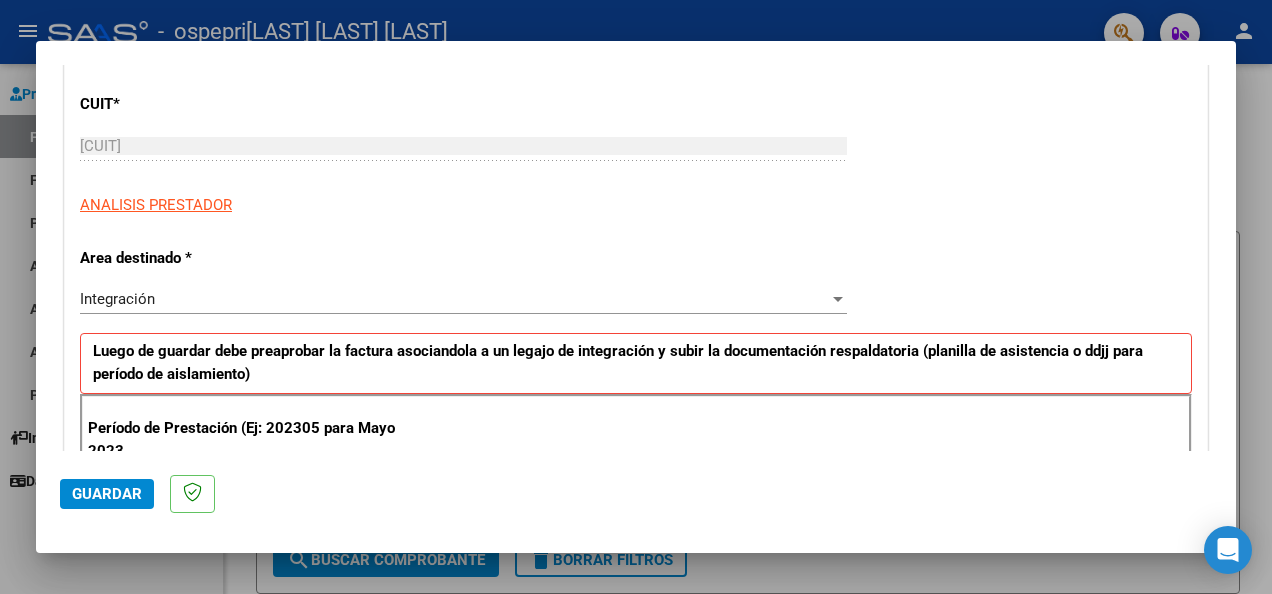 scroll, scrollTop: 367, scrollLeft: 0, axis: vertical 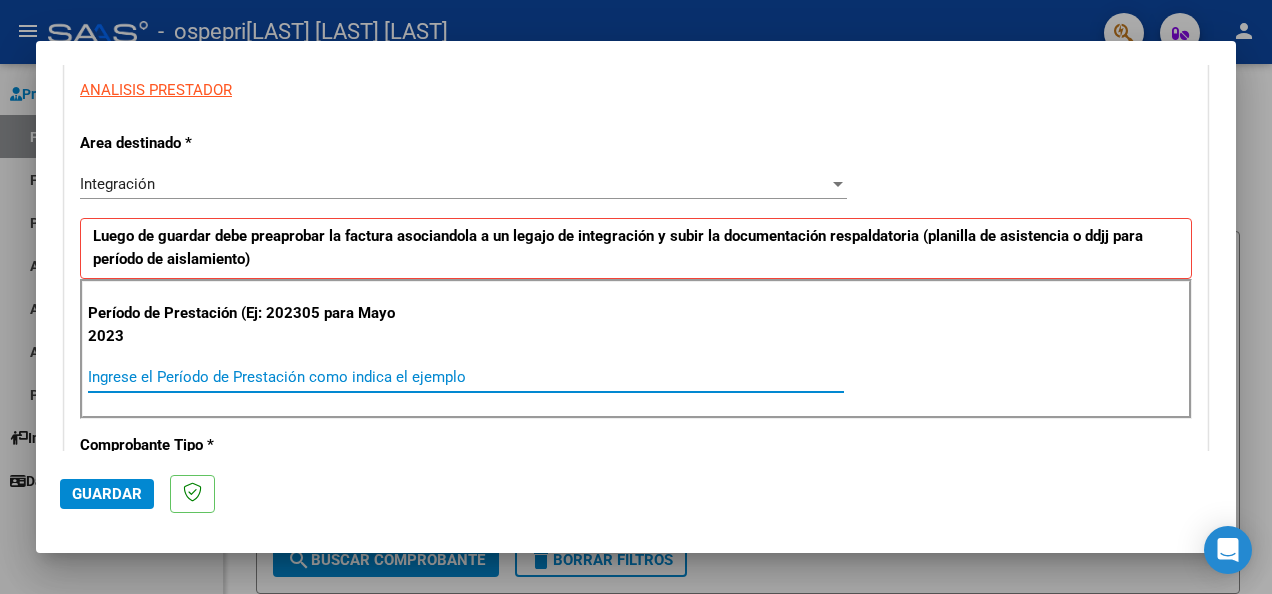 click on "Ingrese el Período de Prestación como indica el ejemplo" at bounding box center [466, 377] 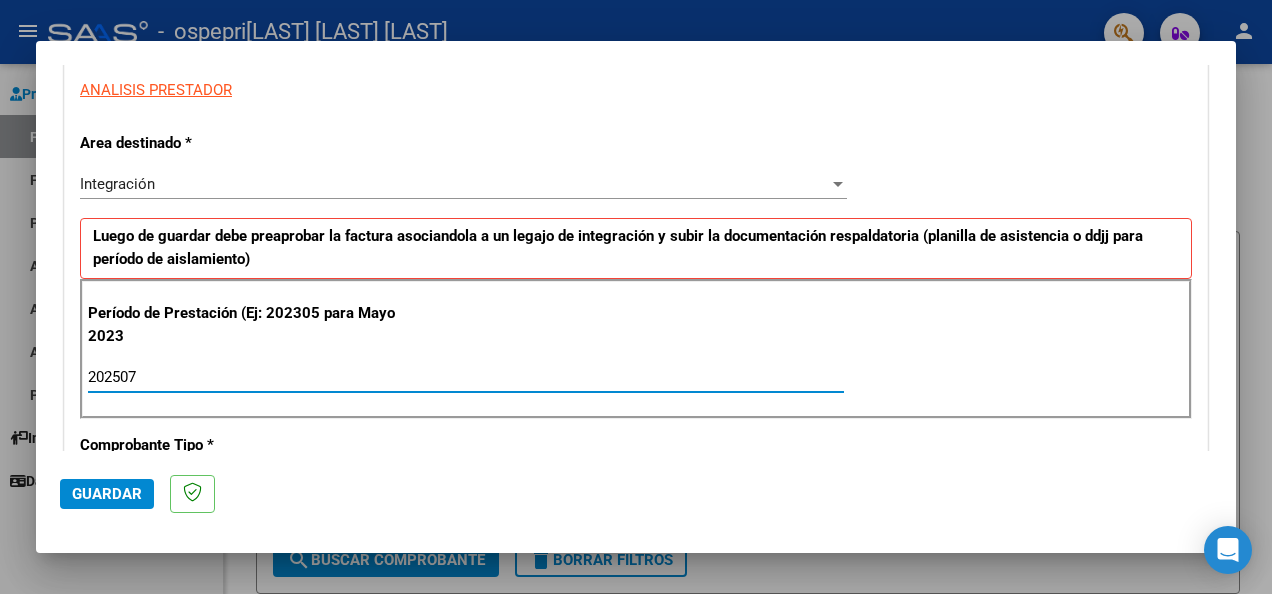 type on "202507" 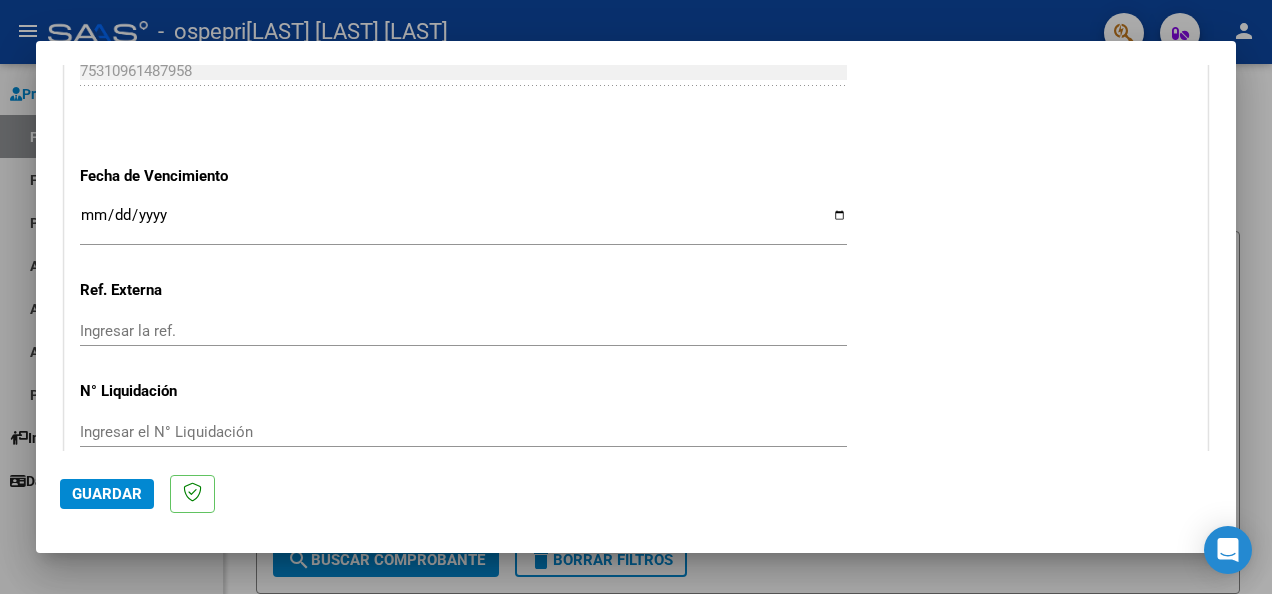 scroll, scrollTop: 1392, scrollLeft: 0, axis: vertical 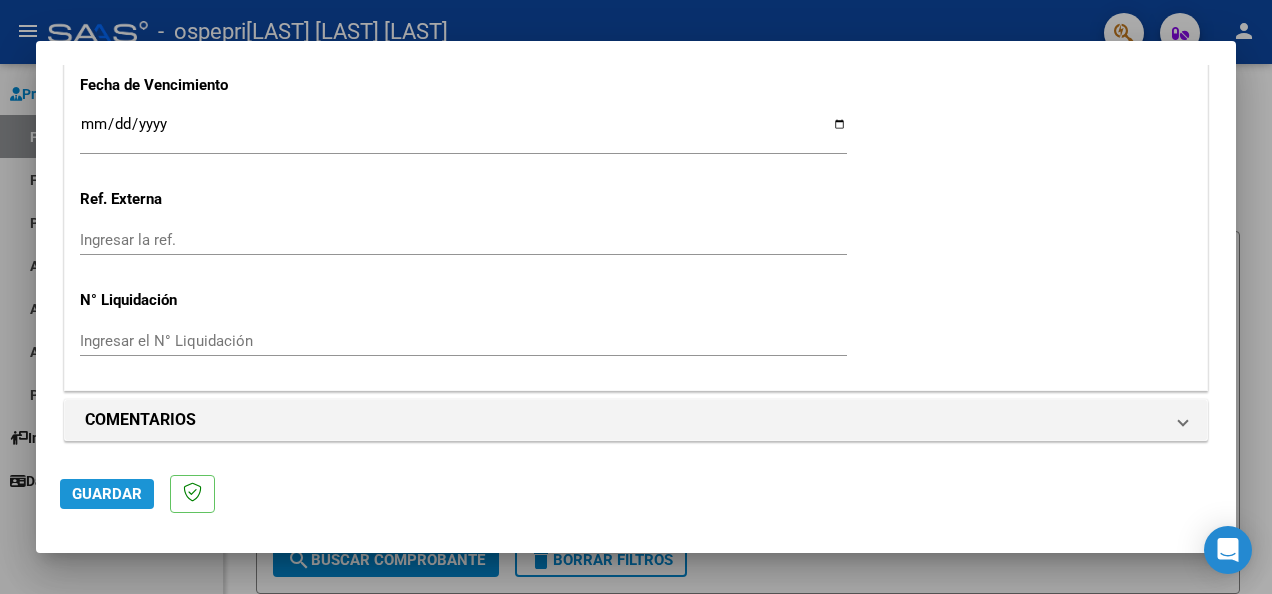 click on "Guardar" 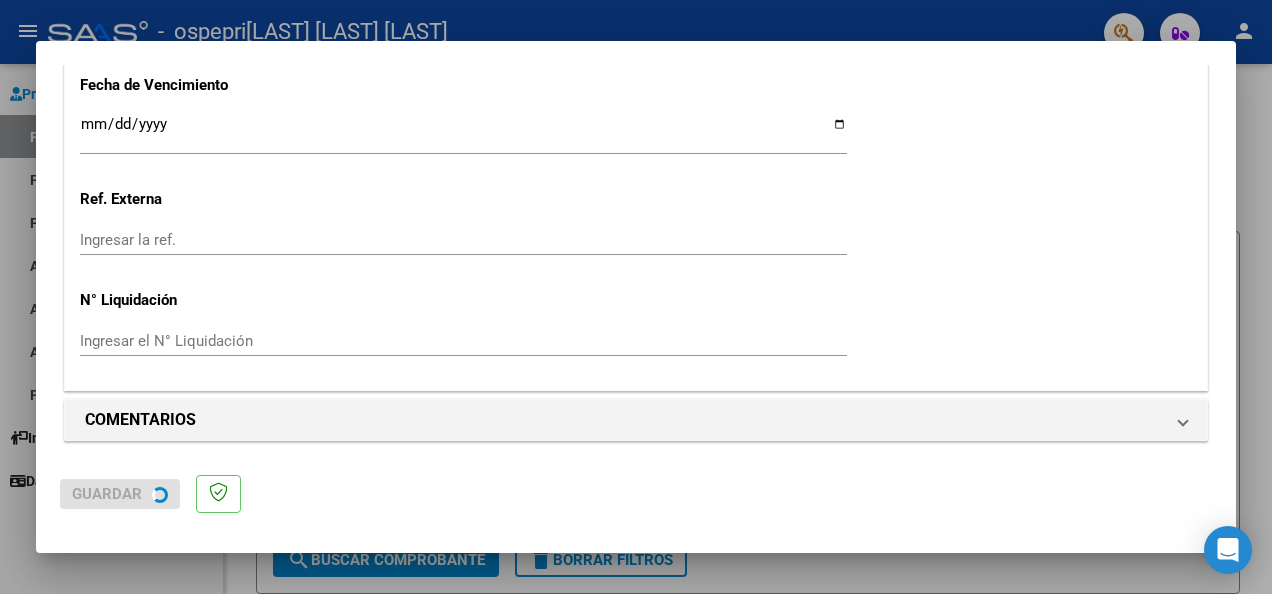 scroll, scrollTop: 0, scrollLeft: 0, axis: both 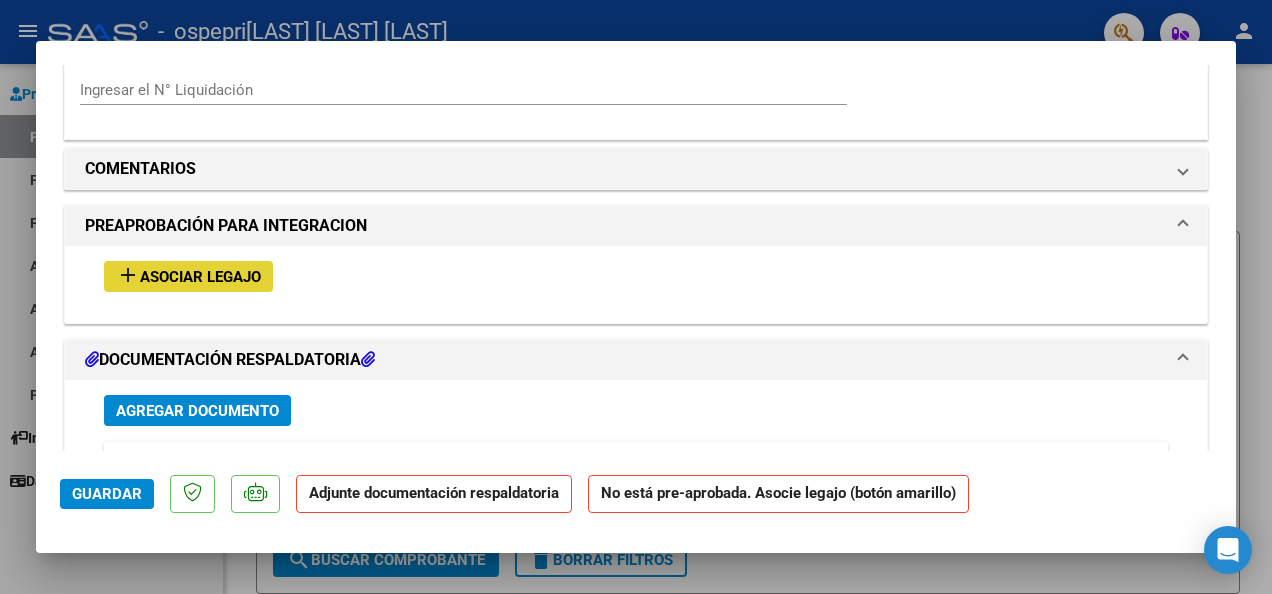 click on "Asociar Legajo" at bounding box center (200, 277) 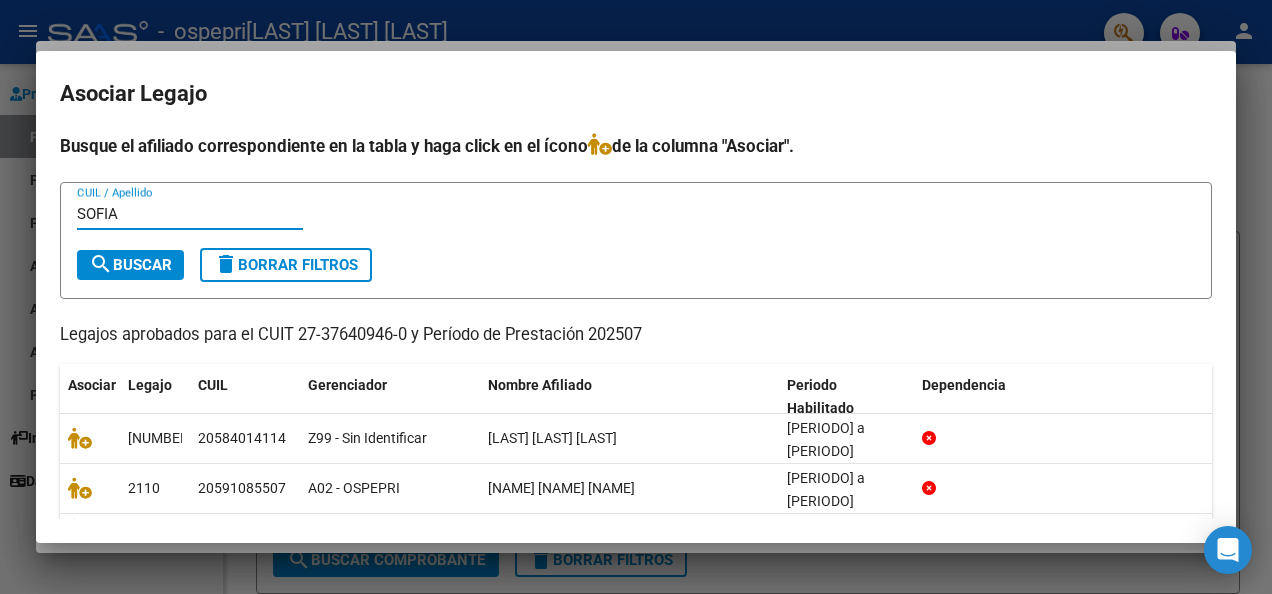 type on "SOFIA" 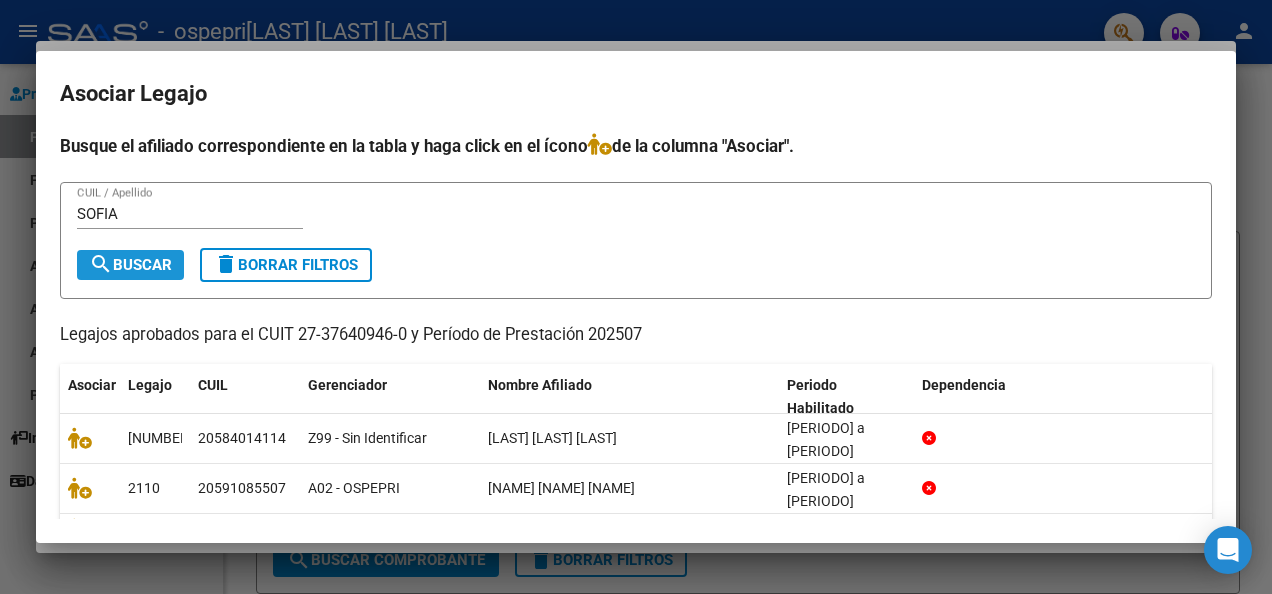click on "search  Buscar" at bounding box center (130, 265) 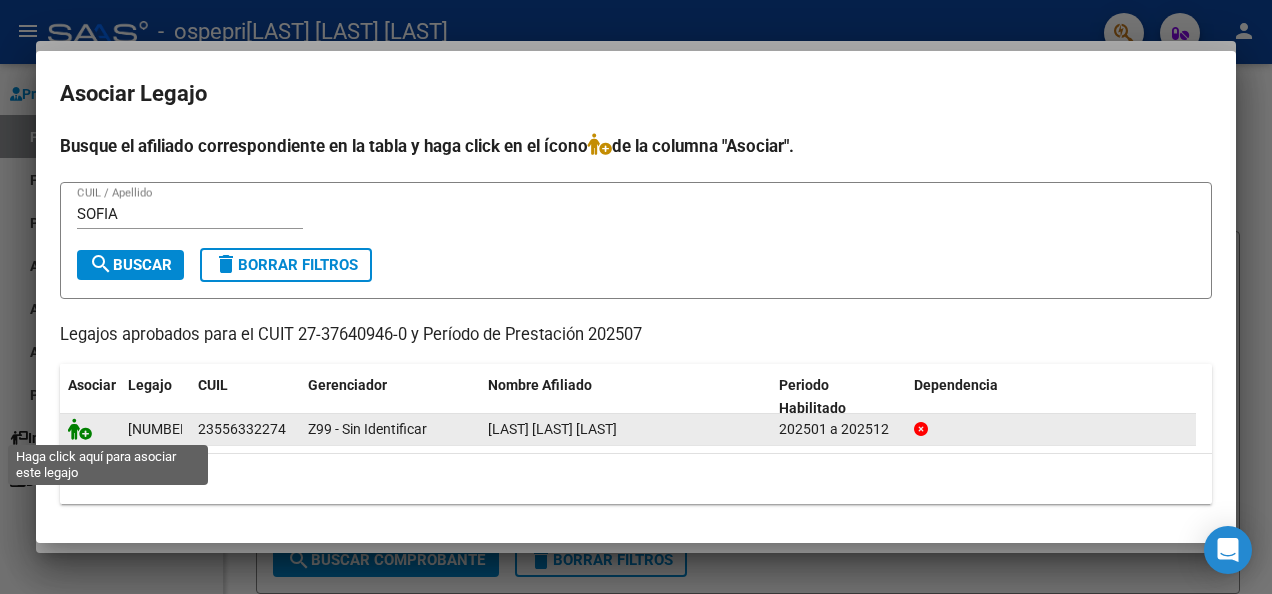click 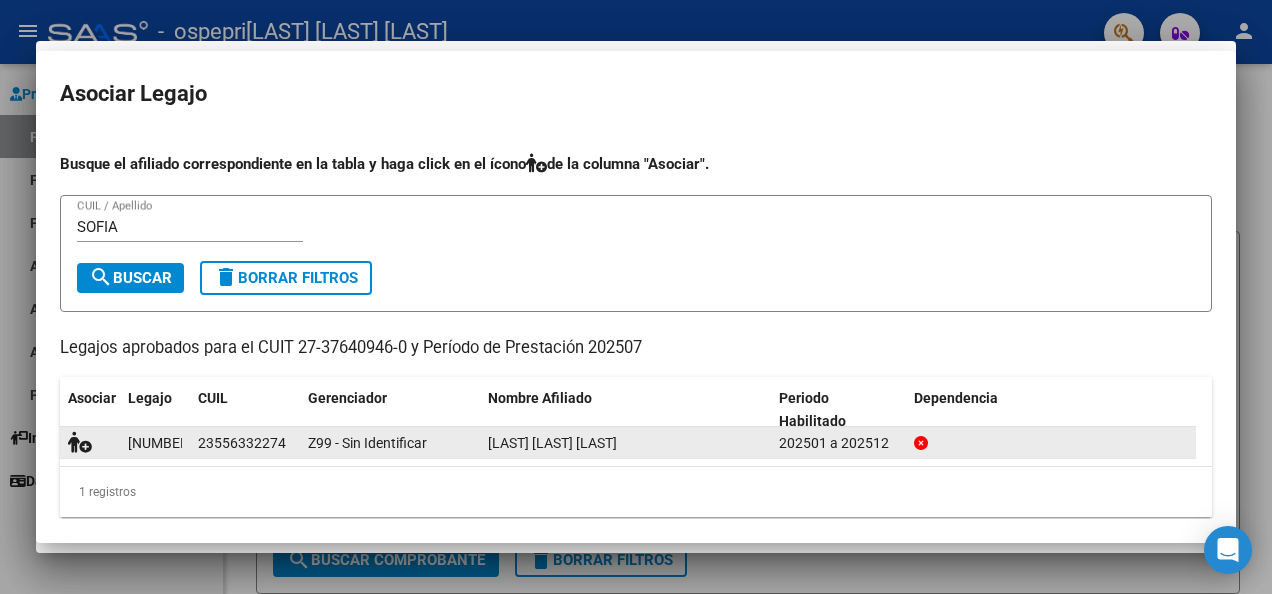 scroll, scrollTop: 1710, scrollLeft: 0, axis: vertical 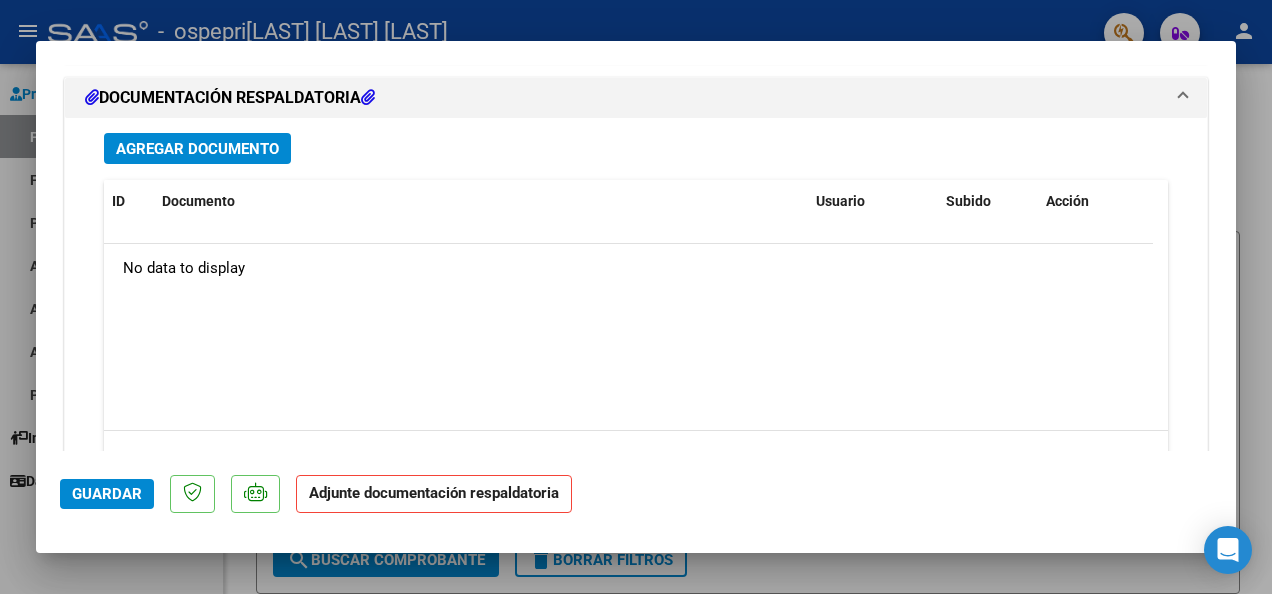 click on "Agregar Documento" at bounding box center [197, 149] 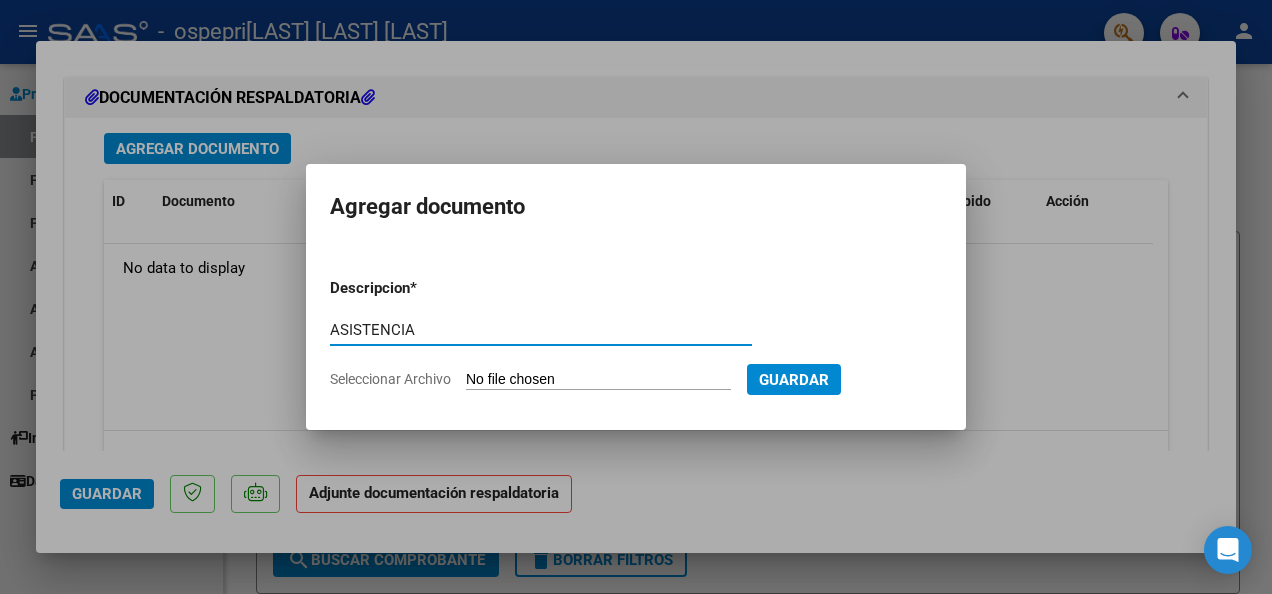 type on "ASISTENCIA" 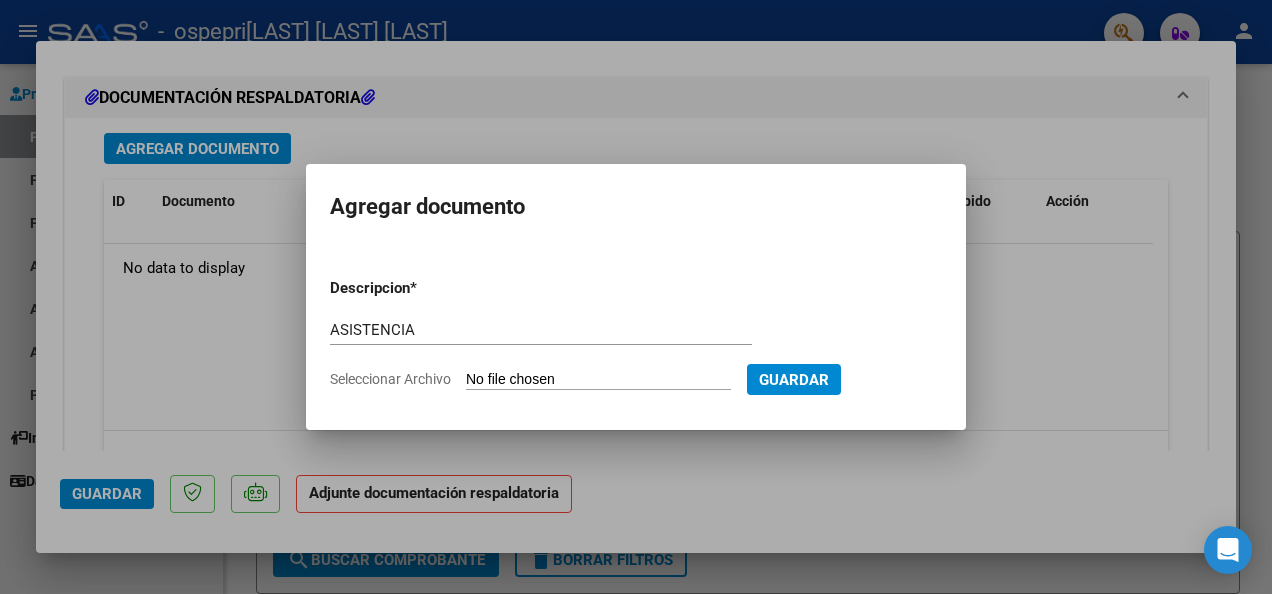 type on "C:\fakepath\ASIST SOFIA FONO JULIO 2025.pdf" 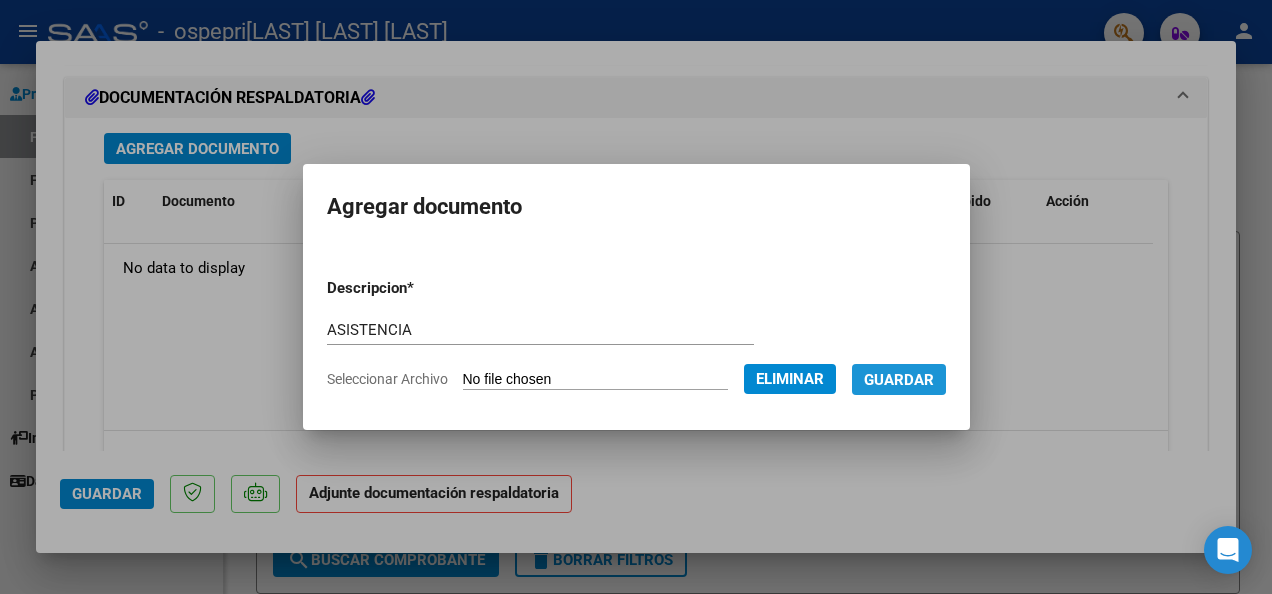 click on "Guardar" at bounding box center (899, 380) 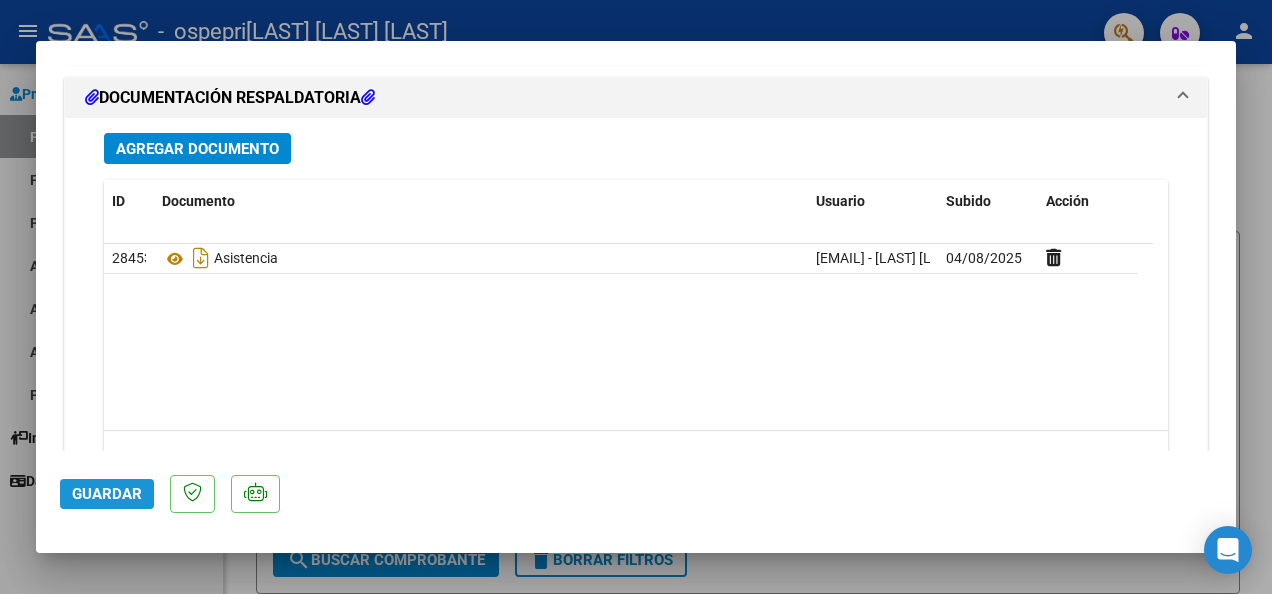 click on "Guardar" 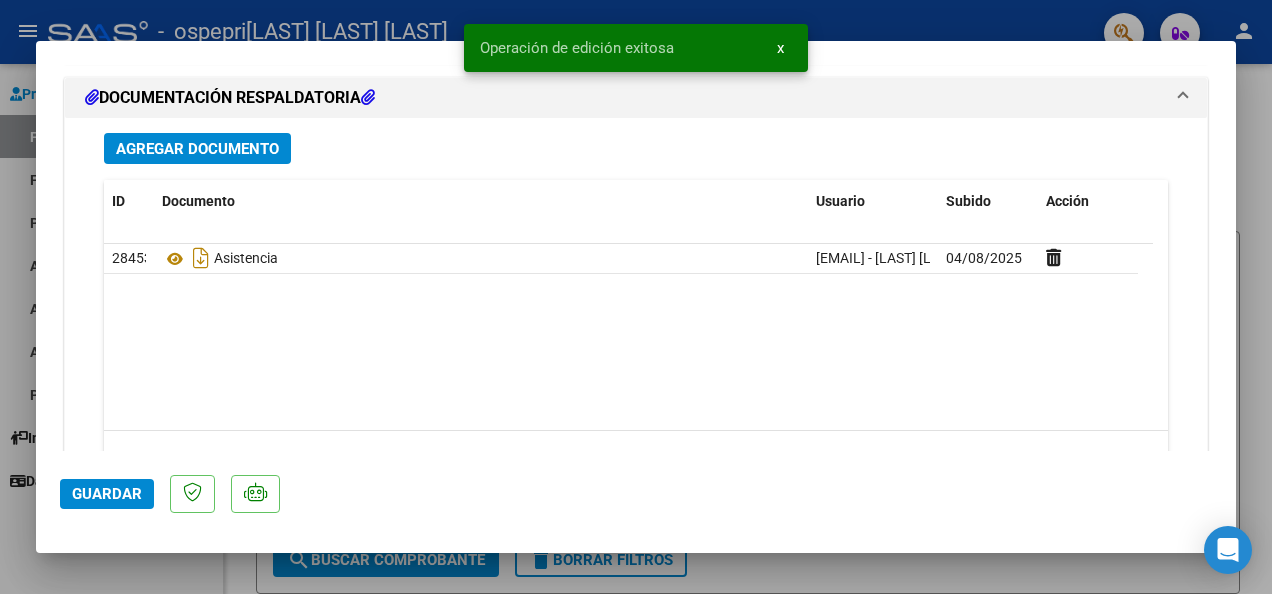 click at bounding box center (636, 297) 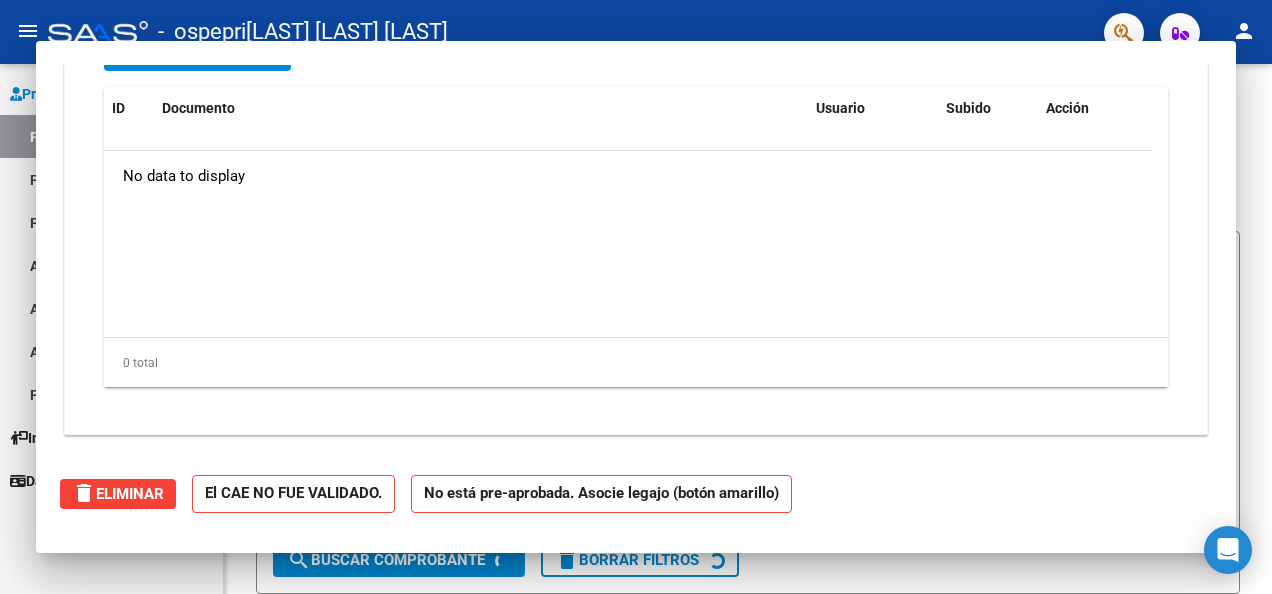 scroll, scrollTop: 0, scrollLeft: 0, axis: both 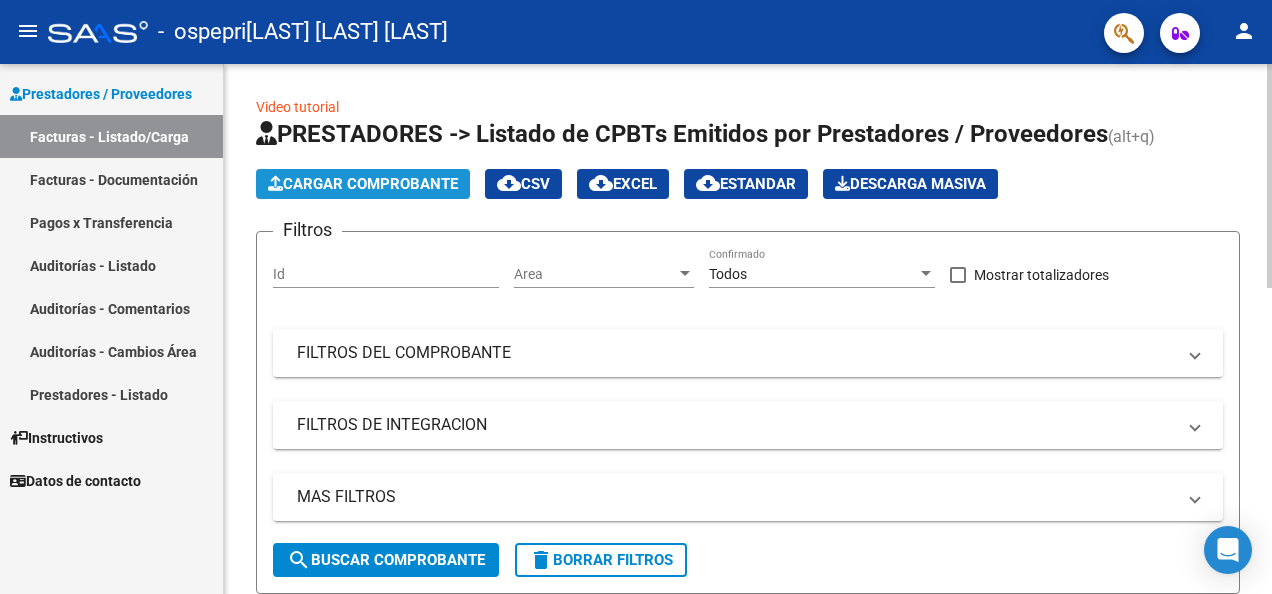 click on "Cargar Comprobante" 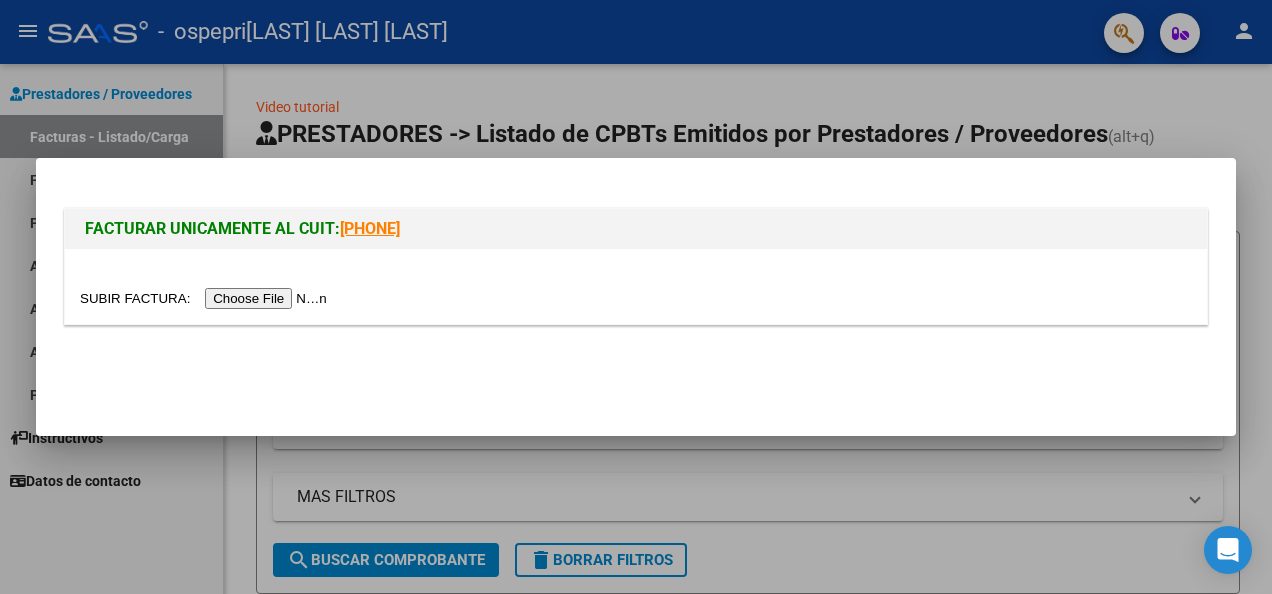 click at bounding box center (206, 298) 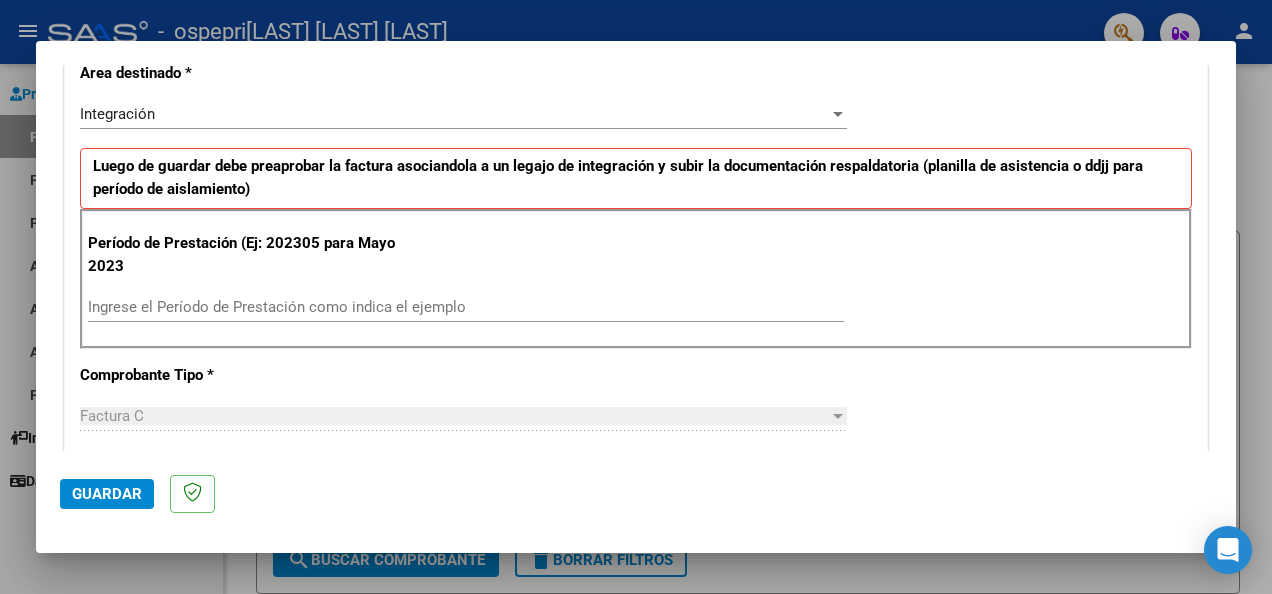 scroll, scrollTop: 440, scrollLeft: 0, axis: vertical 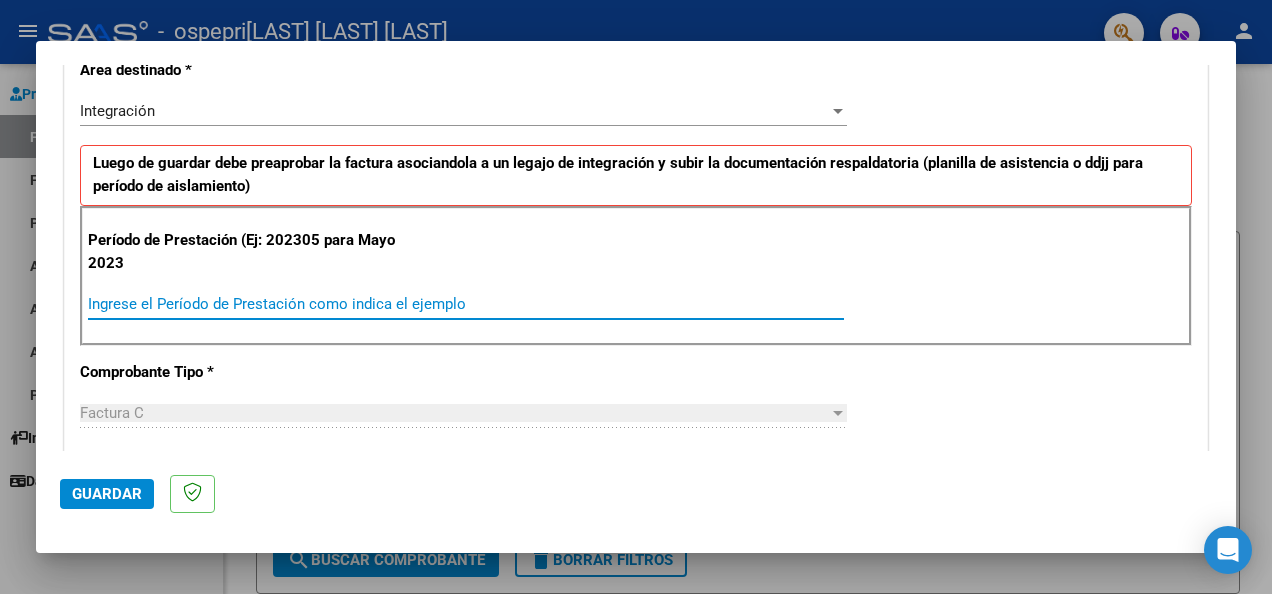 click on "Ingrese el Período de Prestación como indica el ejemplo" at bounding box center (466, 304) 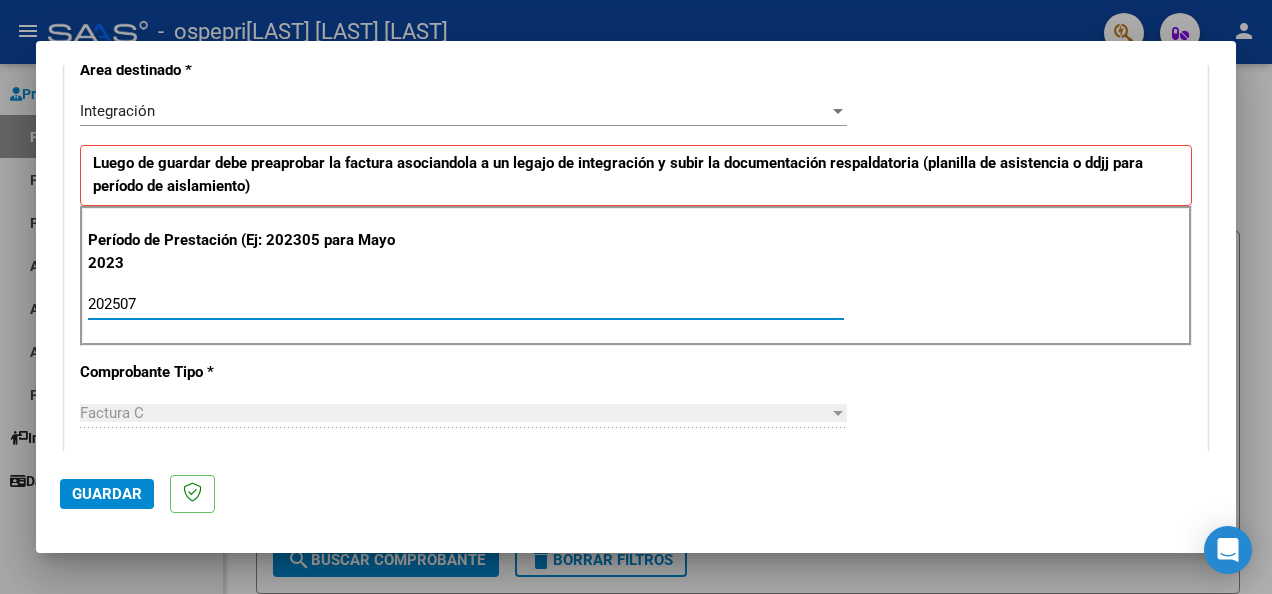 type on "202507" 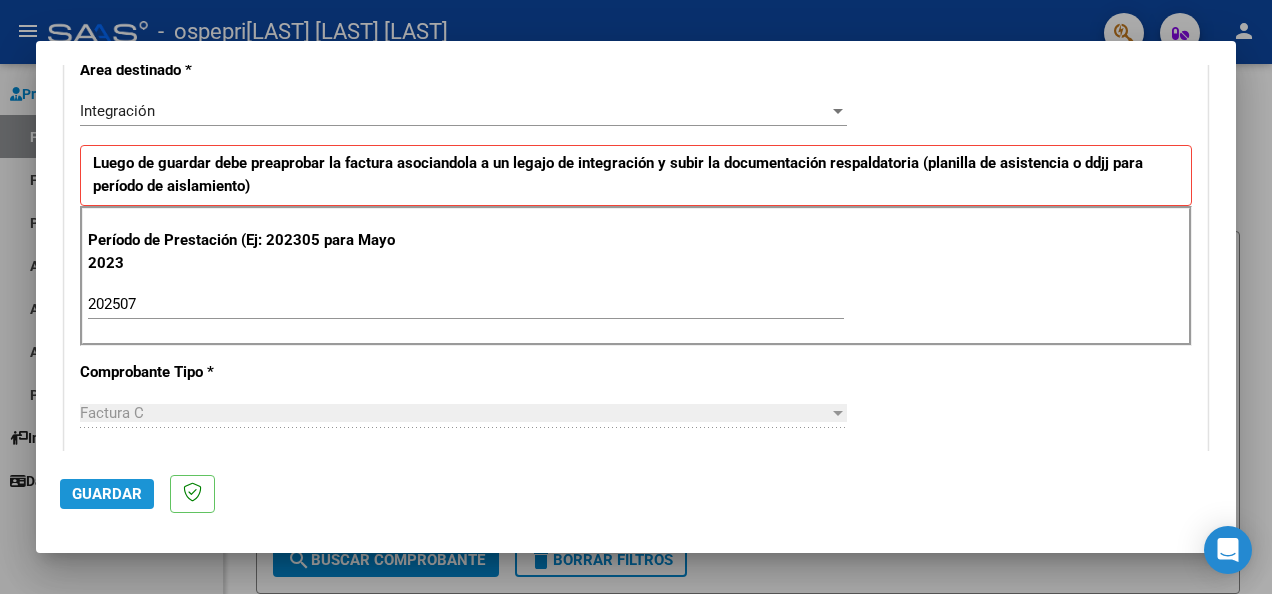 click on "Guardar" 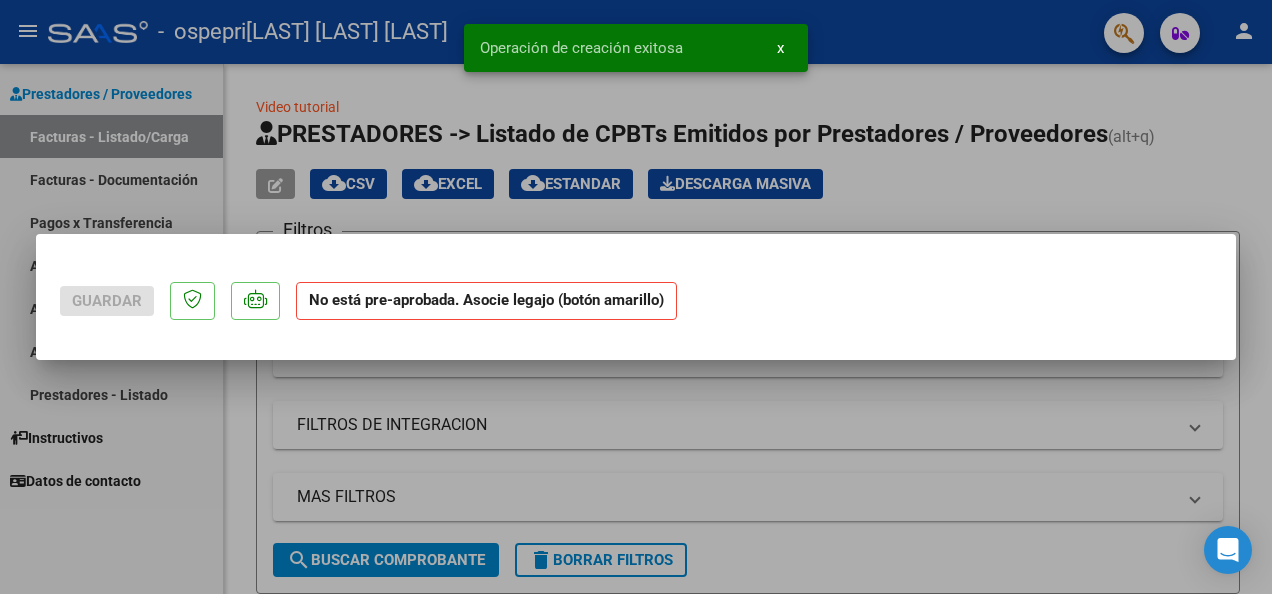 scroll, scrollTop: 0, scrollLeft: 0, axis: both 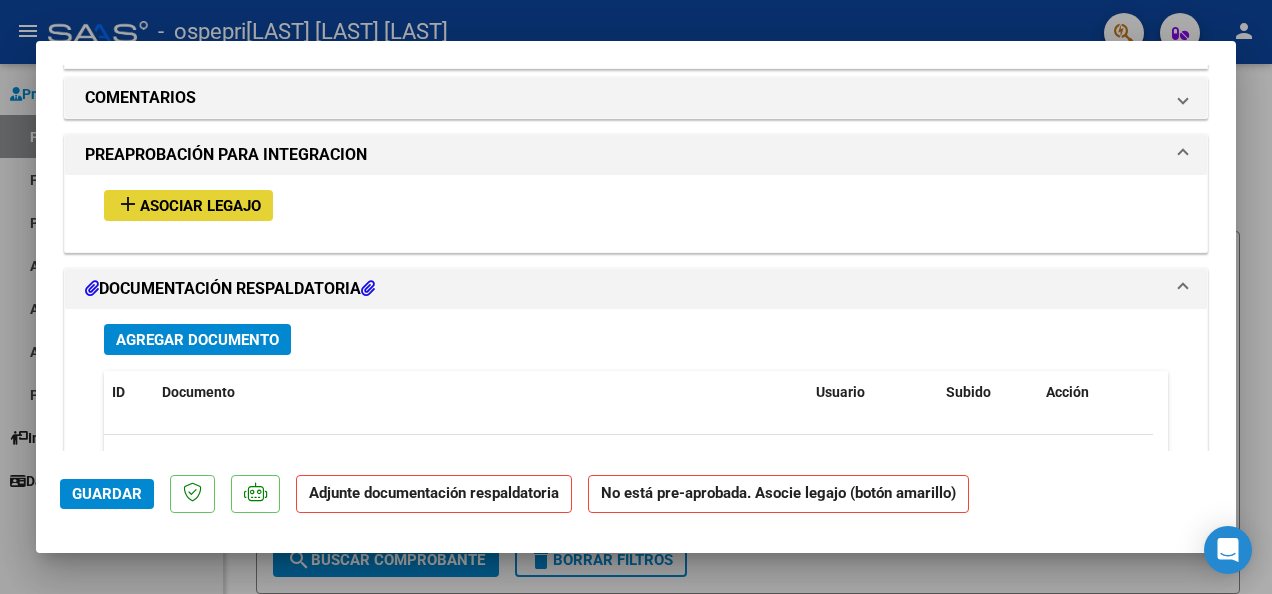 click on "Asociar Legajo" at bounding box center [200, 206] 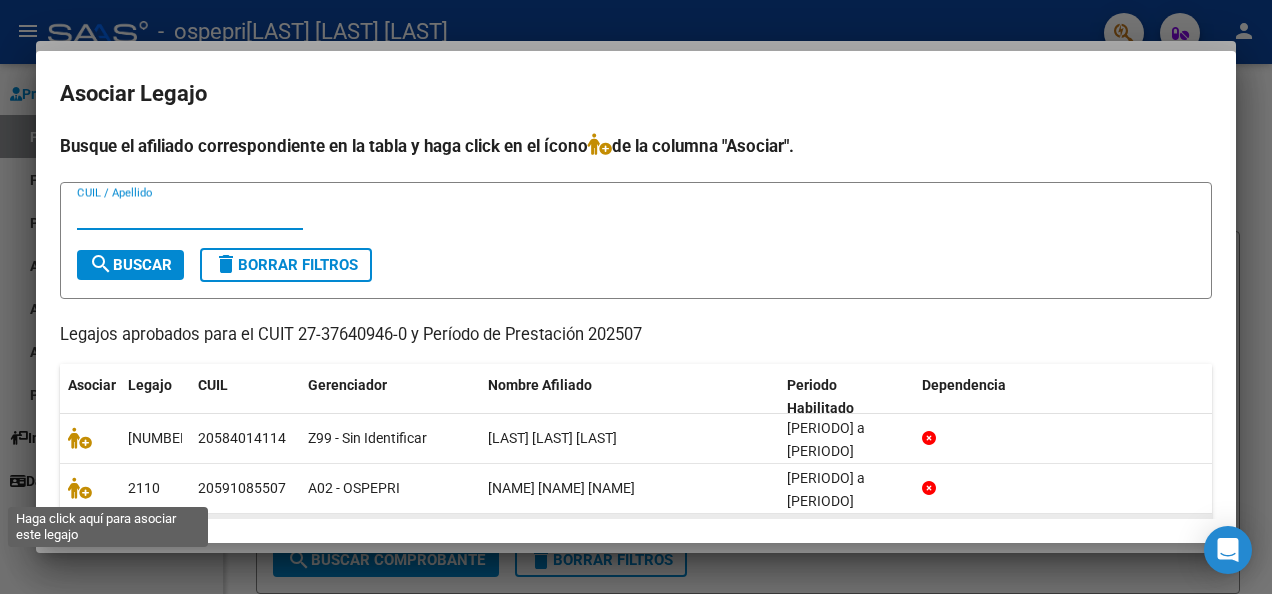 click 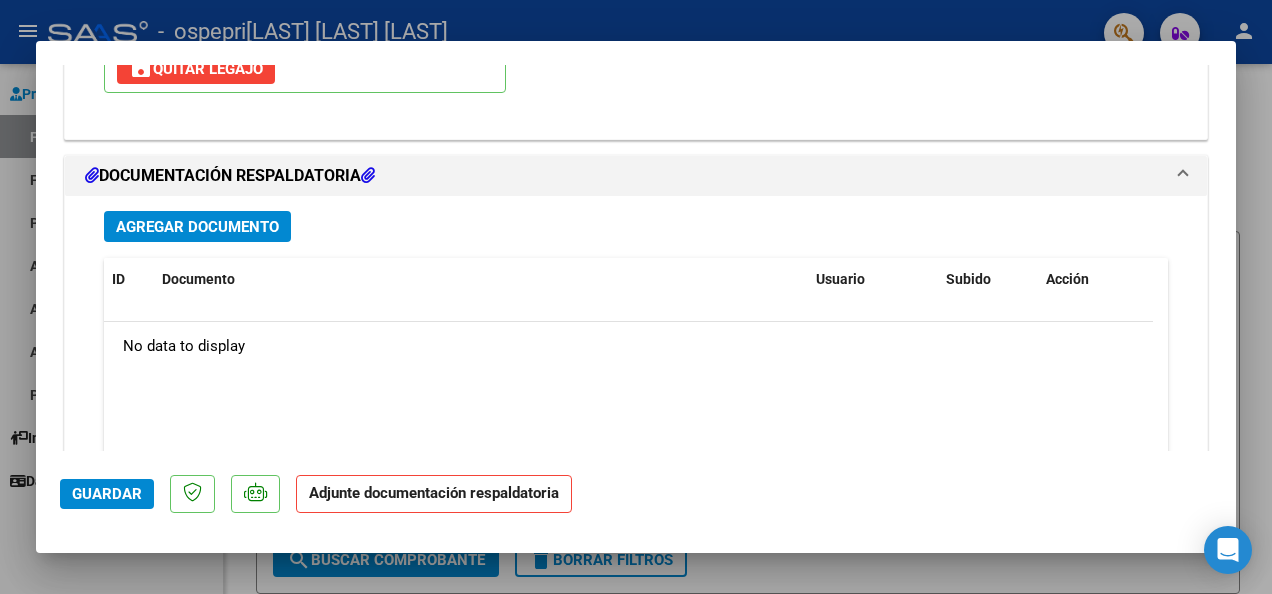 scroll, scrollTop: 2149, scrollLeft: 0, axis: vertical 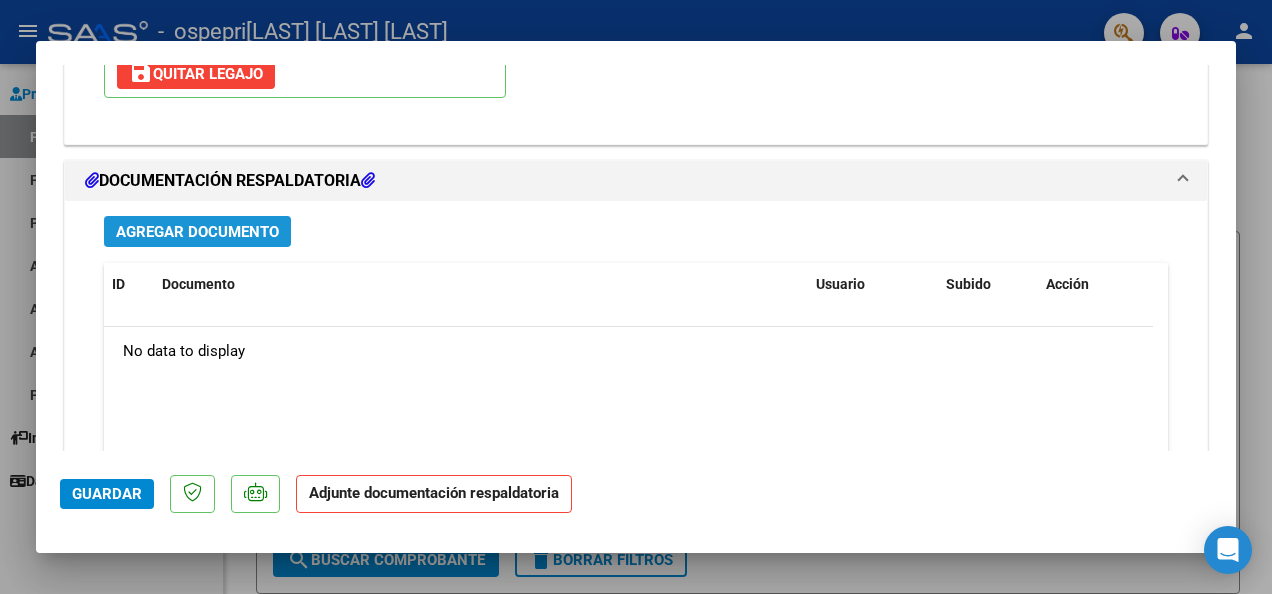 click on "Agregar Documento" at bounding box center (197, 232) 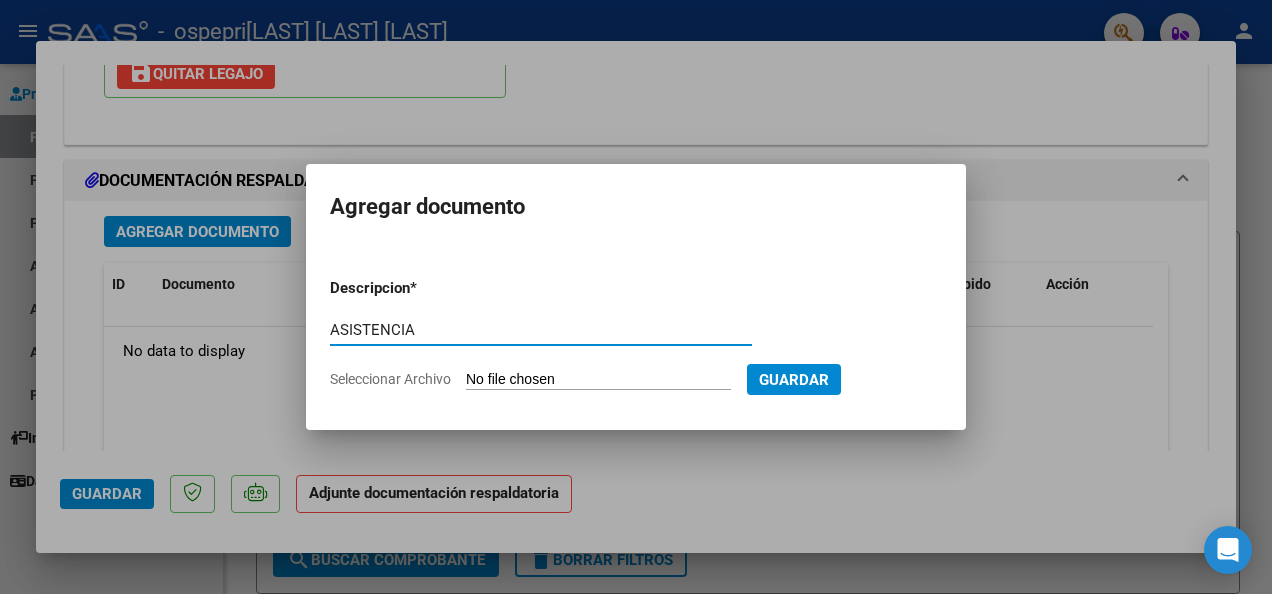 type on "ASISTENCIA" 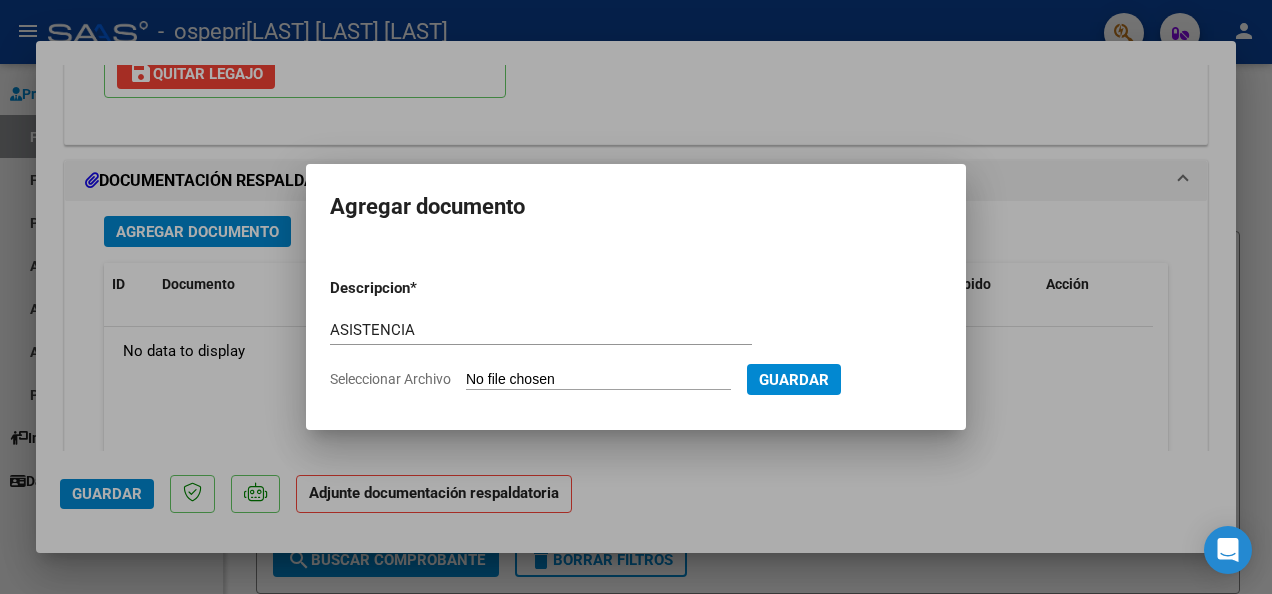 click on "Seleccionar Archivo" at bounding box center (598, 380) 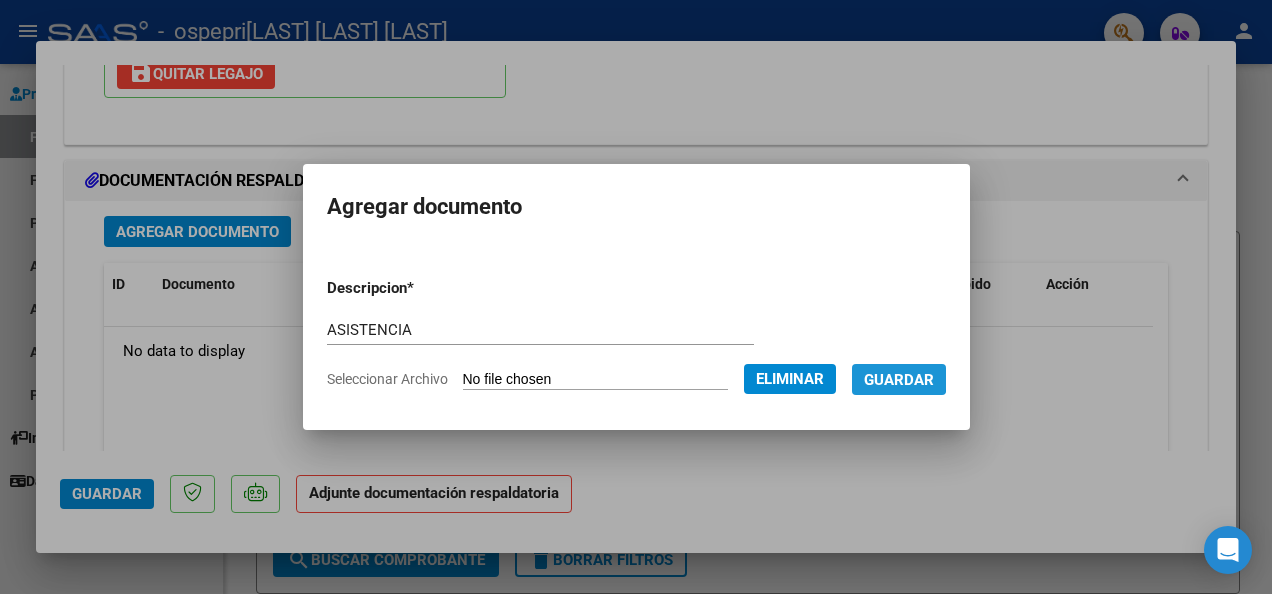 click on "Guardar" at bounding box center (899, 380) 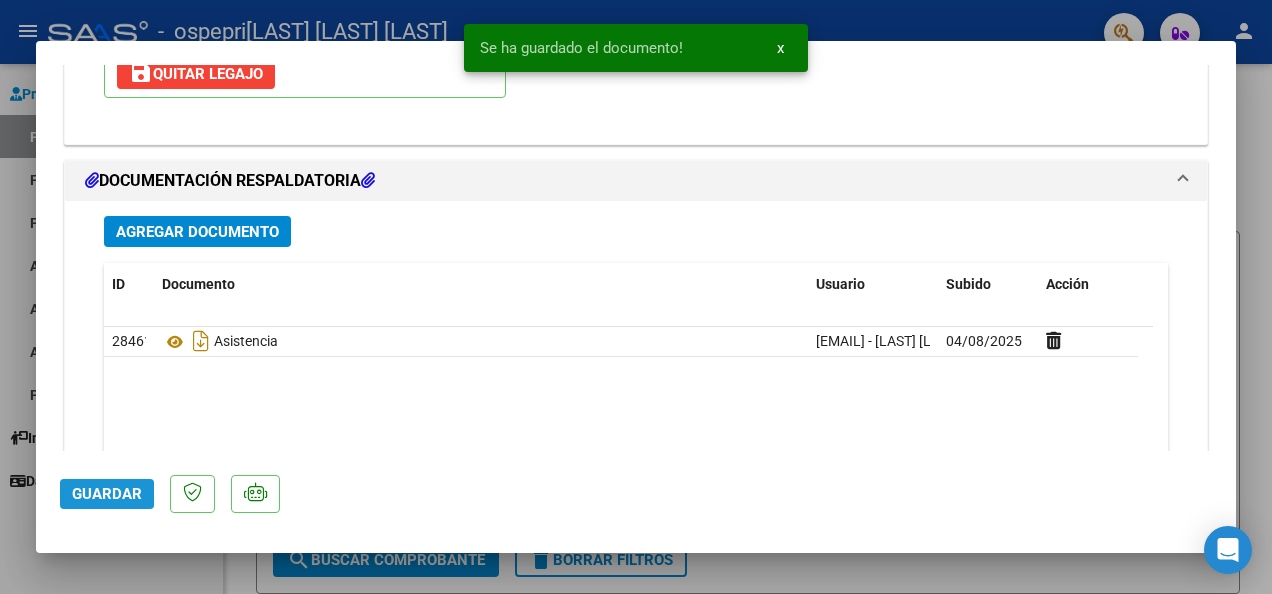click on "Guardar" 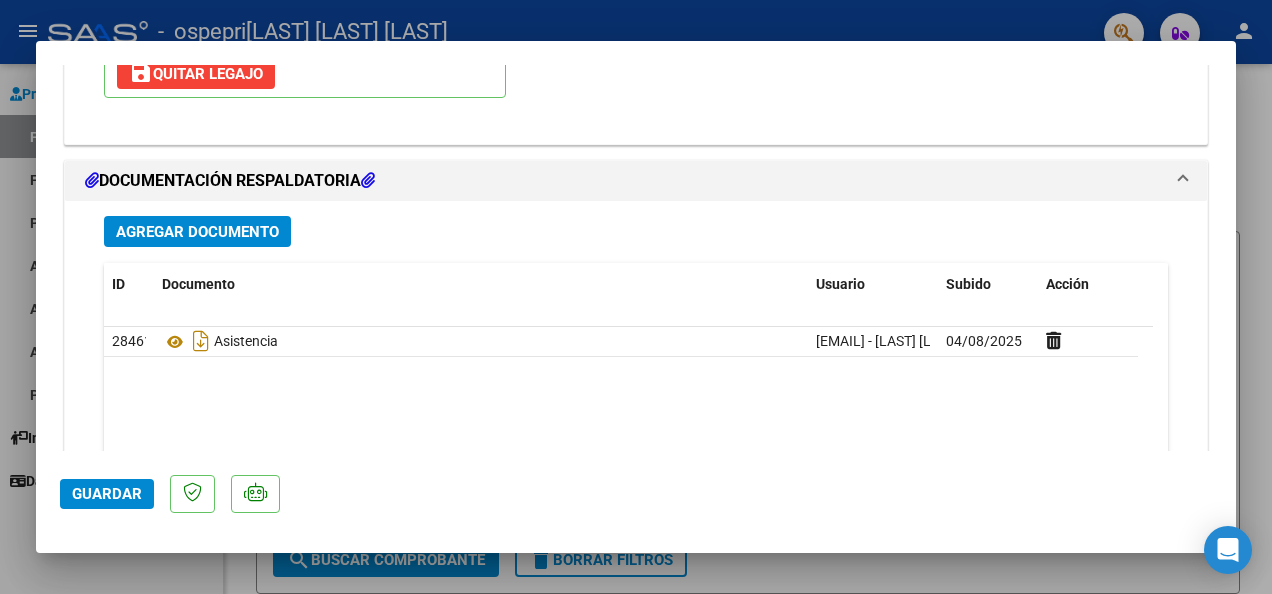 click at bounding box center (636, 297) 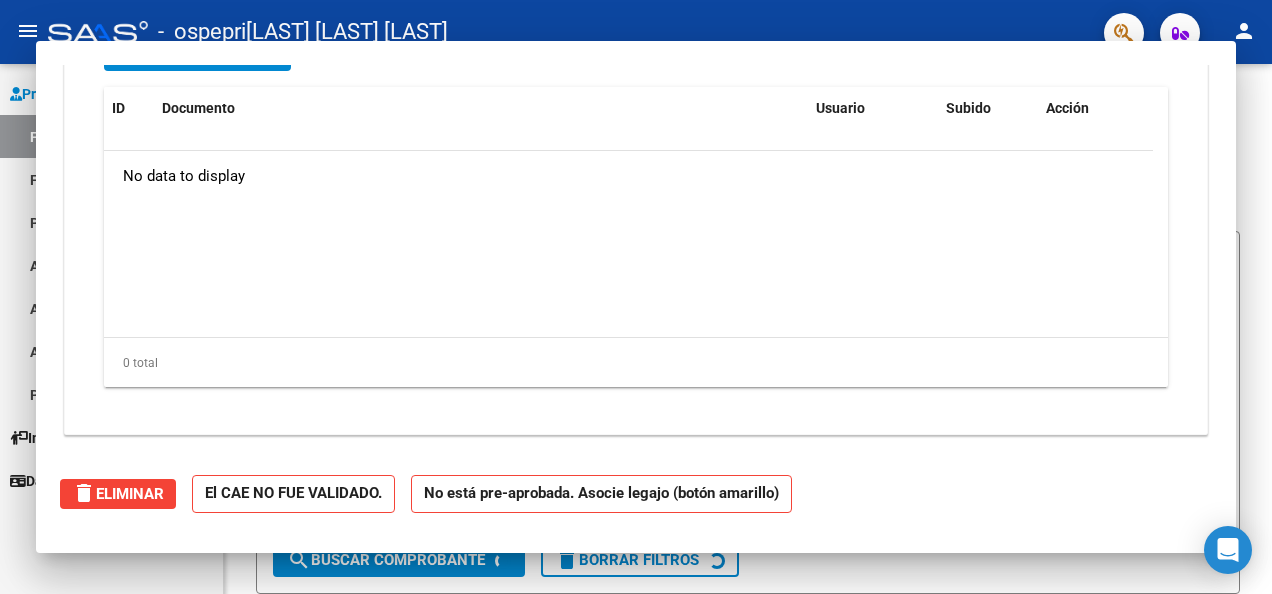 scroll, scrollTop: 0, scrollLeft: 0, axis: both 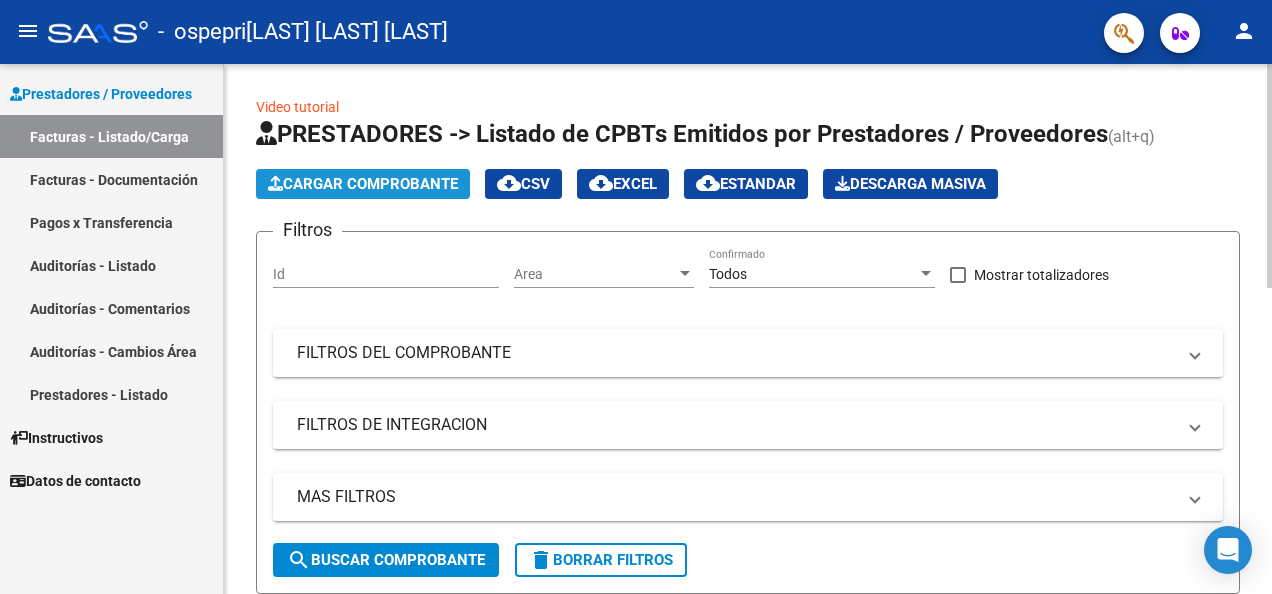 click on "Cargar Comprobante" 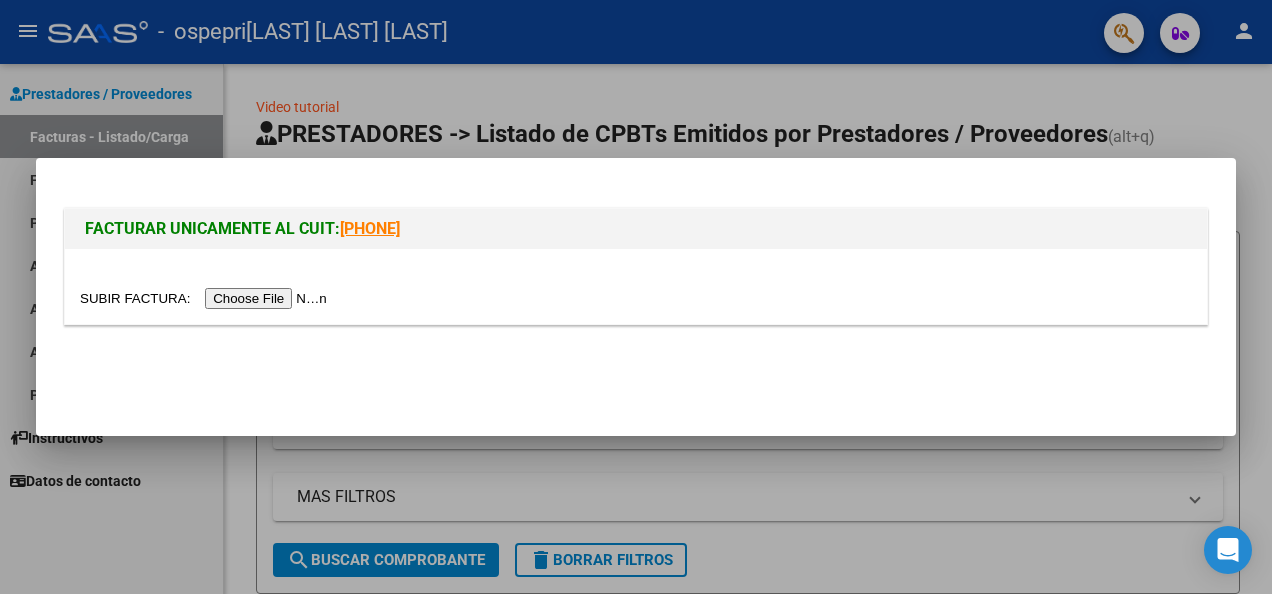 click at bounding box center [206, 298] 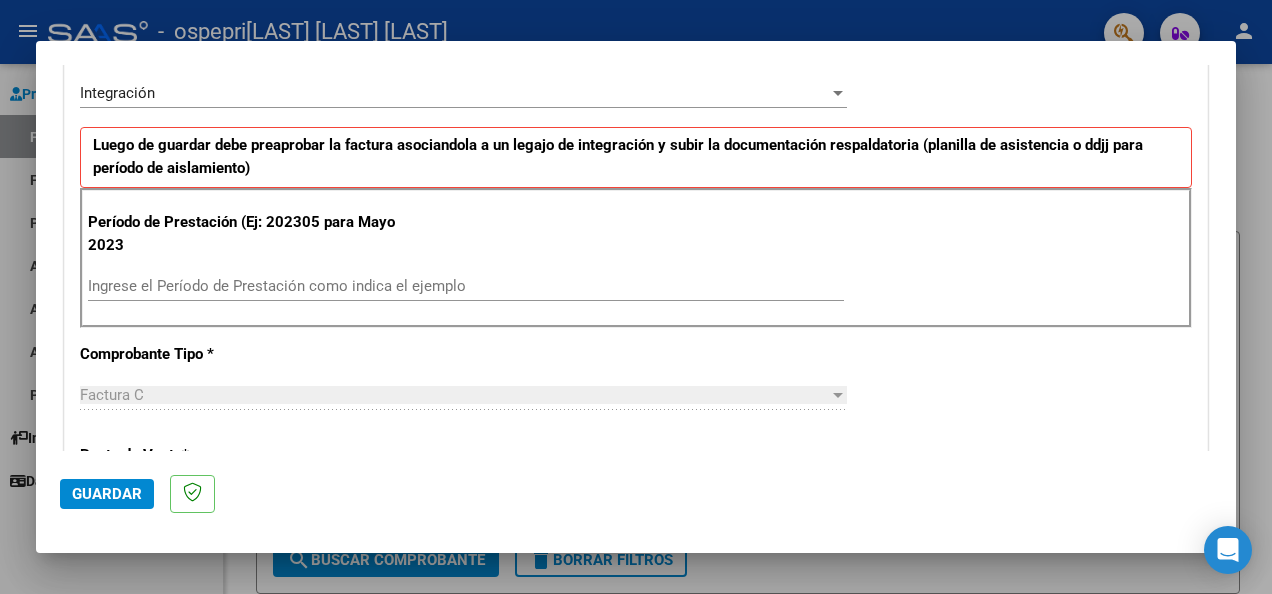 scroll, scrollTop: 480, scrollLeft: 0, axis: vertical 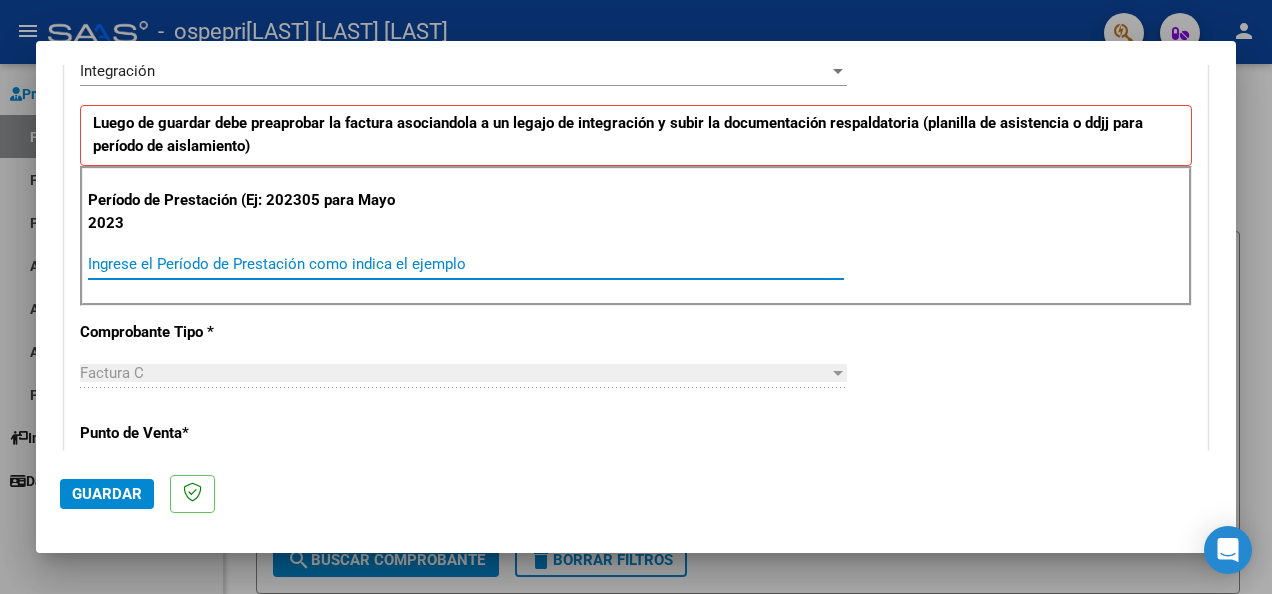 click on "Ingrese el Período de Prestación como indica el ejemplo" at bounding box center (466, 264) 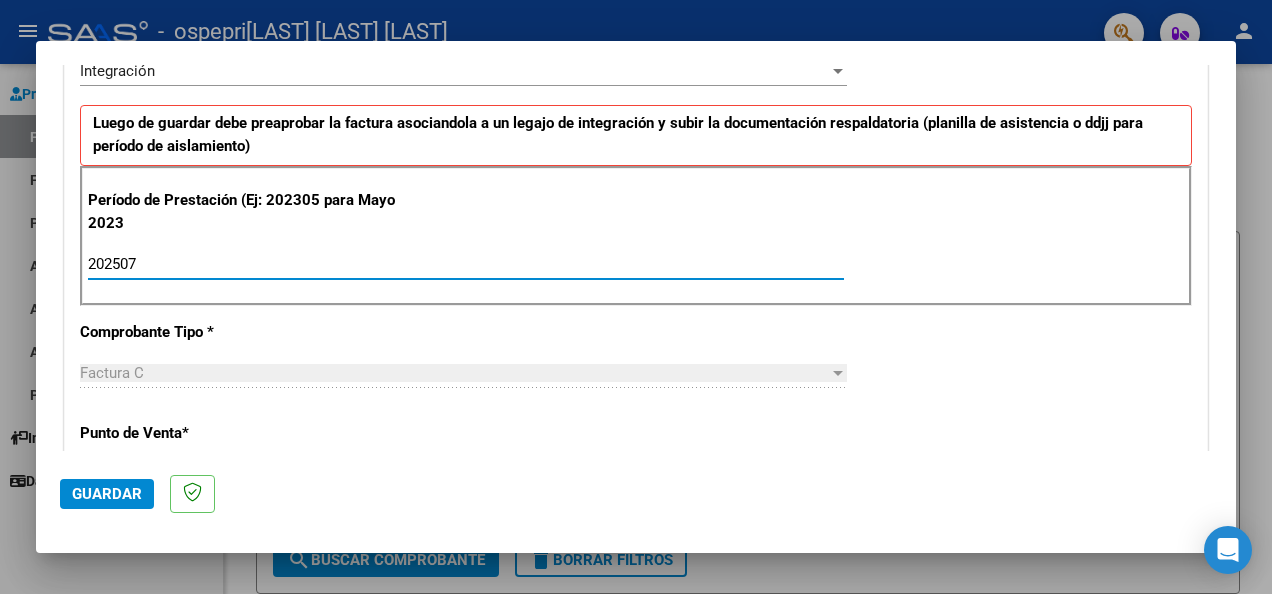 type on "202507" 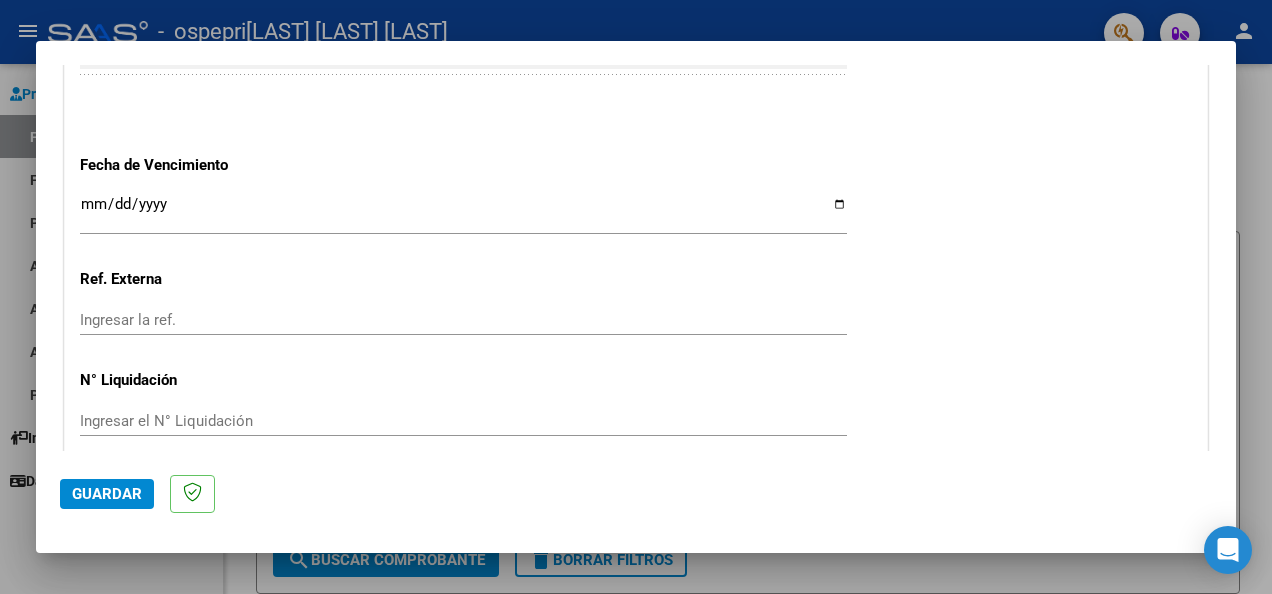 scroll, scrollTop: 1392, scrollLeft: 0, axis: vertical 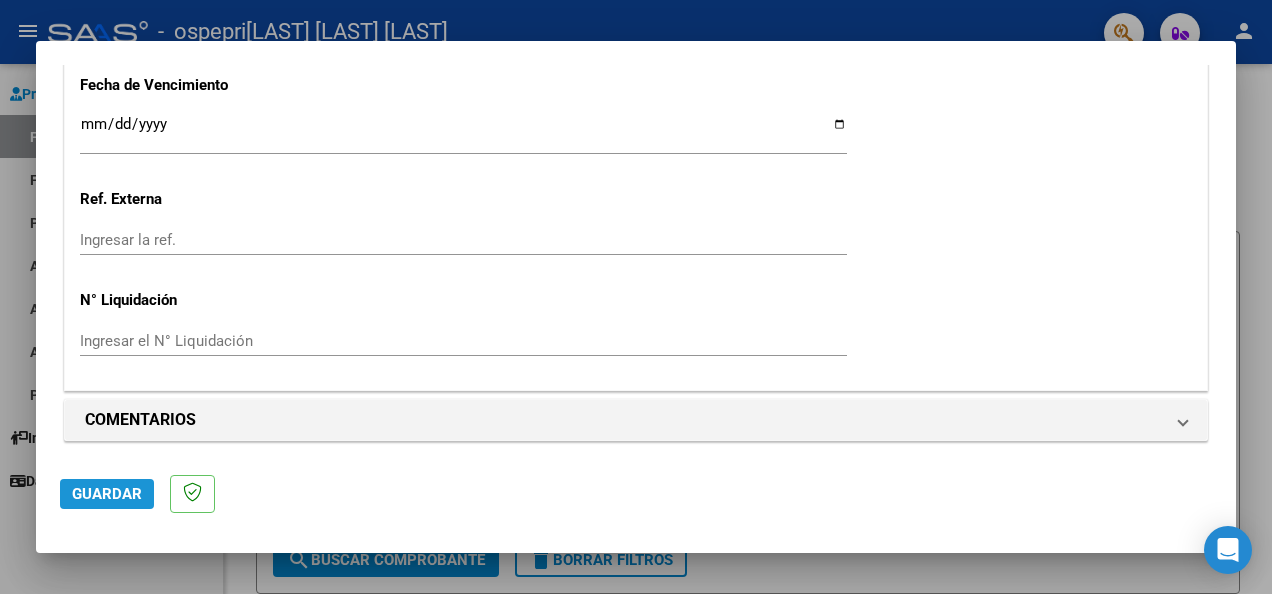 click on "Guardar" 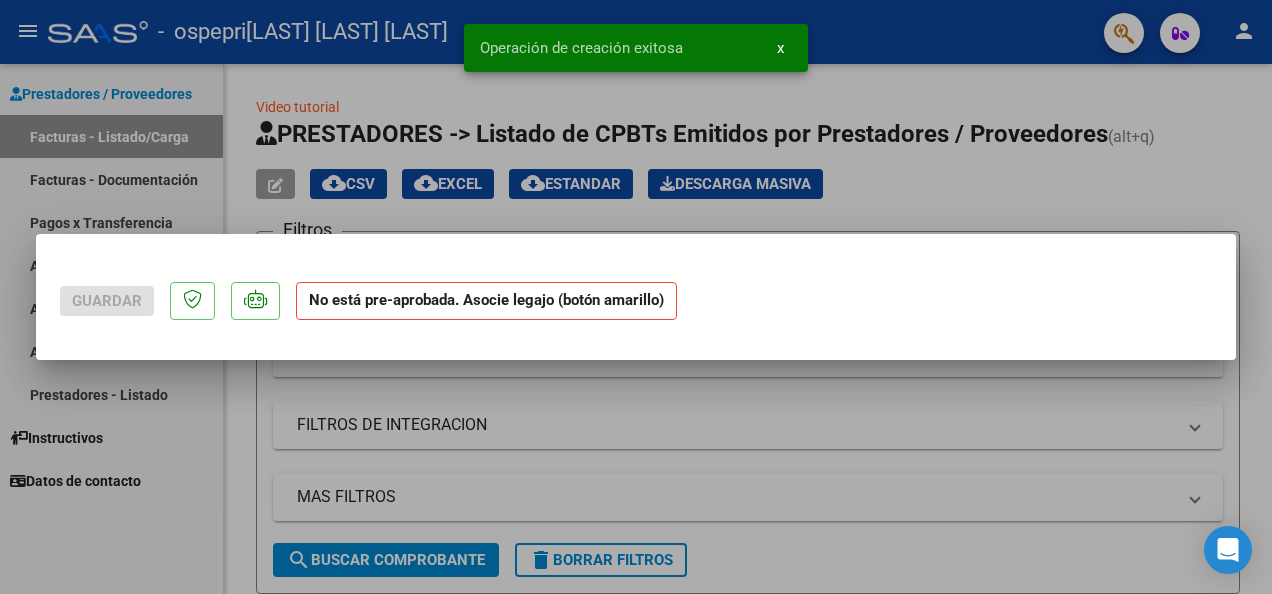 scroll, scrollTop: 0, scrollLeft: 0, axis: both 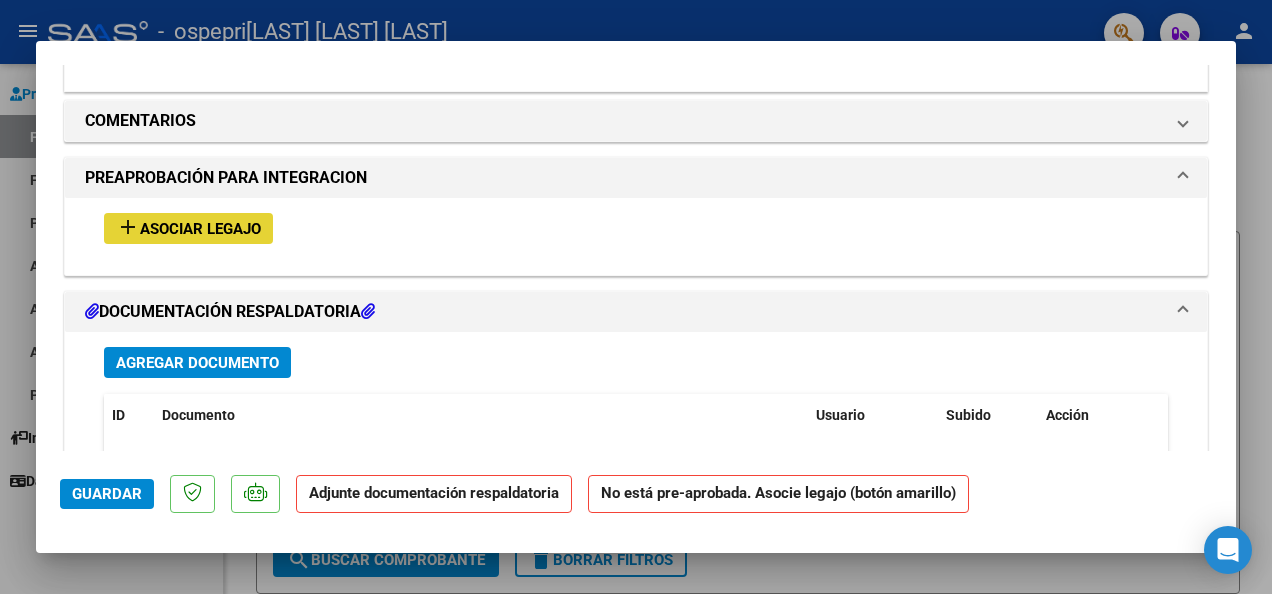 click on "Asociar Legajo" at bounding box center [200, 229] 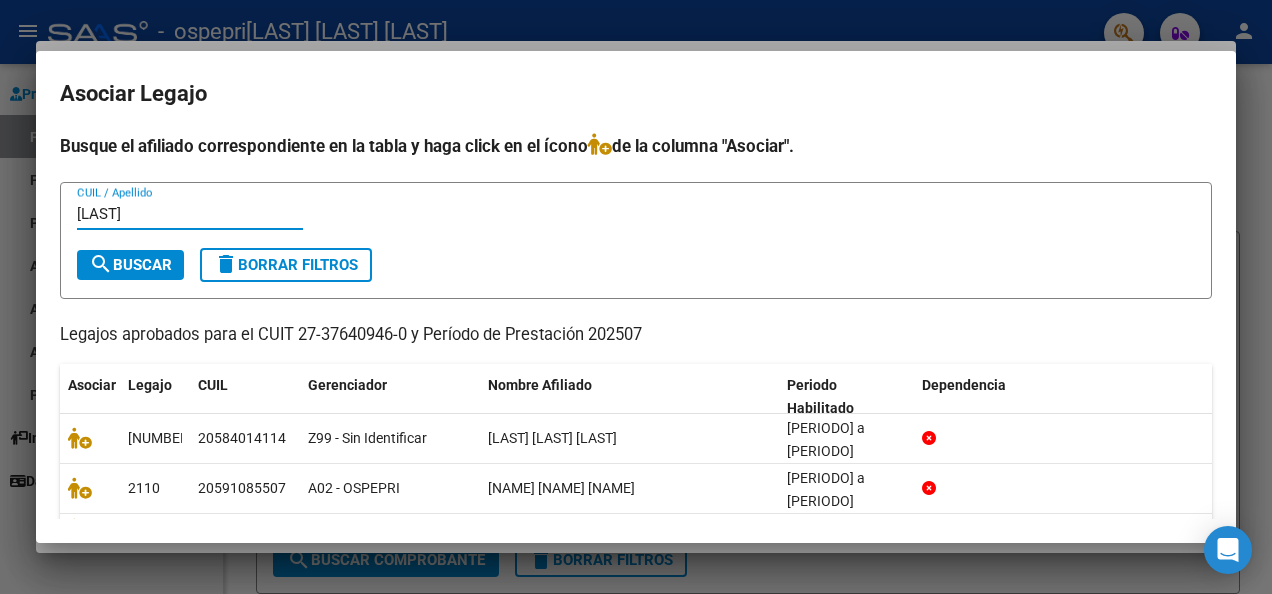 type on "[LAST]" 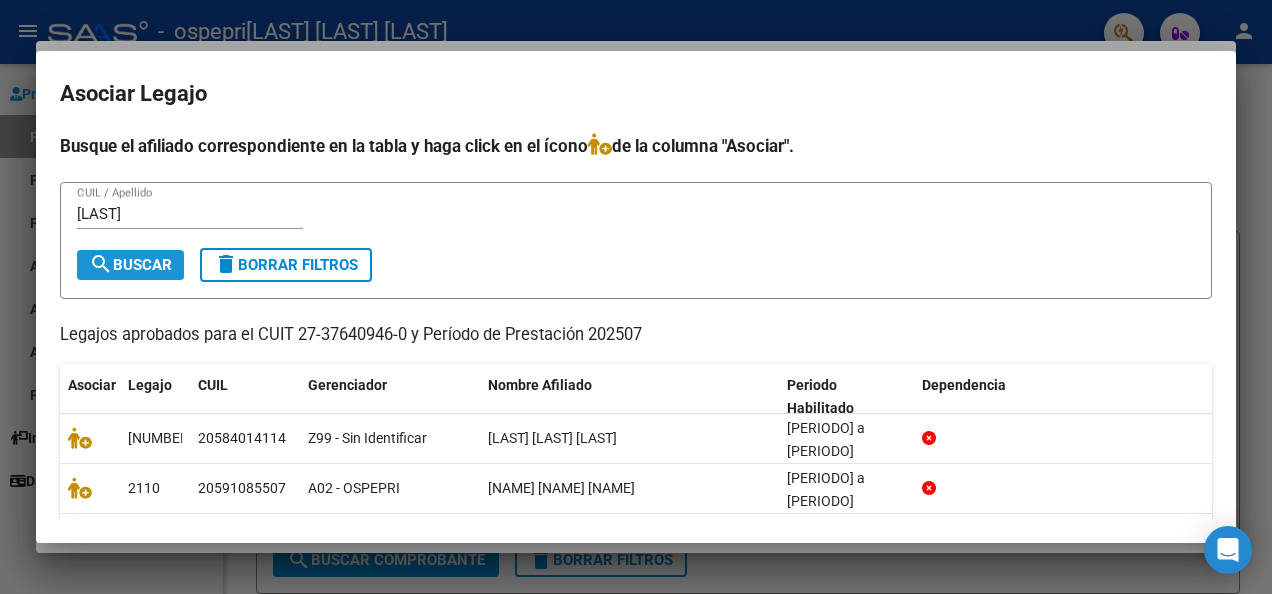 click on "search  Buscar" at bounding box center [130, 265] 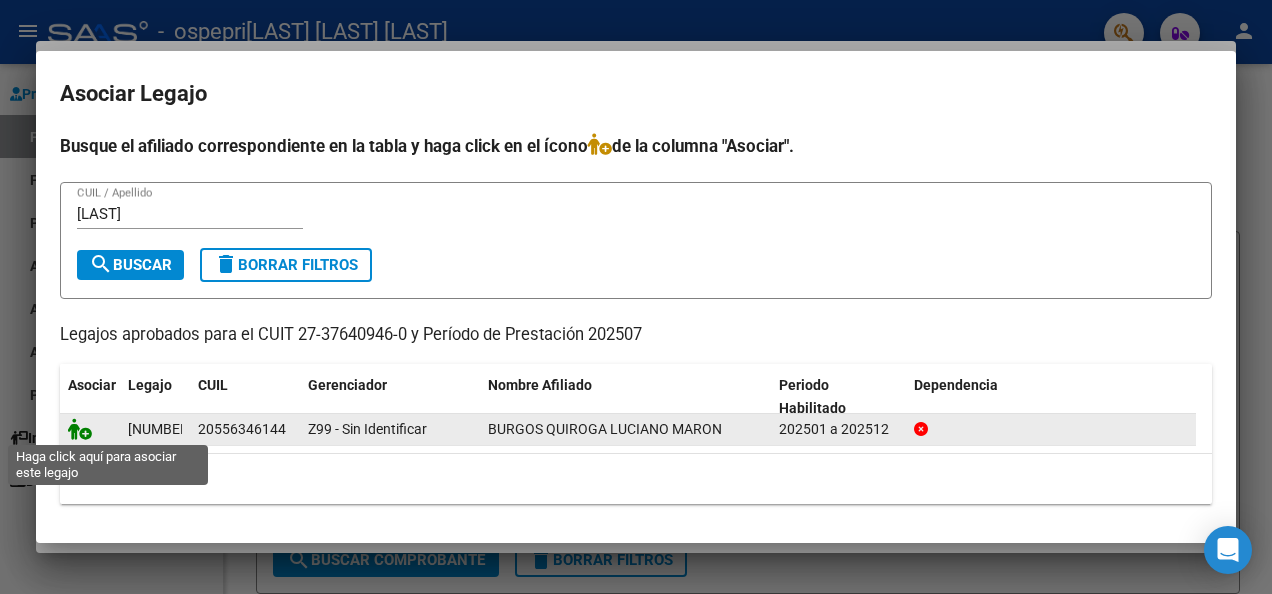 click 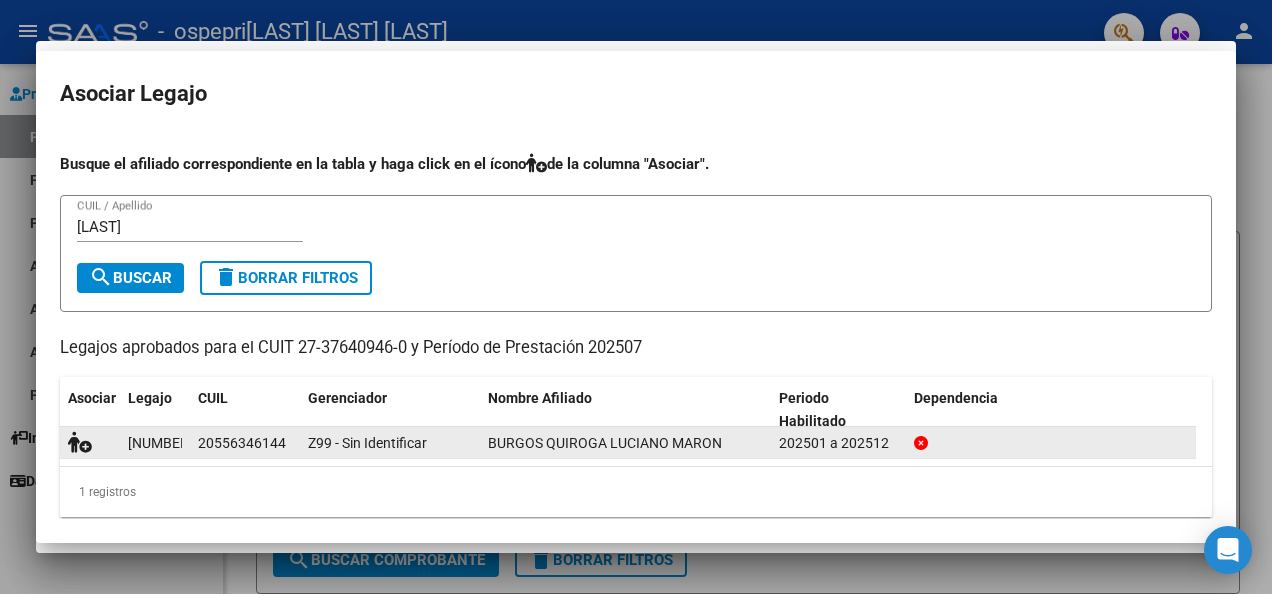 scroll, scrollTop: 1758, scrollLeft: 0, axis: vertical 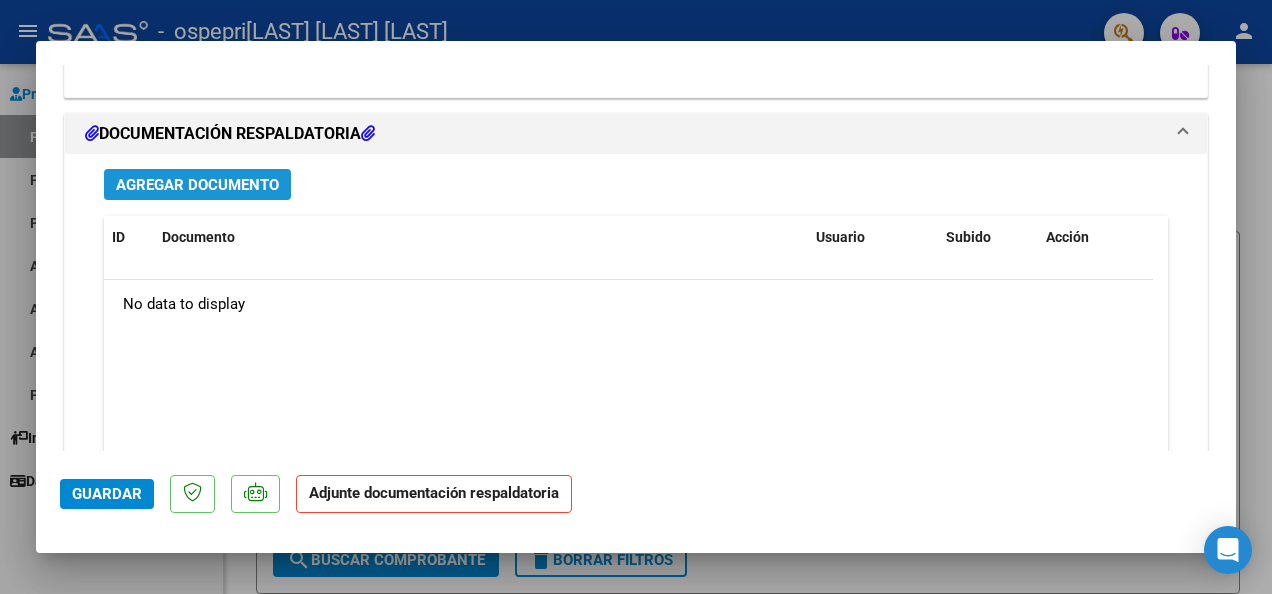 click on "Agregar Documento" at bounding box center (197, 185) 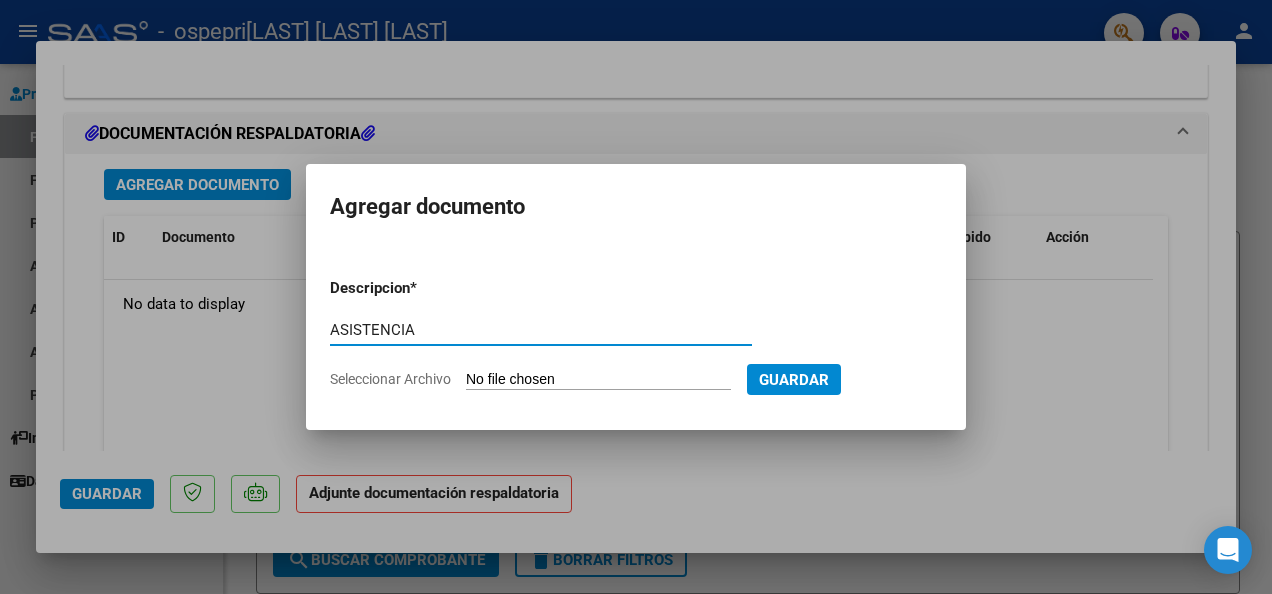 type on "ASISTENCIA" 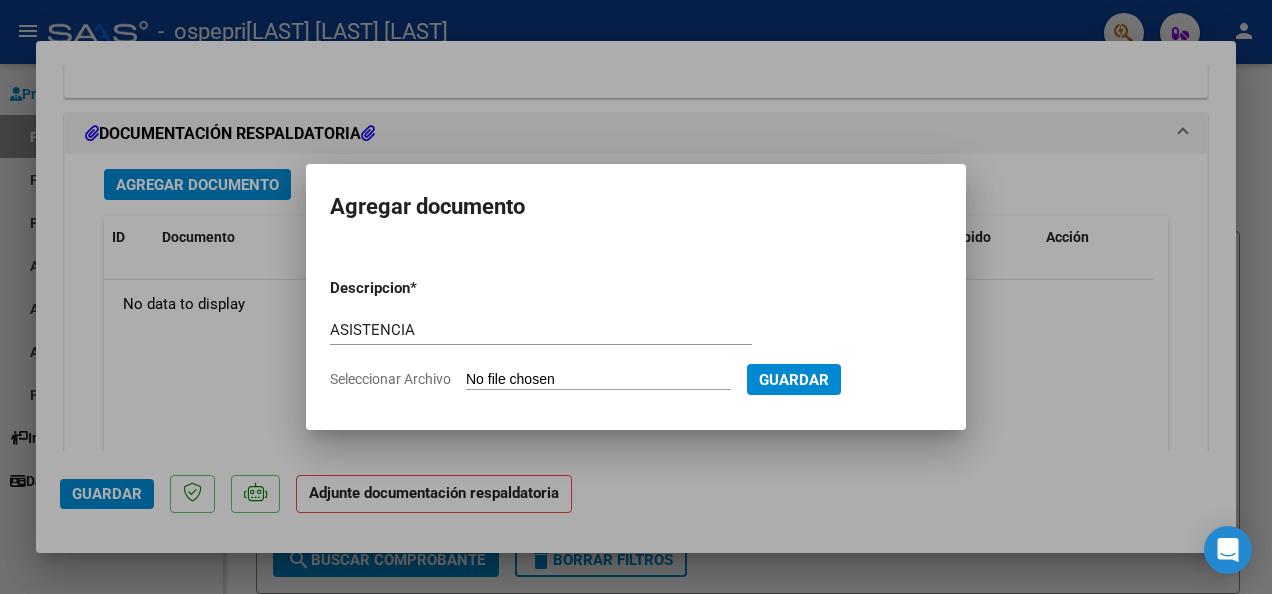 click on "Seleccionar Archivo" at bounding box center [598, 380] 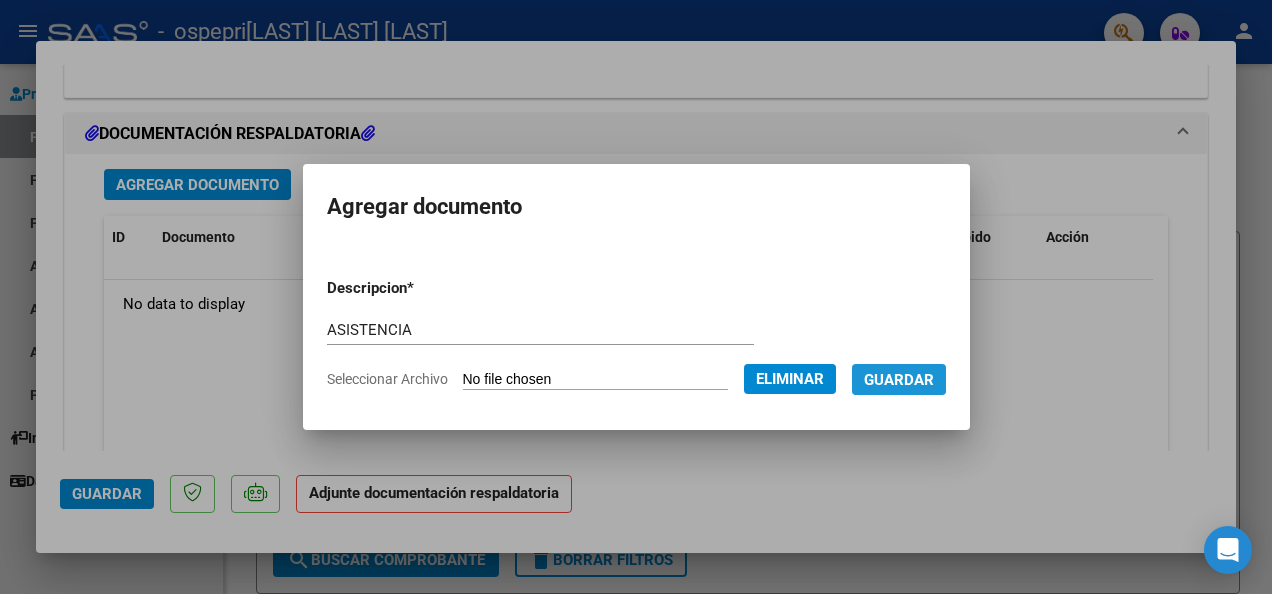click on "Guardar" at bounding box center (899, 380) 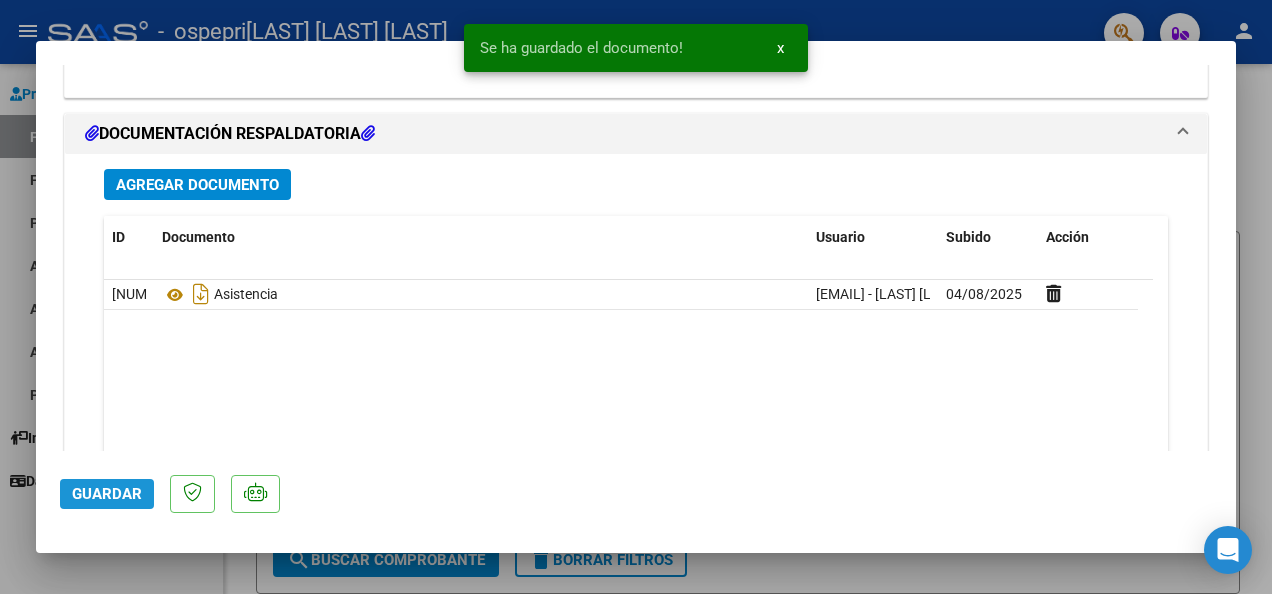 click on "Guardar" 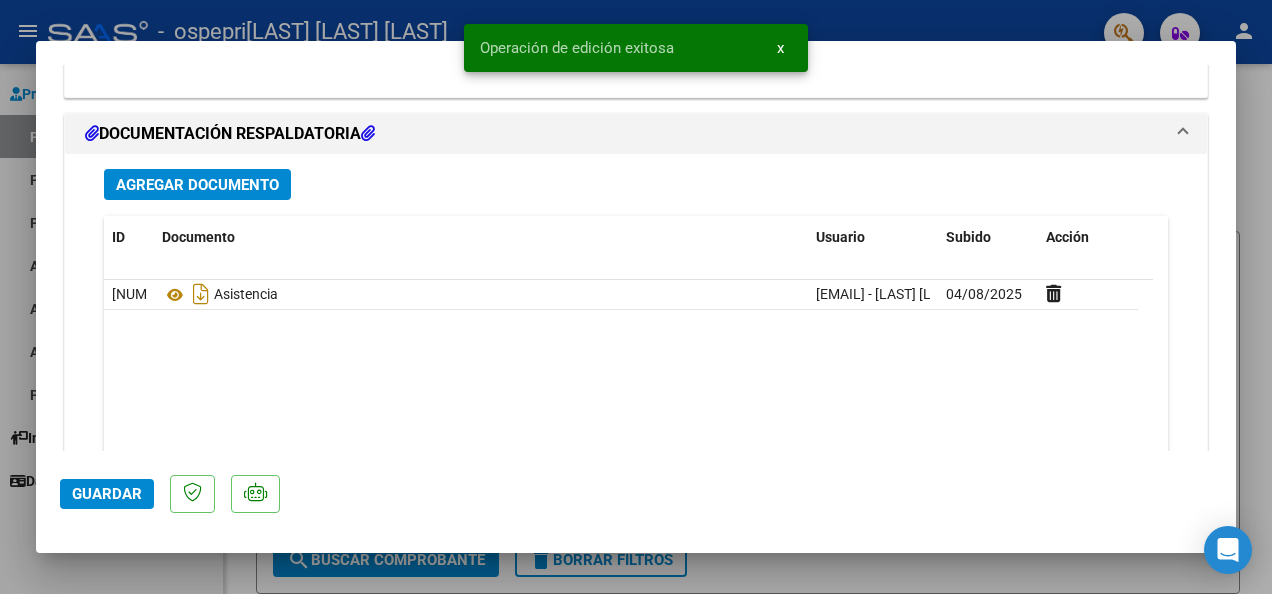 click at bounding box center (636, 297) 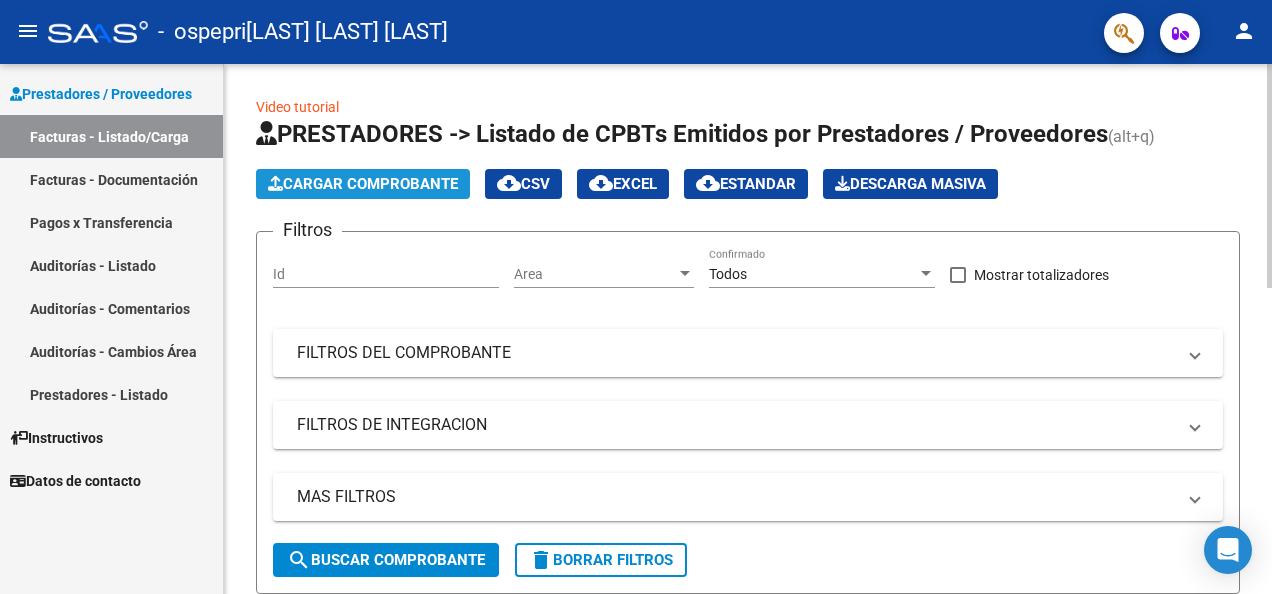 click on "Cargar Comprobante" 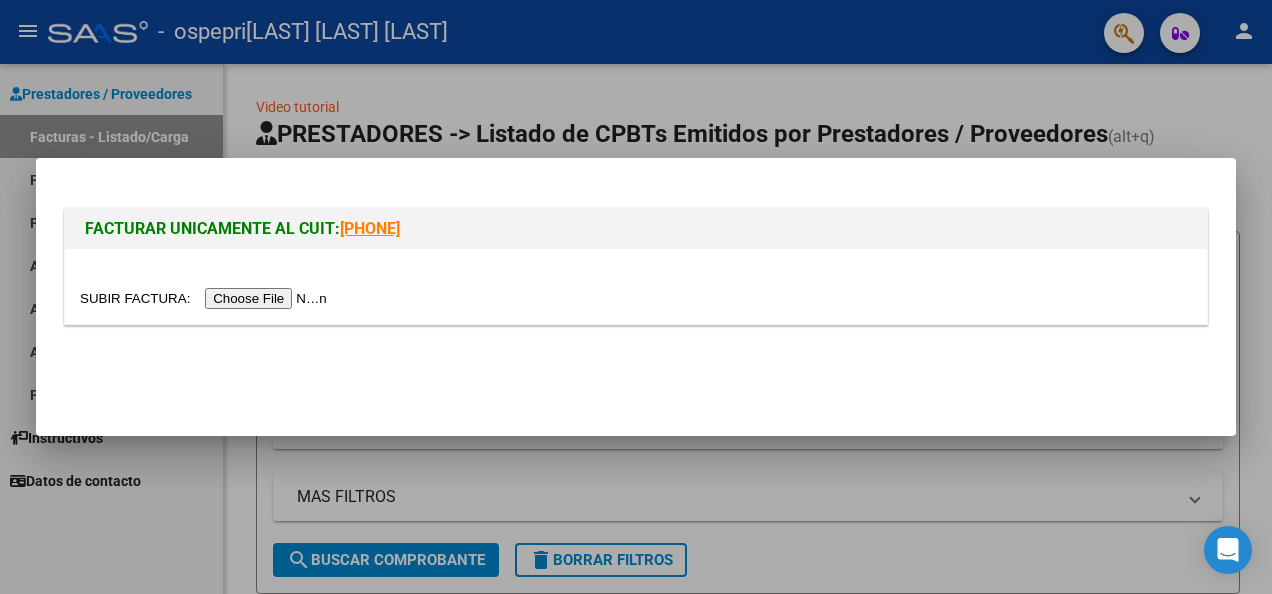 click at bounding box center [206, 298] 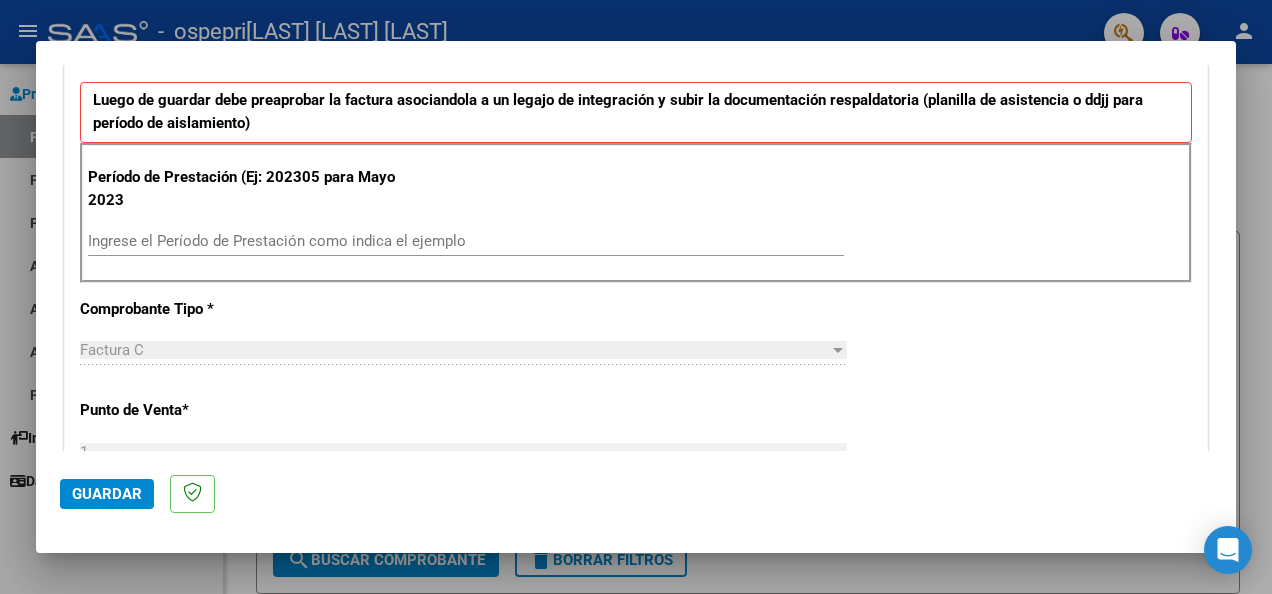 scroll, scrollTop: 507, scrollLeft: 0, axis: vertical 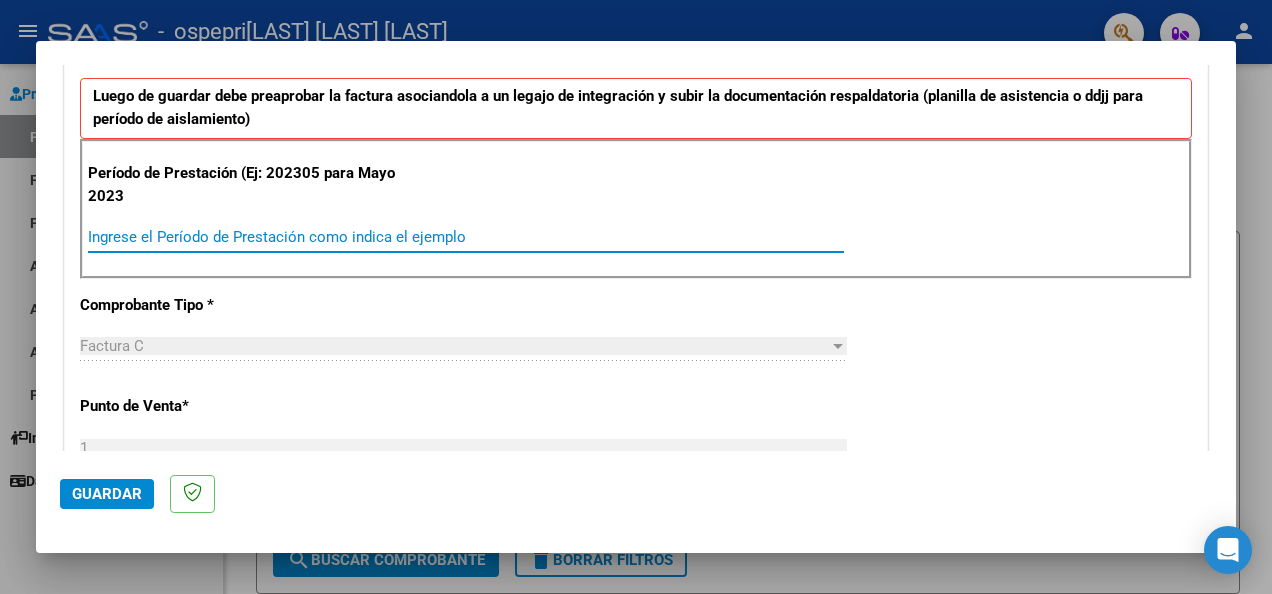 click on "Ingrese el Período de Prestación como indica el ejemplo" at bounding box center (466, 237) 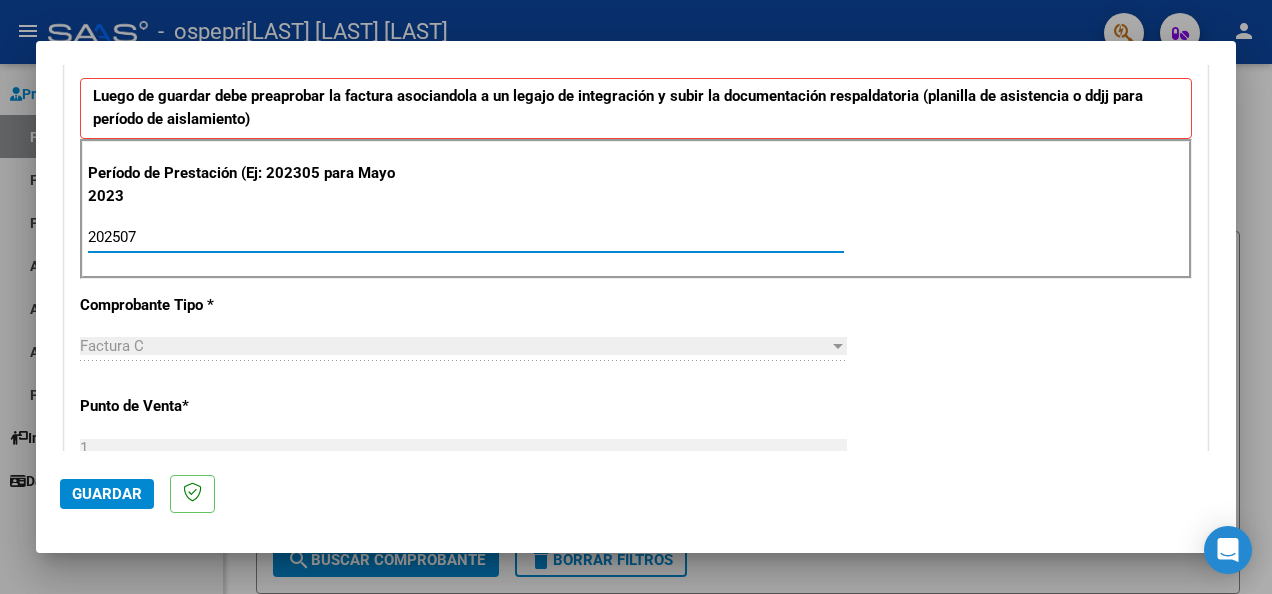 type on "202507" 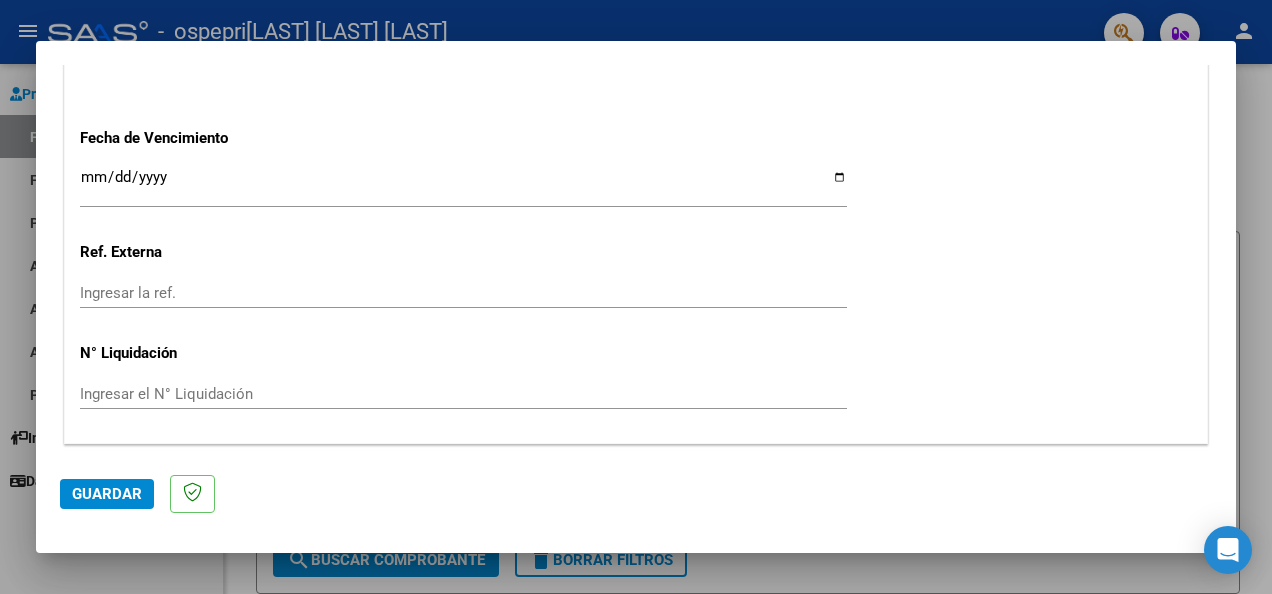 scroll, scrollTop: 1392, scrollLeft: 0, axis: vertical 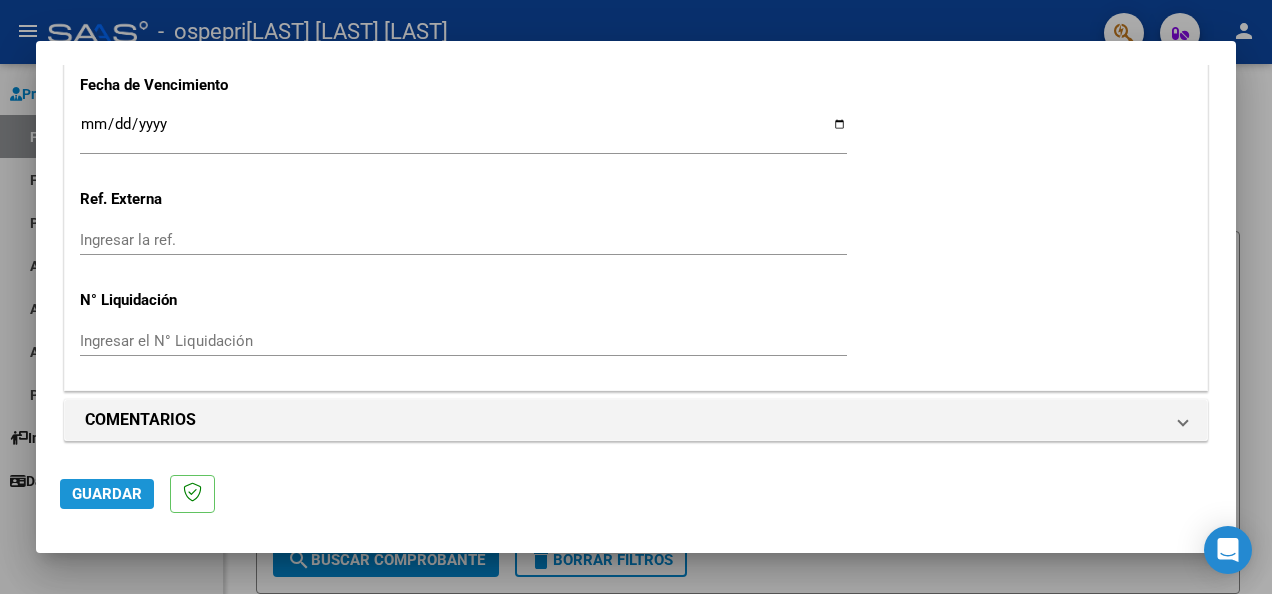 click on "Guardar" 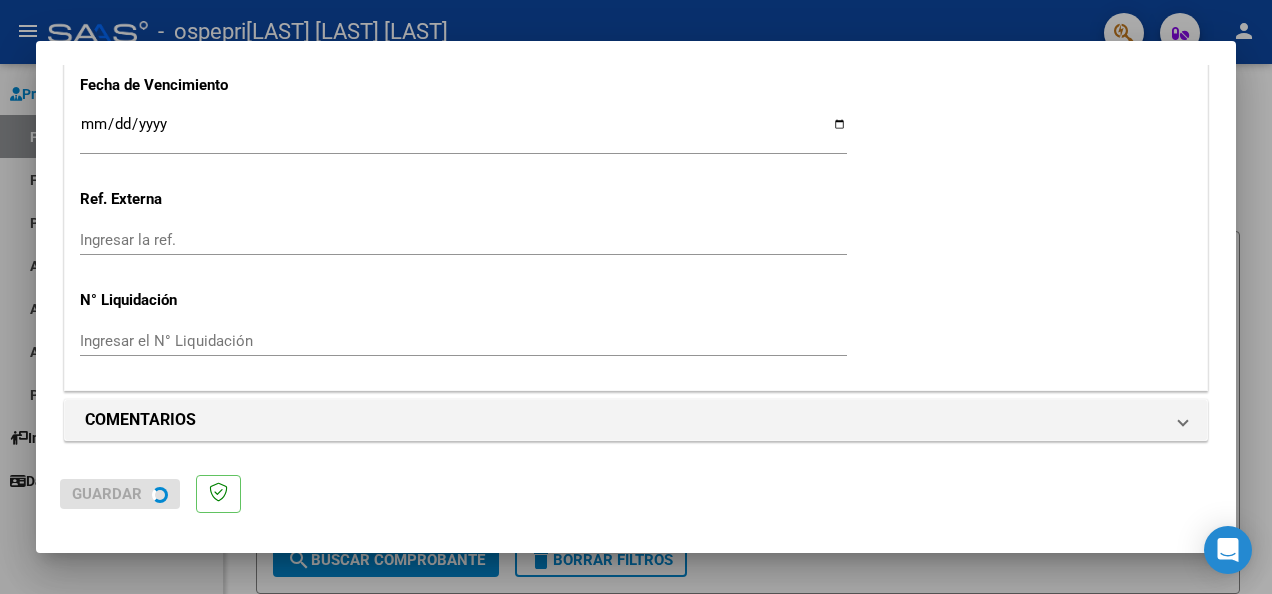 scroll, scrollTop: 0, scrollLeft: 0, axis: both 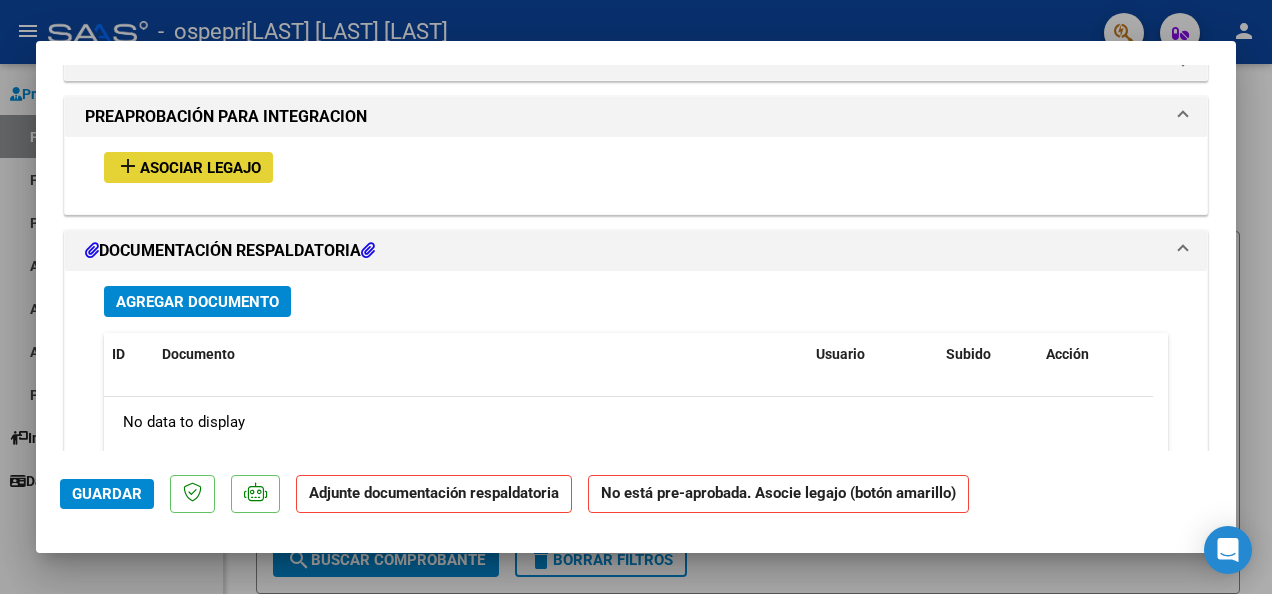click on "Asociar Legajo" at bounding box center [200, 168] 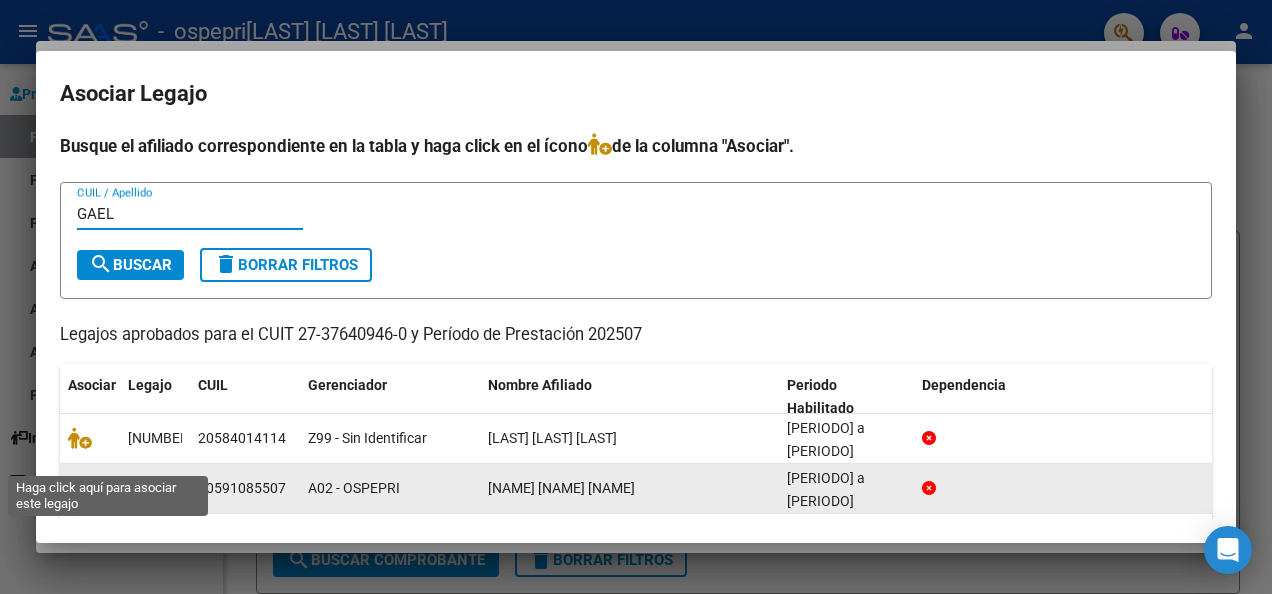 type on "GAEL" 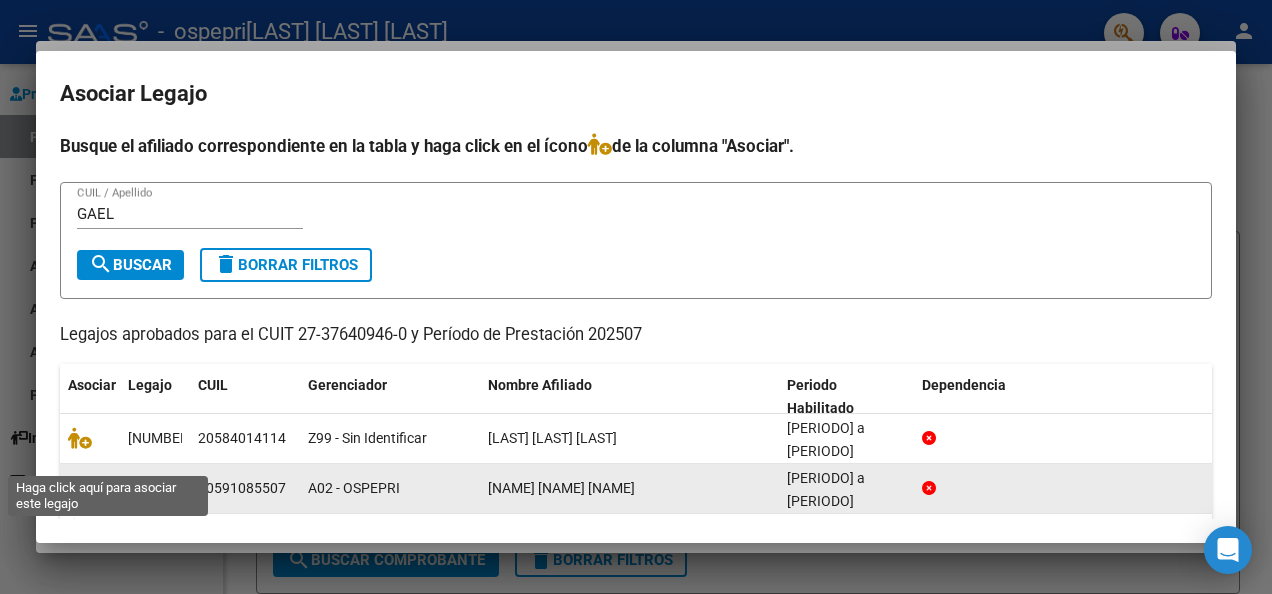 click 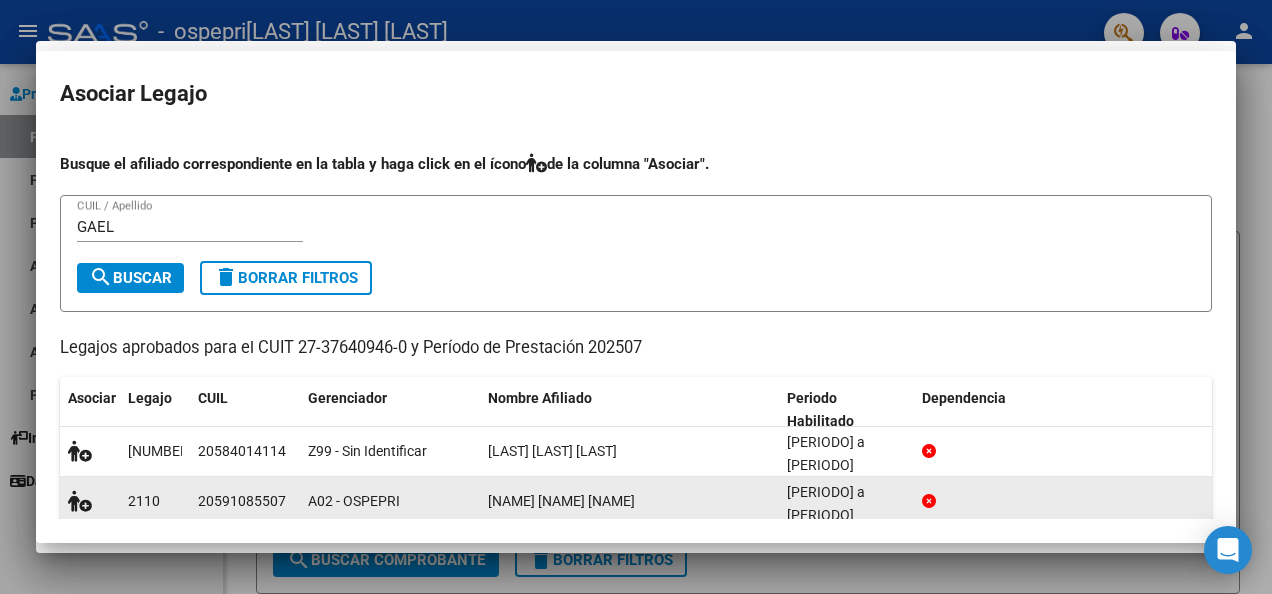 scroll, scrollTop: 1820, scrollLeft: 0, axis: vertical 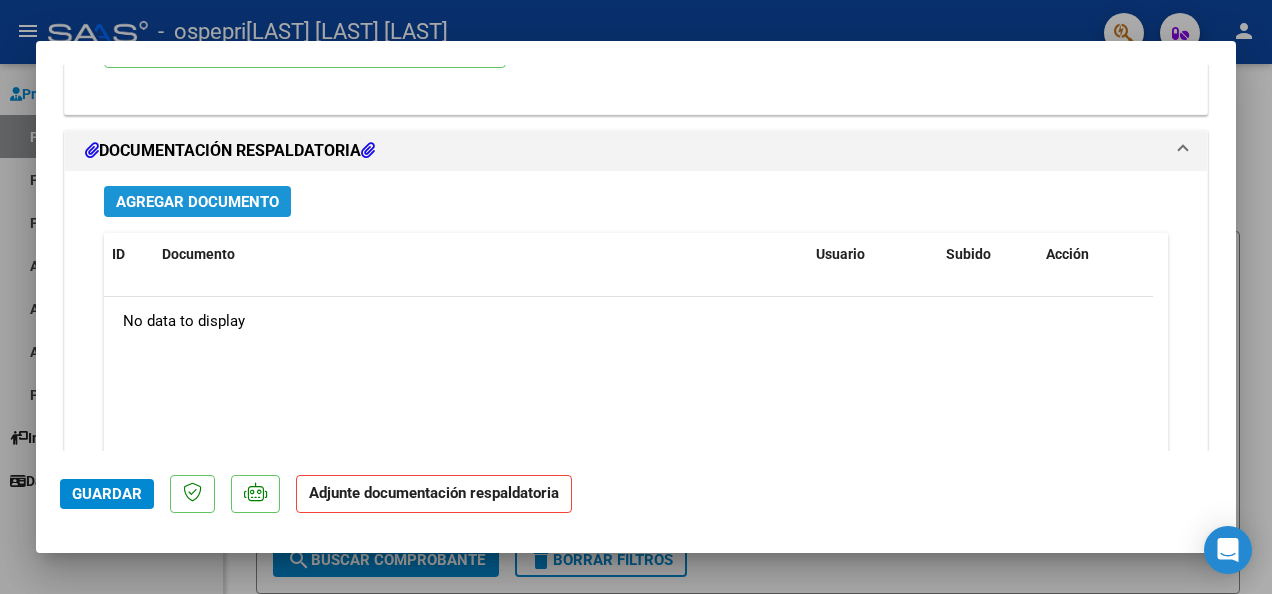 click on "Agregar Documento" at bounding box center (197, 202) 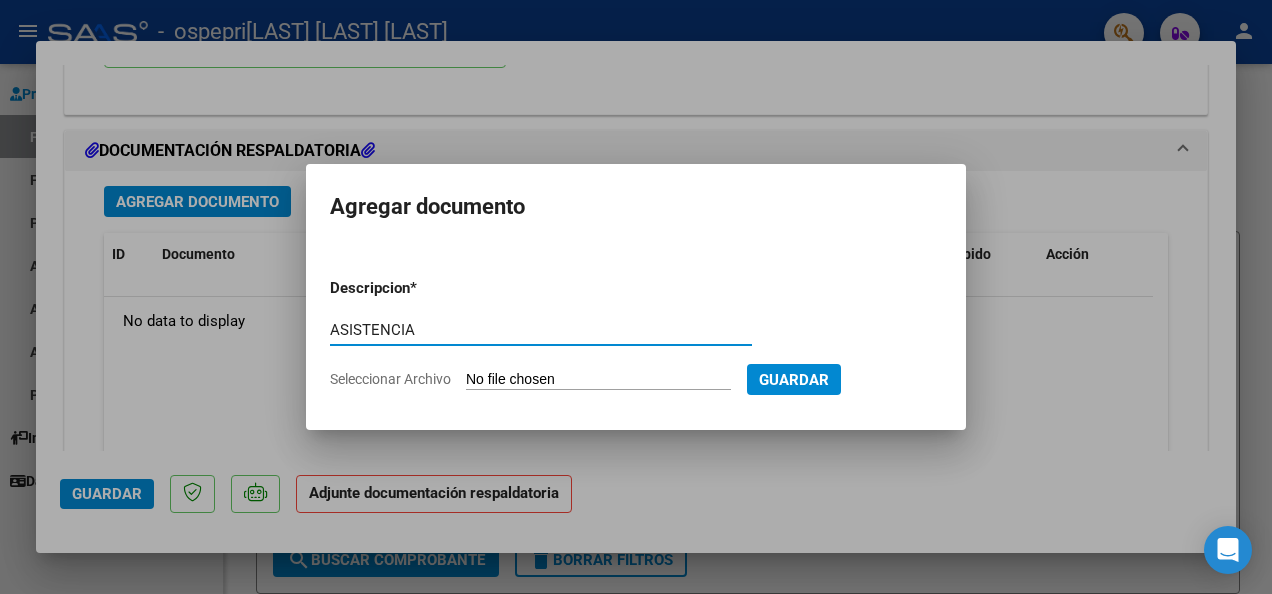 type on "ASISTENCIA" 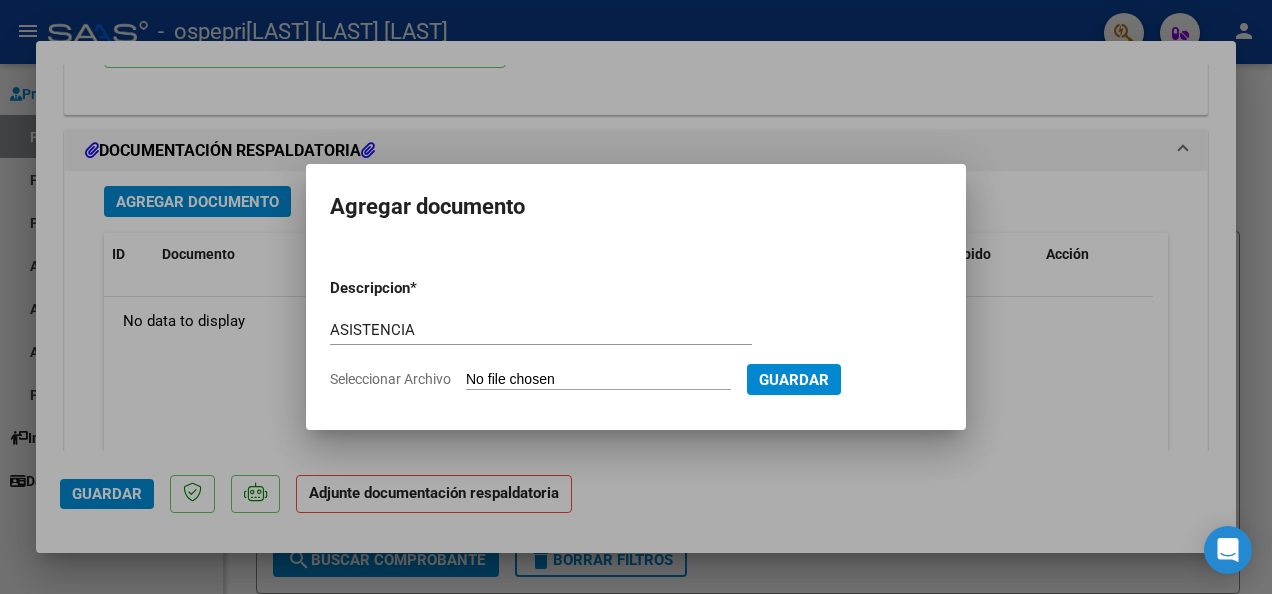 click on "Seleccionar Archivo" at bounding box center [598, 380] 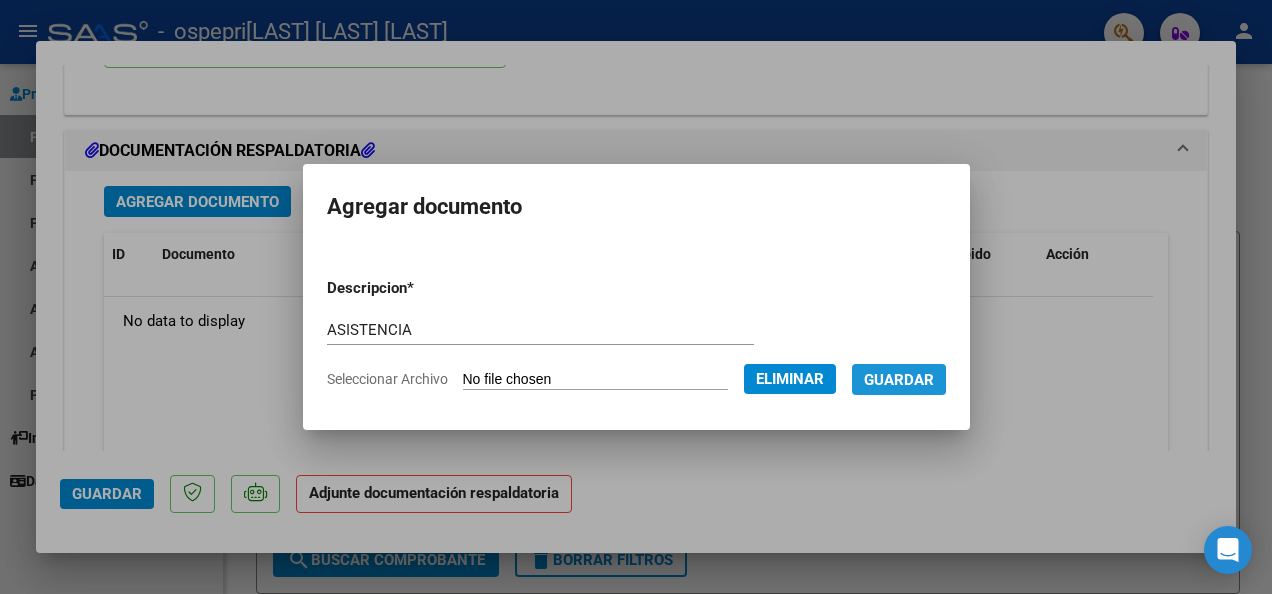 click on "Guardar" at bounding box center (899, 380) 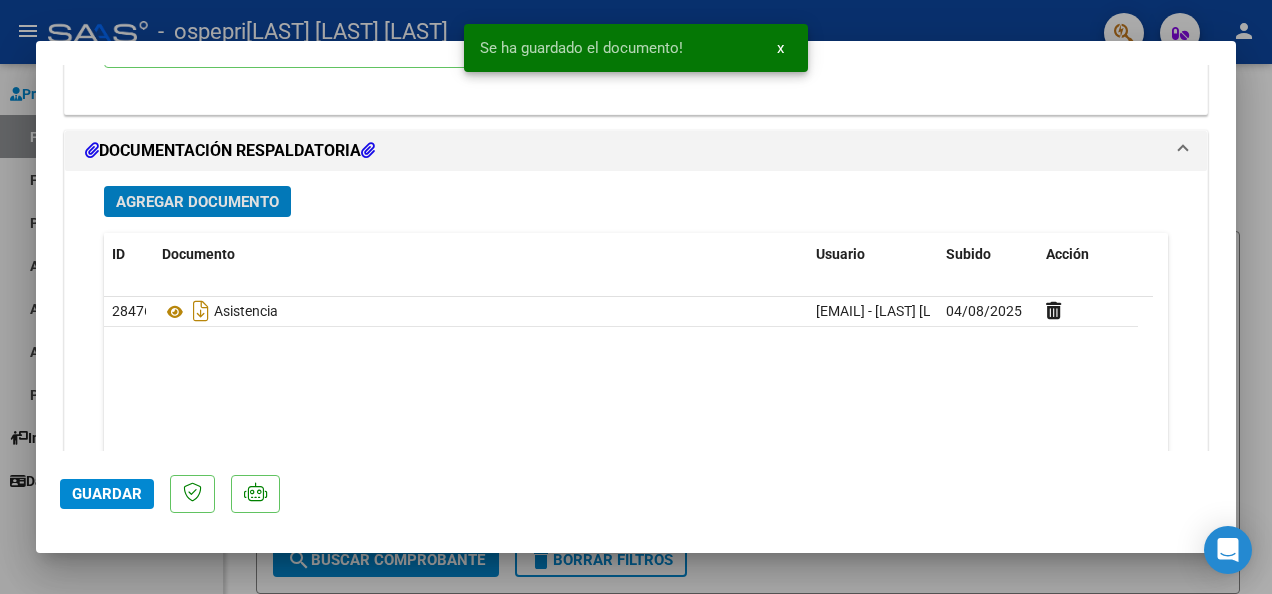 click on "Guardar" 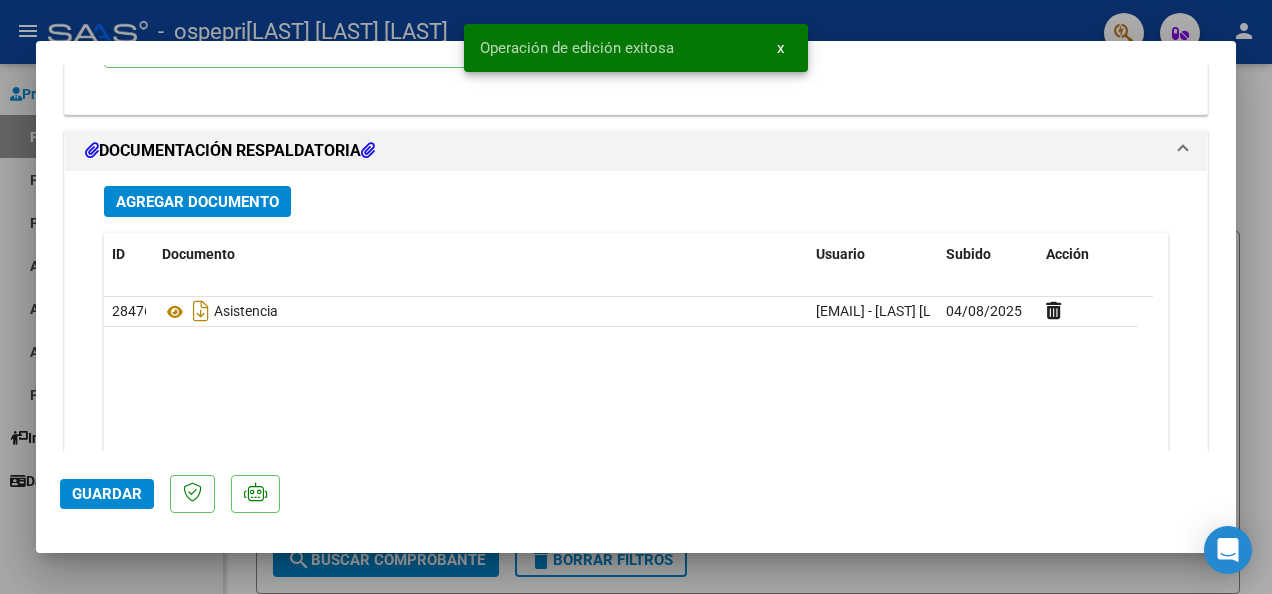 click at bounding box center [636, 297] 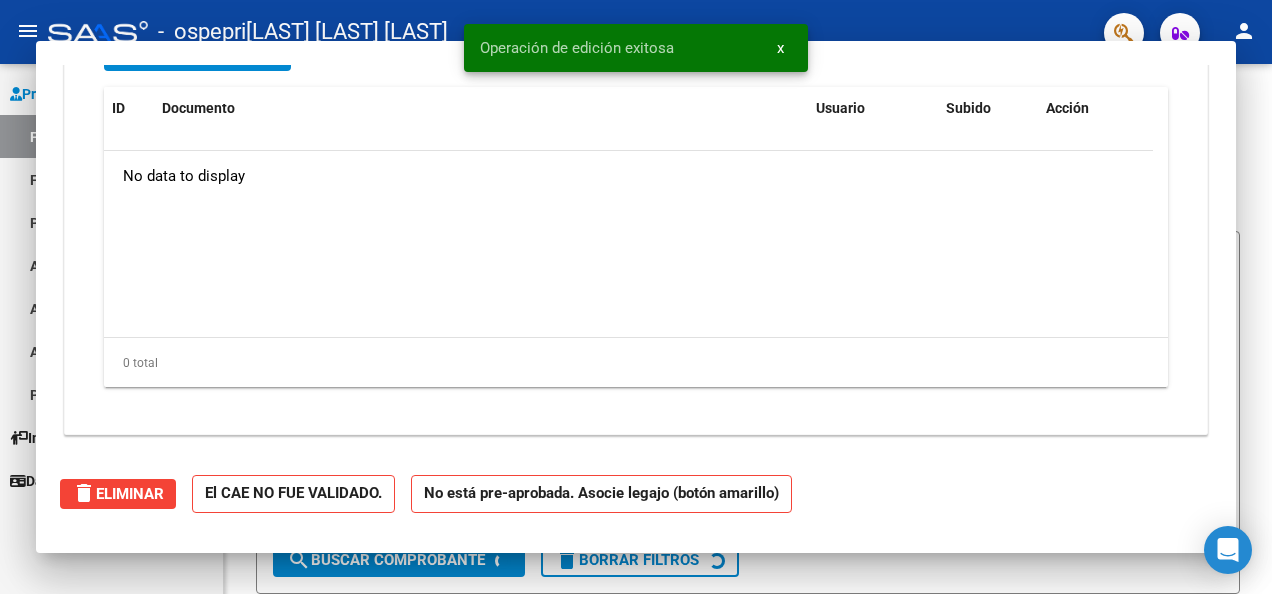 scroll, scrollTop: 0, scrollLeft: 0, axis: both 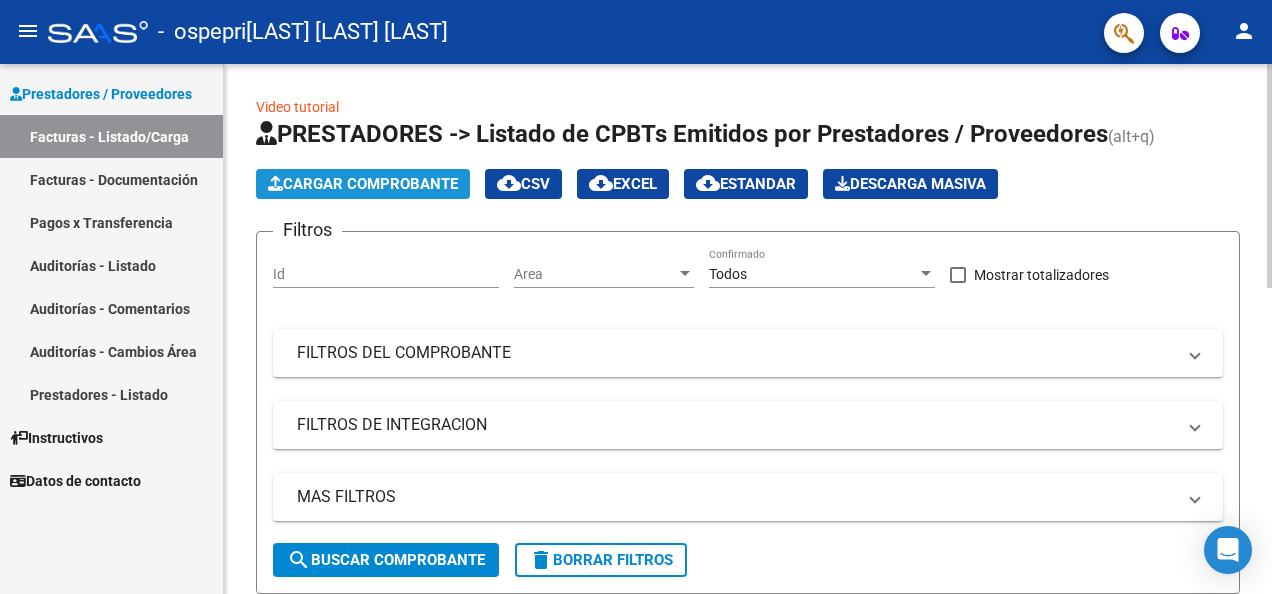 click on "Cargar Comprobante" 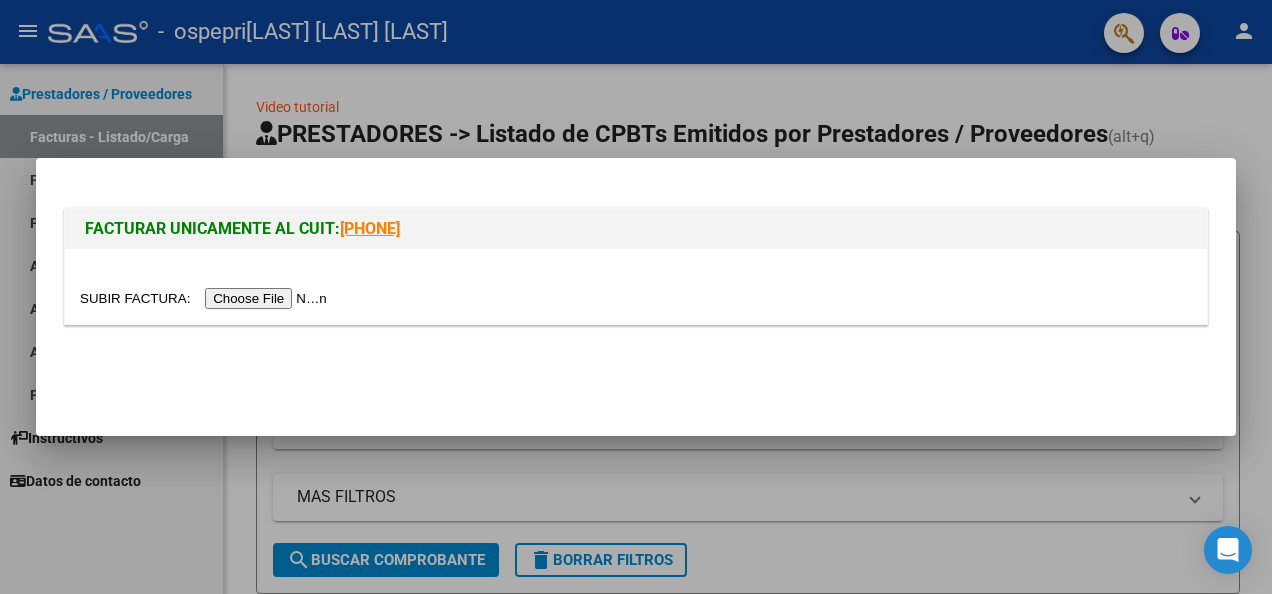 click at bounding box center [206, 298] 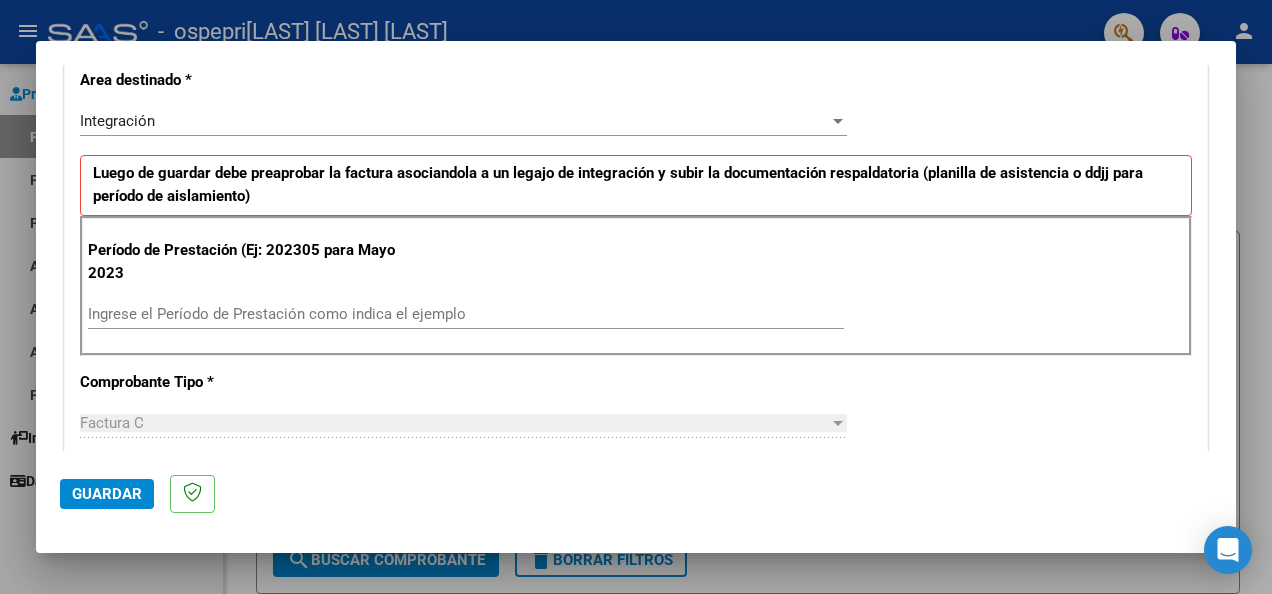 scroll, scrollTop: 462, scrollLeft: 0, axis: vertical 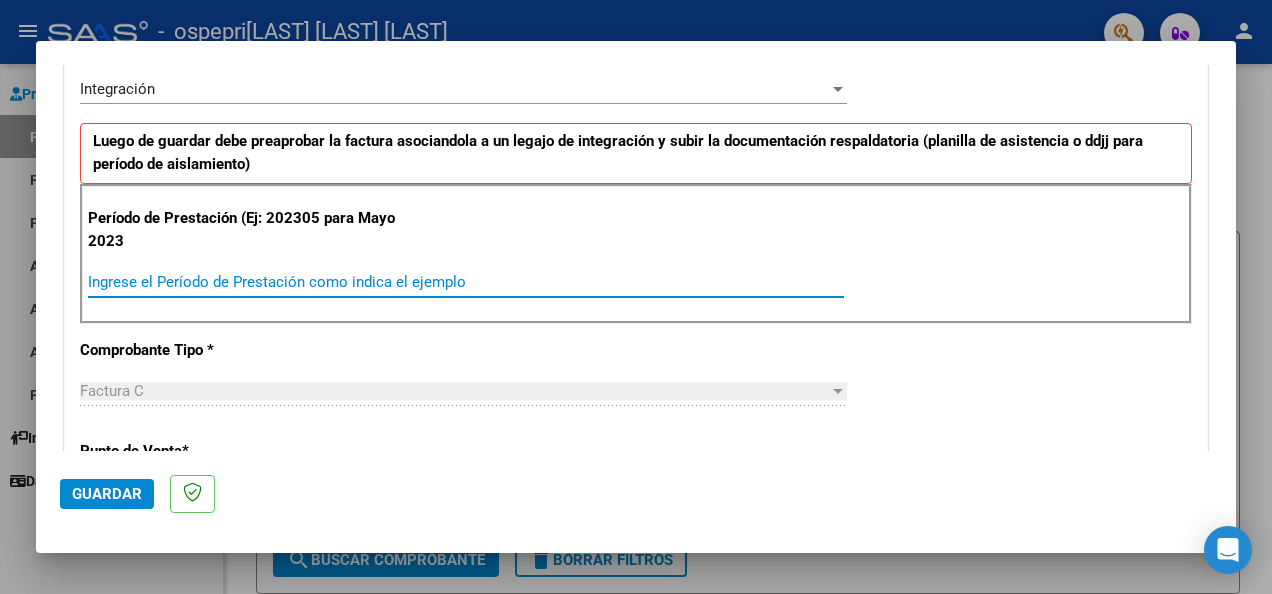click on "Ingrese el Período de Prestación como indica el ejemplo" at bounding box center [466, 282] 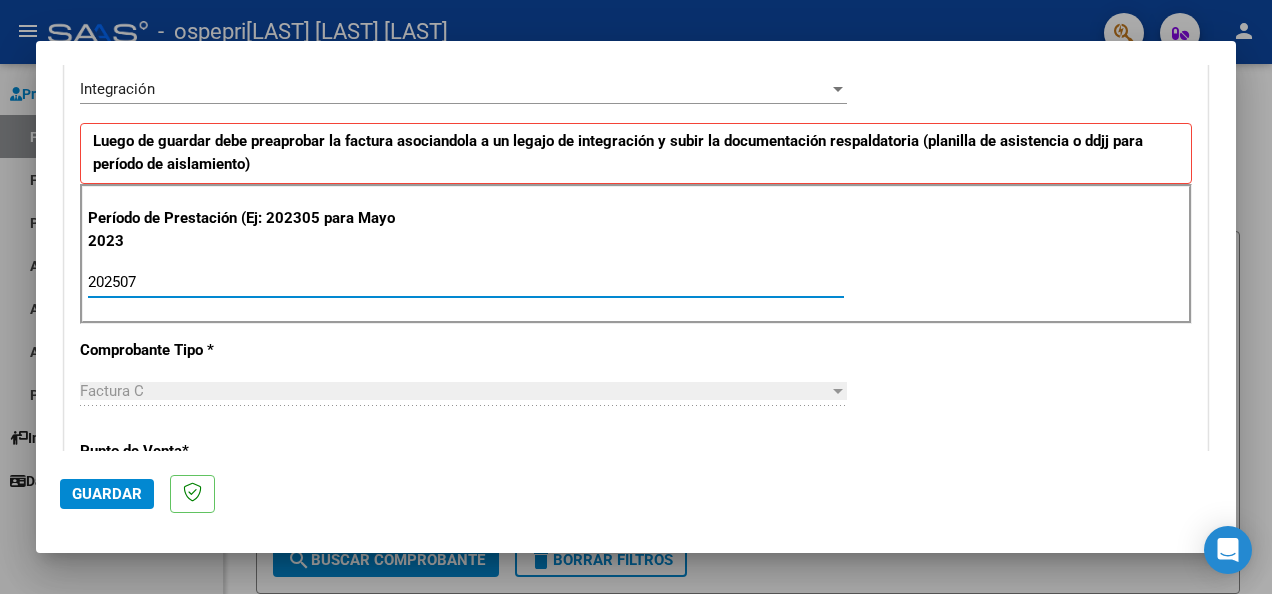 type on "202507" 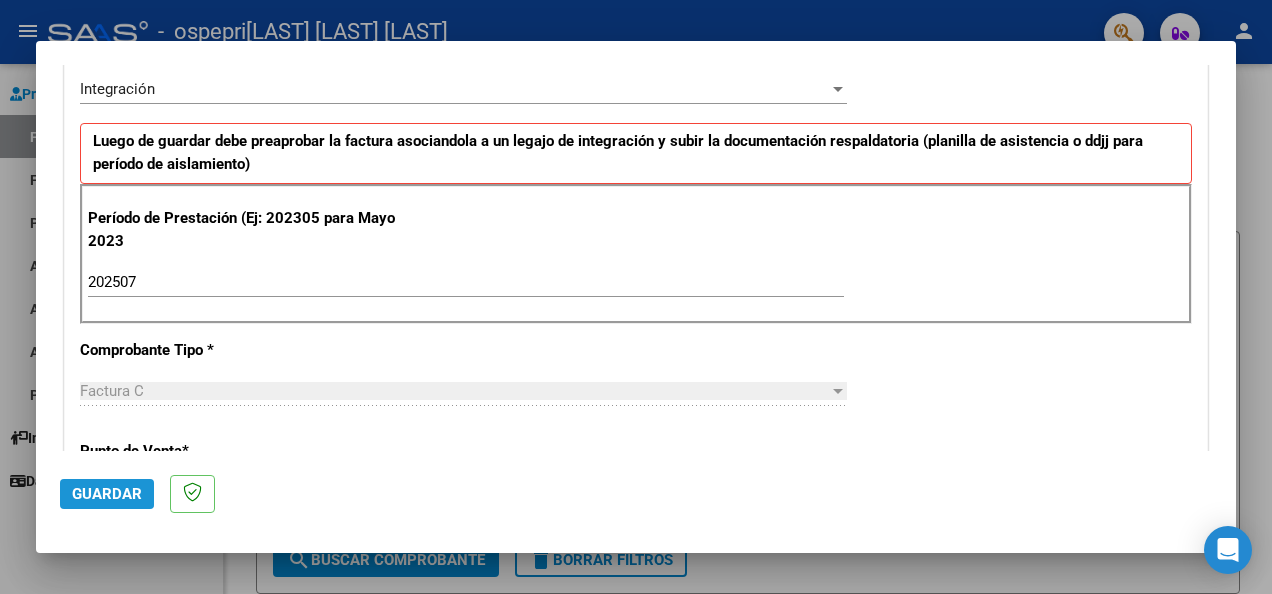 click on "Guardar" 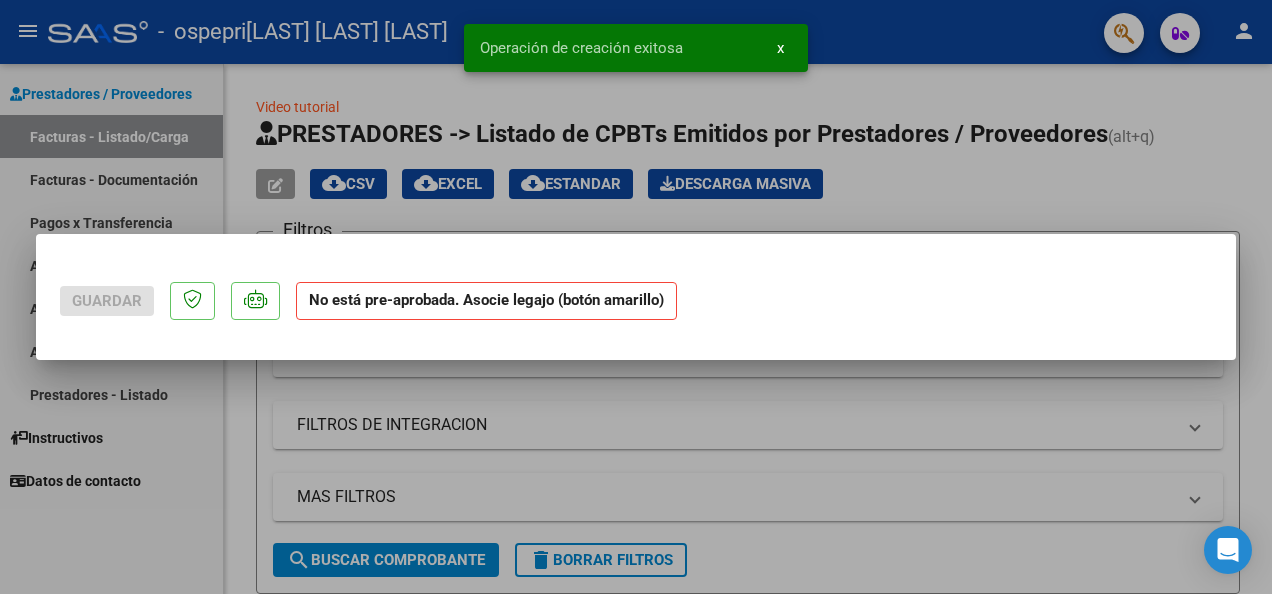 scroll, scrollTop: 0, scrollLeft: 0, axis: both 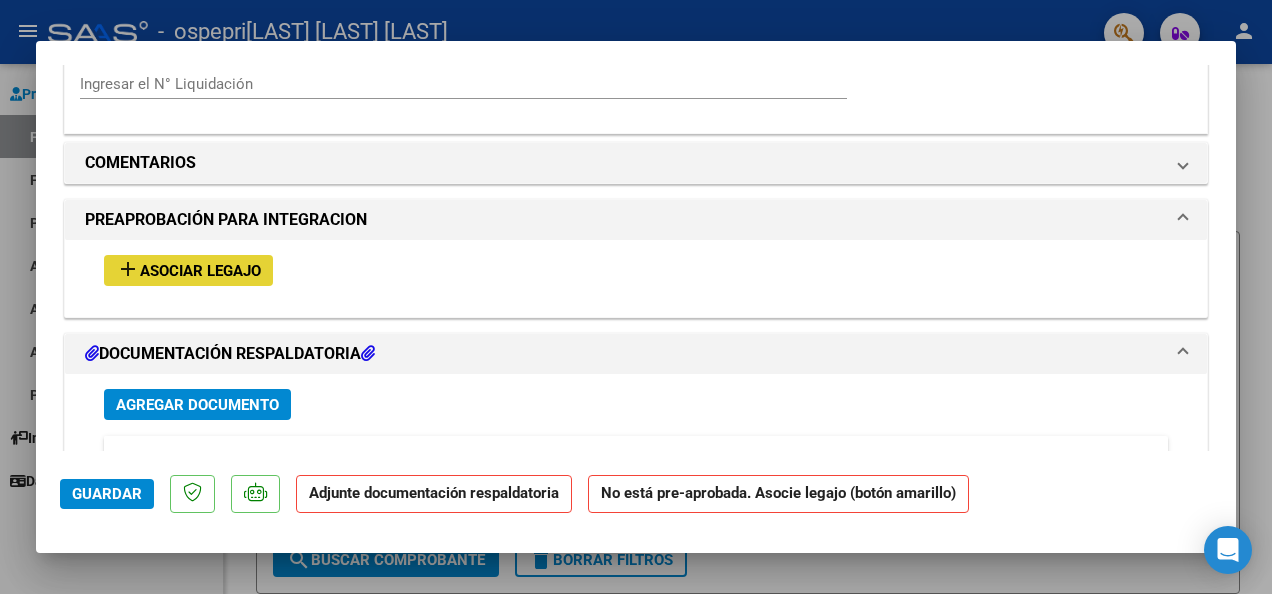 click on "Asociar Legajo" at bounding box center [200, 271] 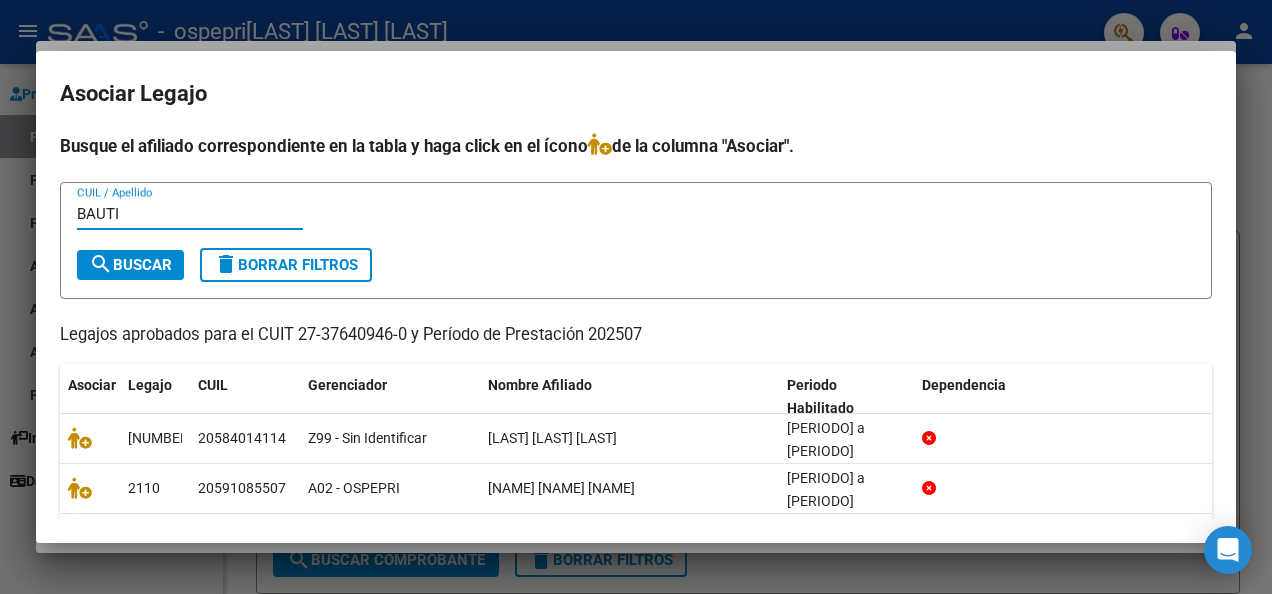 type on "BAUTI" 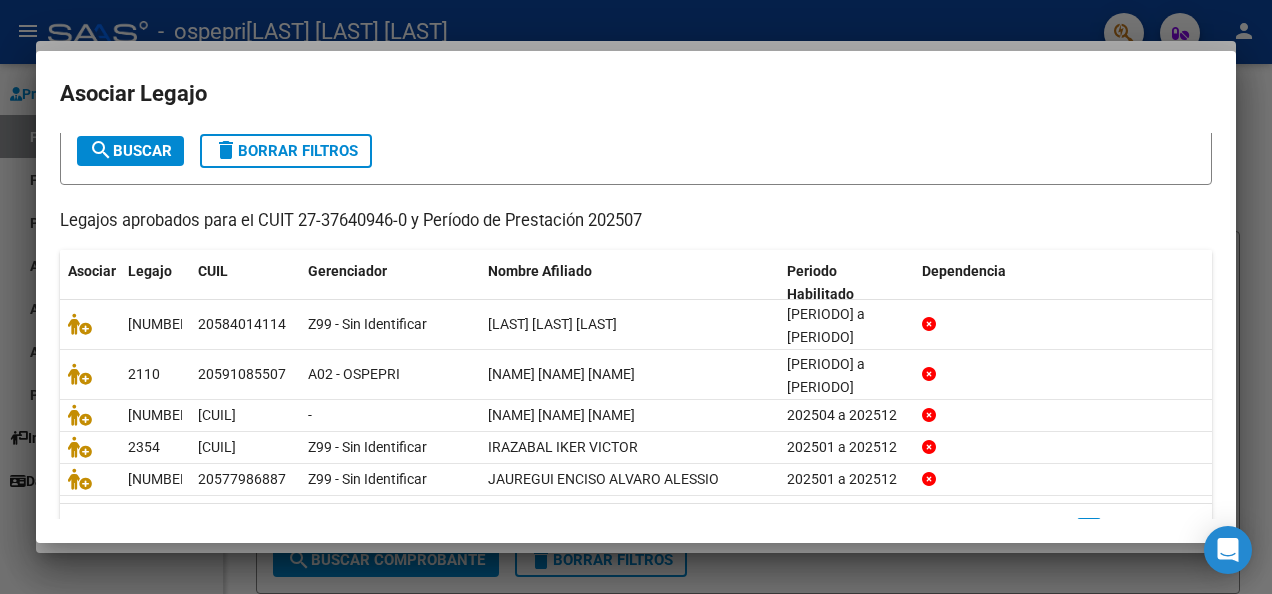 scroll, scrollTop: 124, scrollLeft: 0, axis: vertical 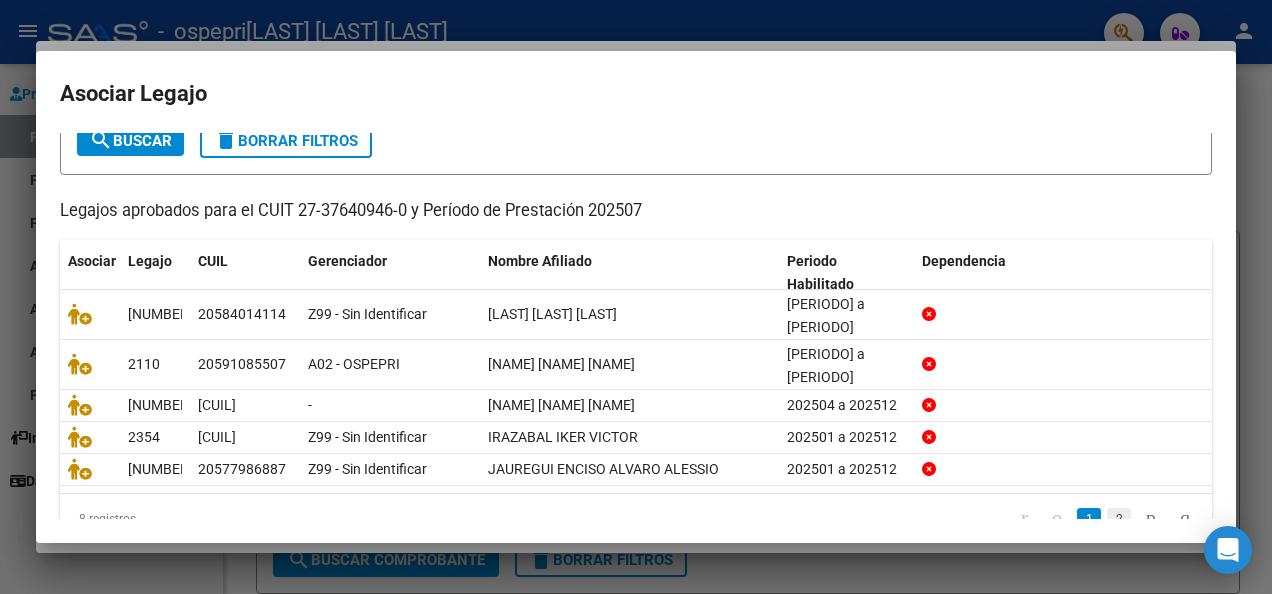 click on "2" 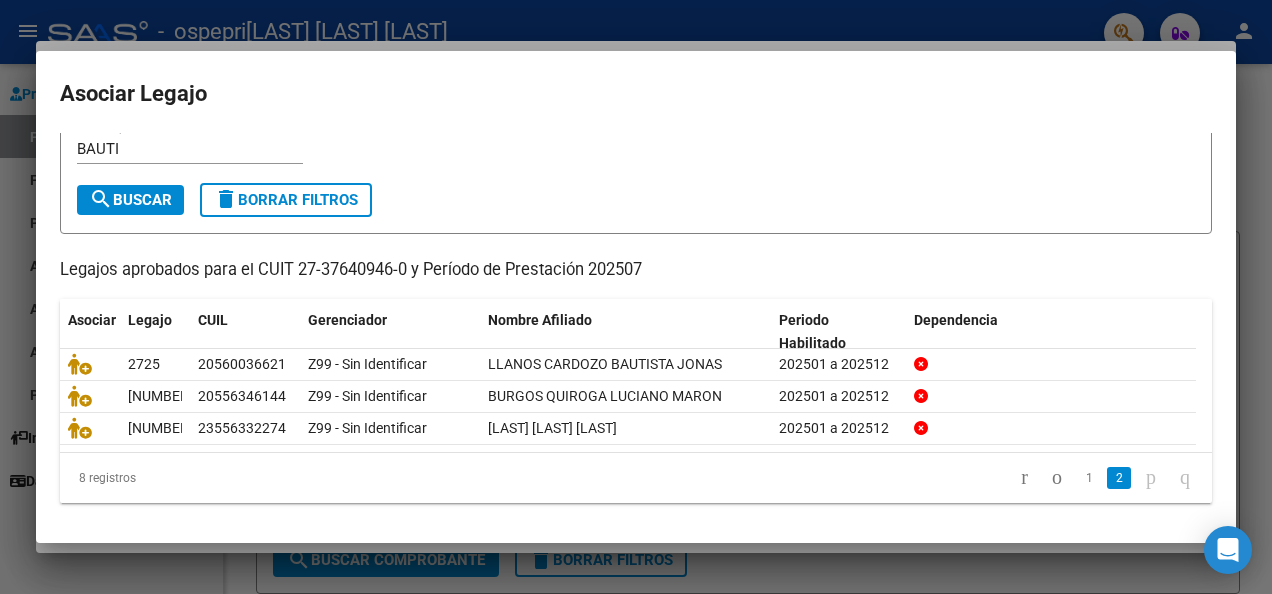 scroll, scrollTop: 61, scrollLeft: 0, axis: vertical 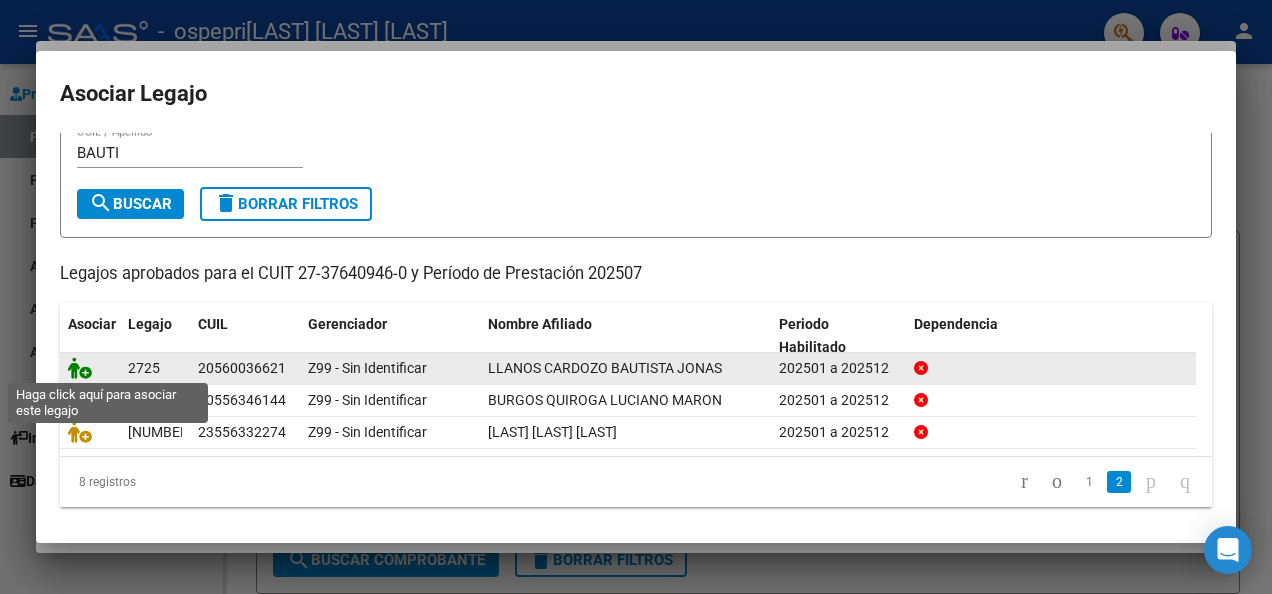 click 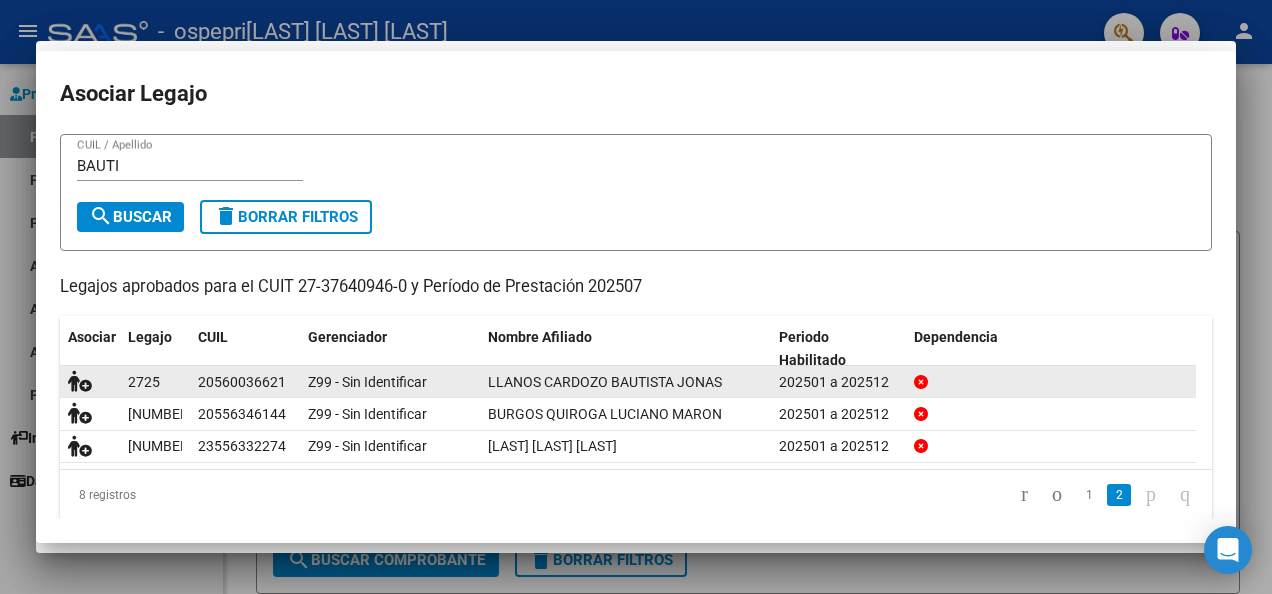 scroll, scrollTop: 1716, scrollLeft: 0, axis: vertical 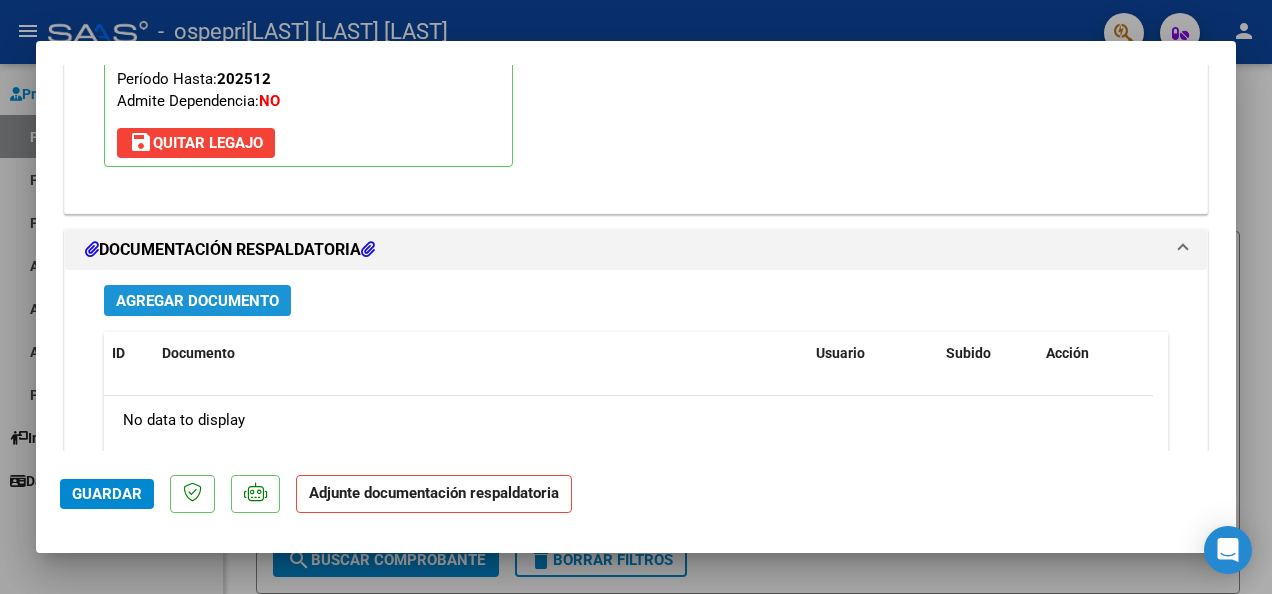 click on "Agregar Documento" at bounding box center [197, 301] 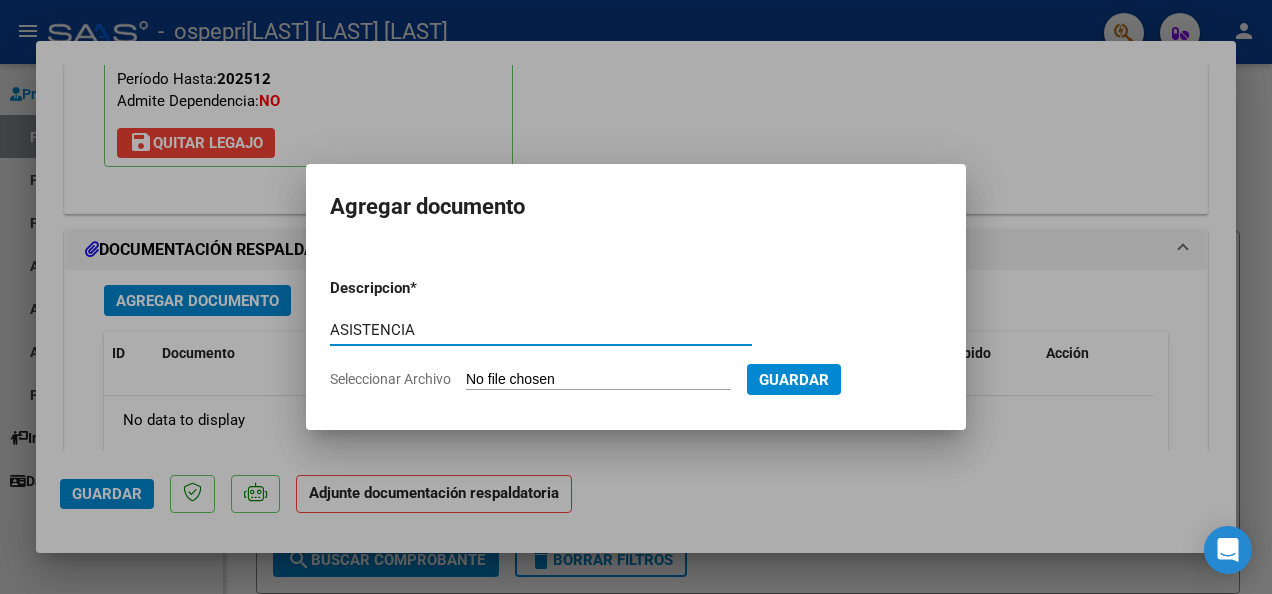 type on "ASISTENCIA" 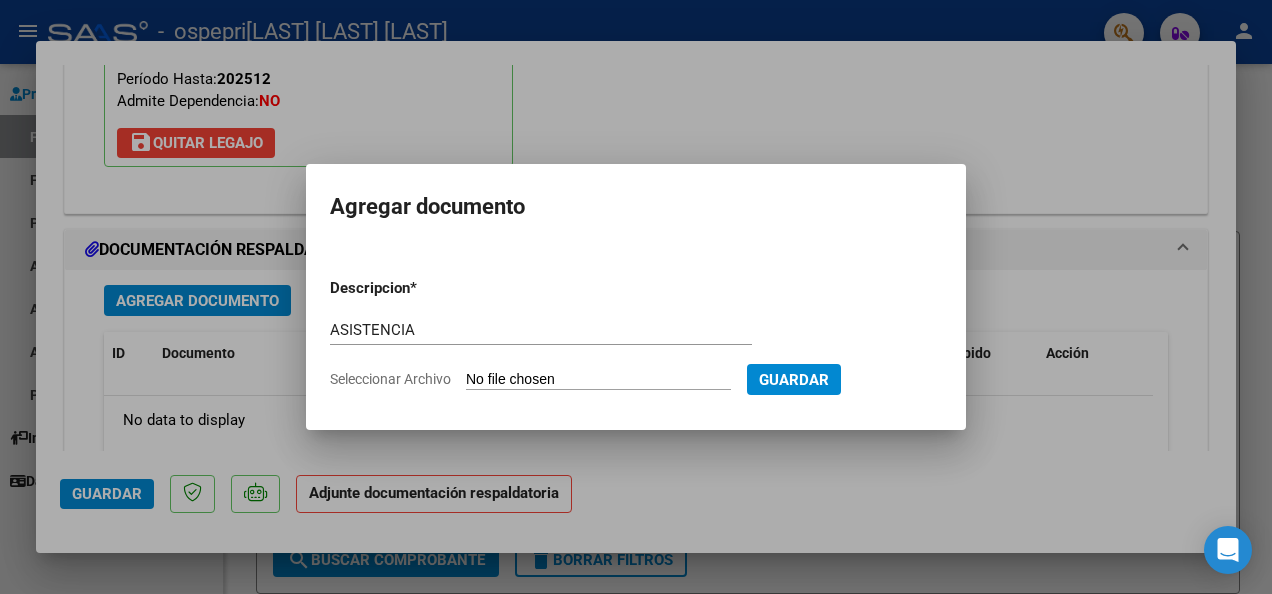 click on "Seleccionar Archivo" at bounding box center (598, 380) 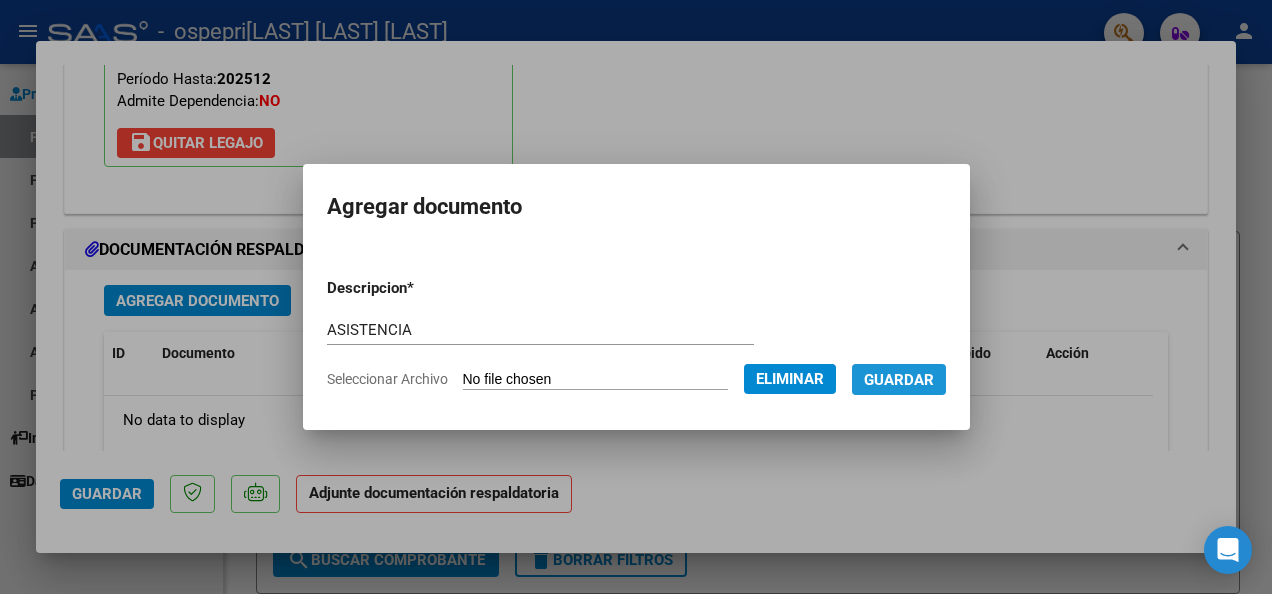 click on "Guardar" at bounding box center (899, 380) 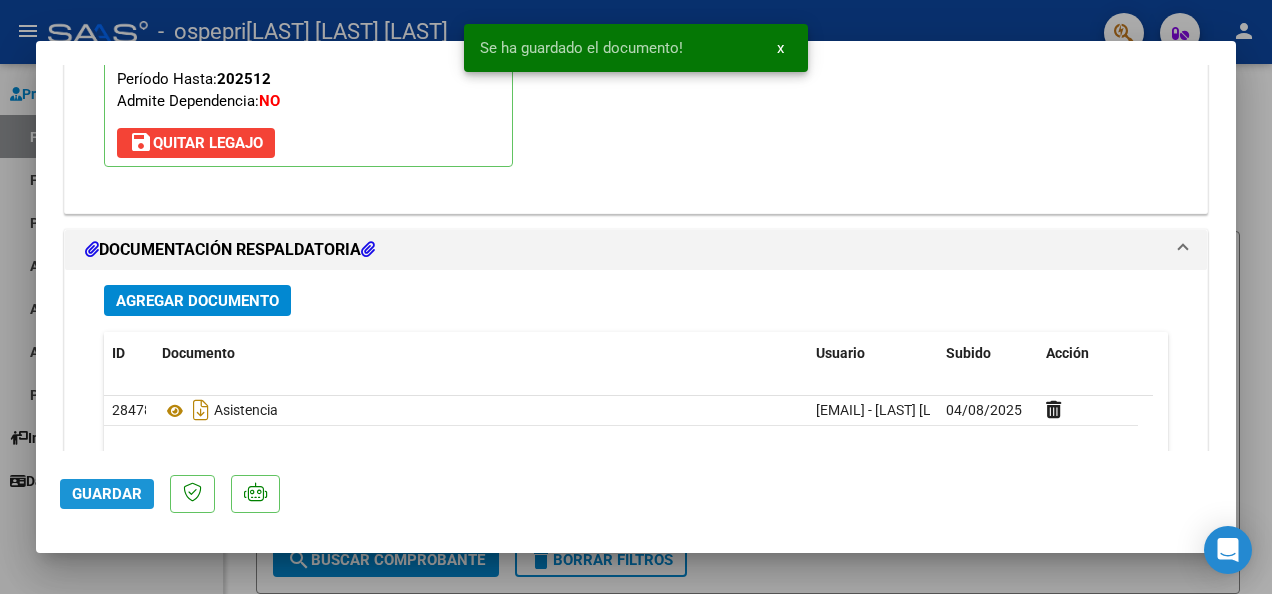 click on "Guardar" 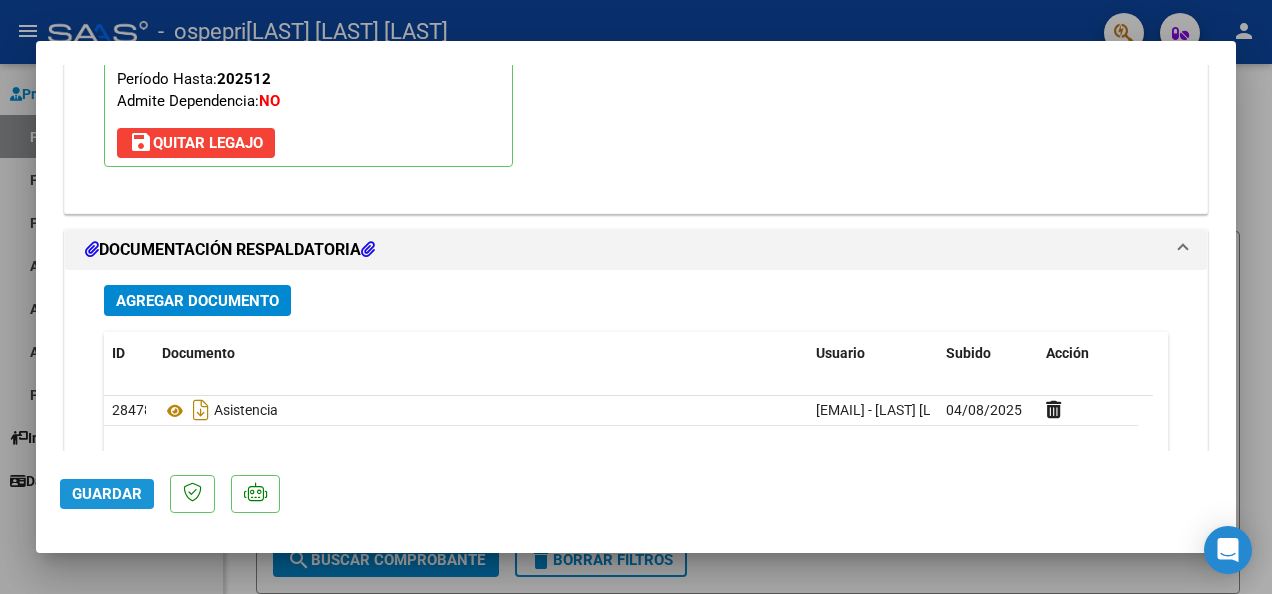 click on "Guardar" 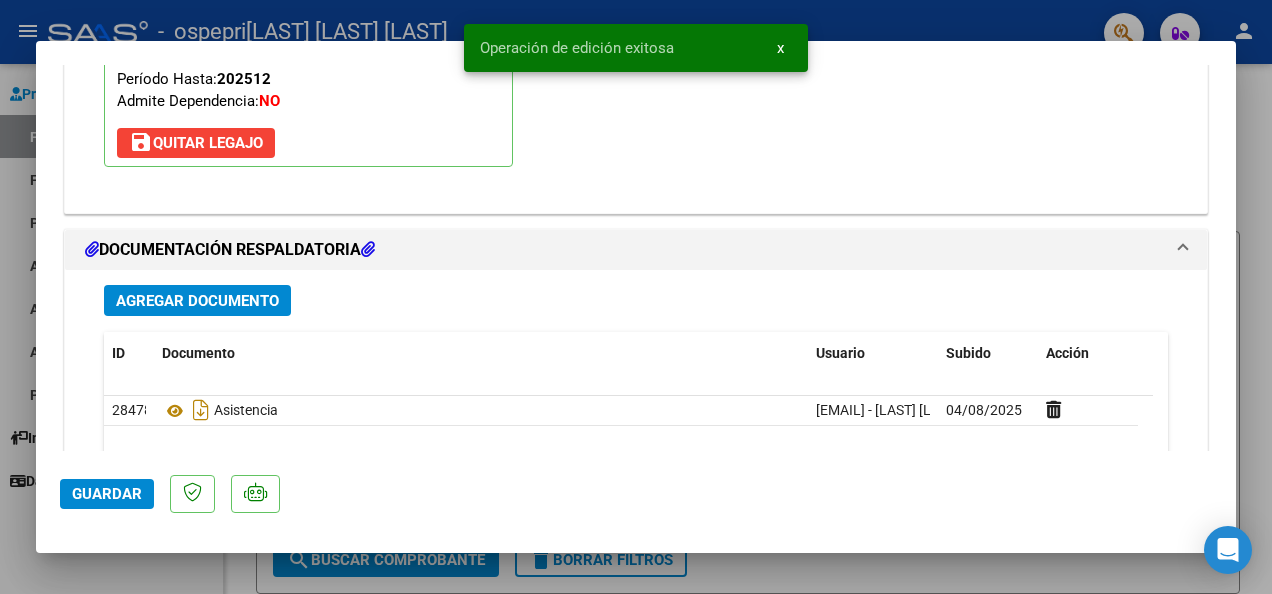 click at bounding box center (636, 297) 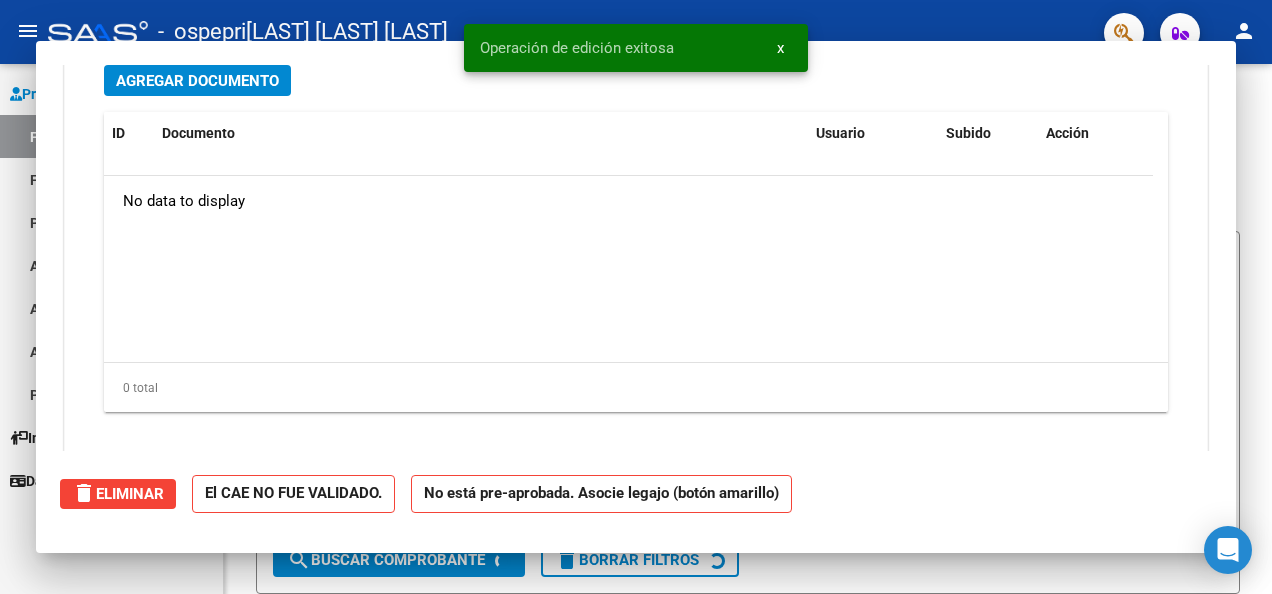 scroll, scrollTop: 0, scrollLeft: 0, axis: both 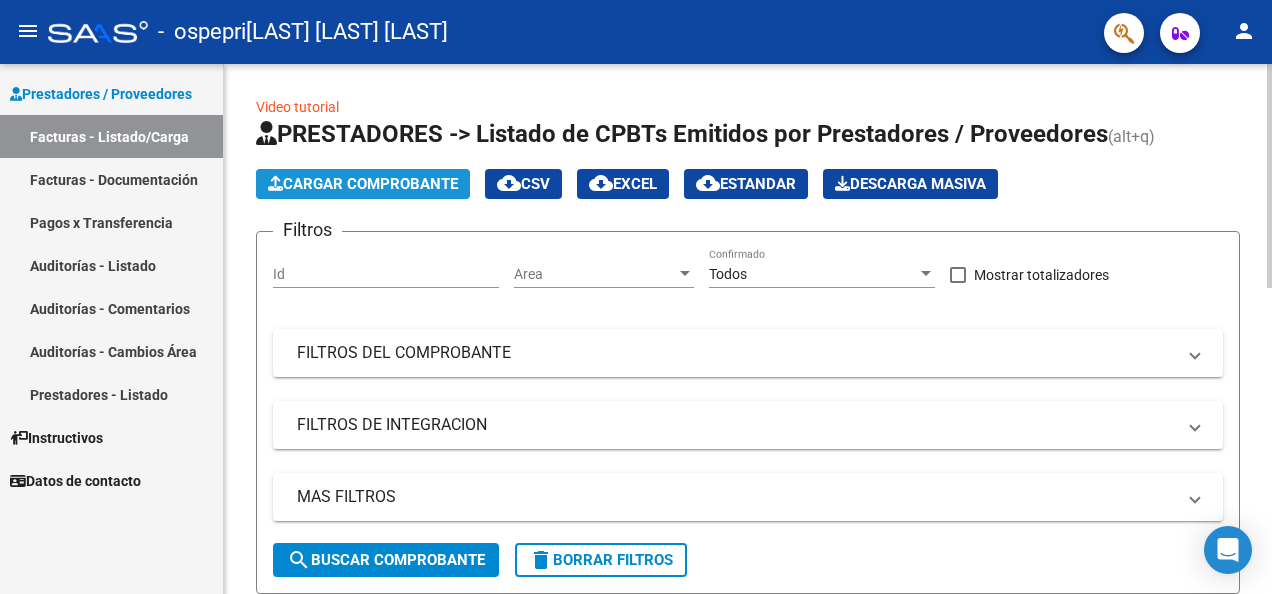 click on "Cargar Comprobante" 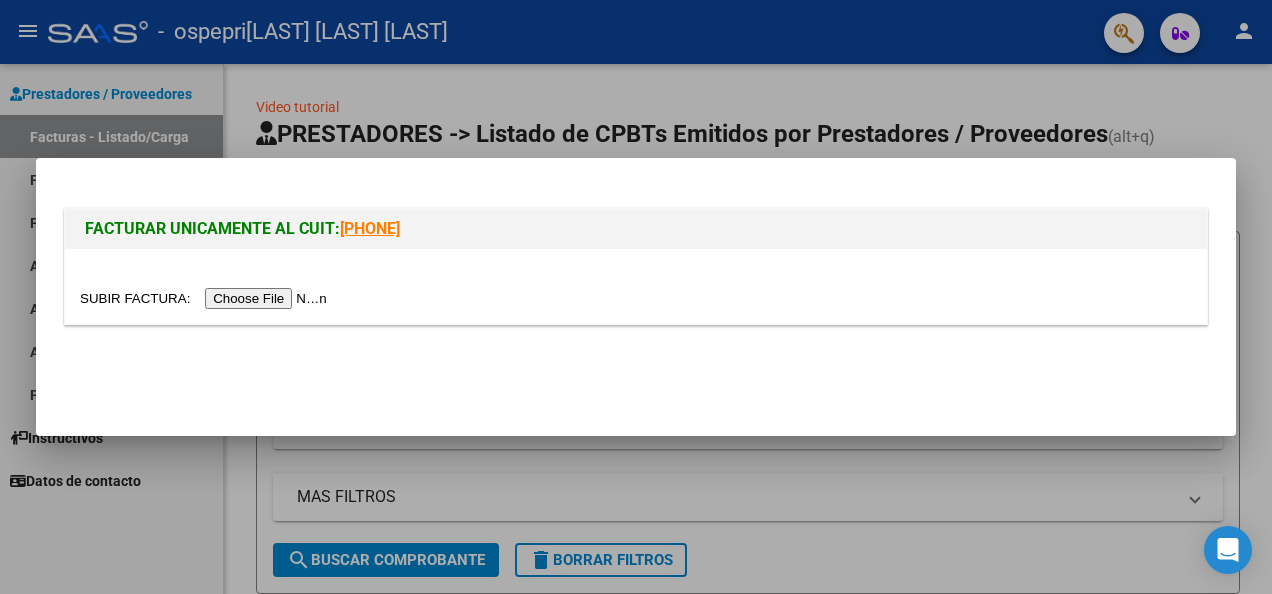 click at bounding box center [206, 298] 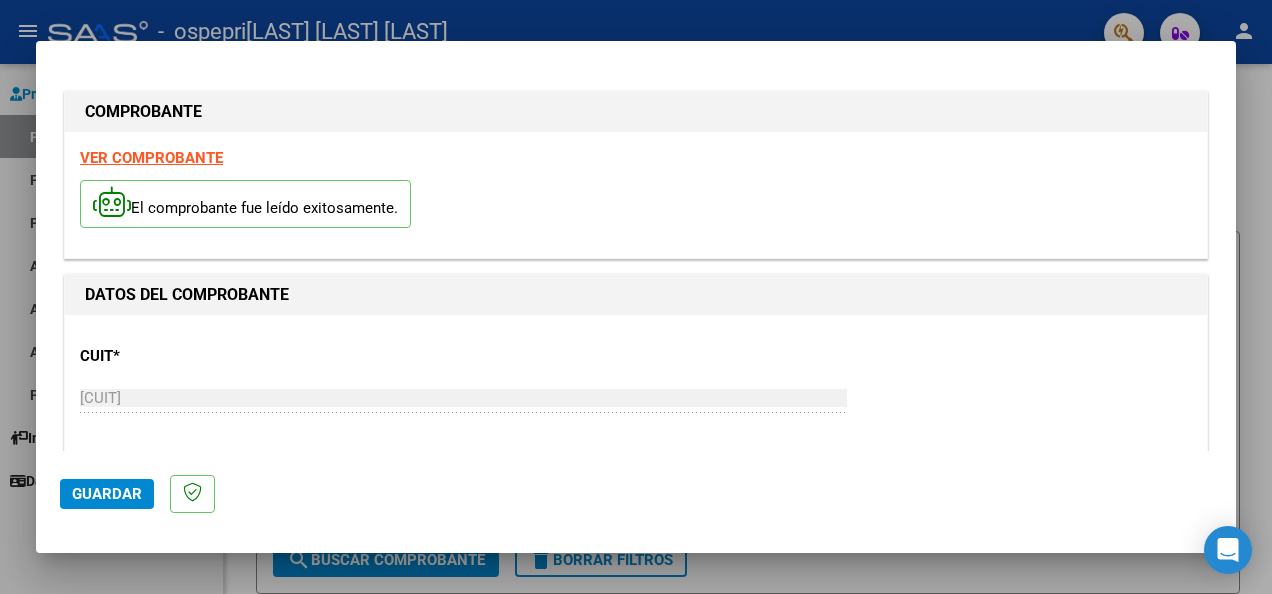 scroll, scrollTop: 337, scrollLeft: 0, axis: vertical 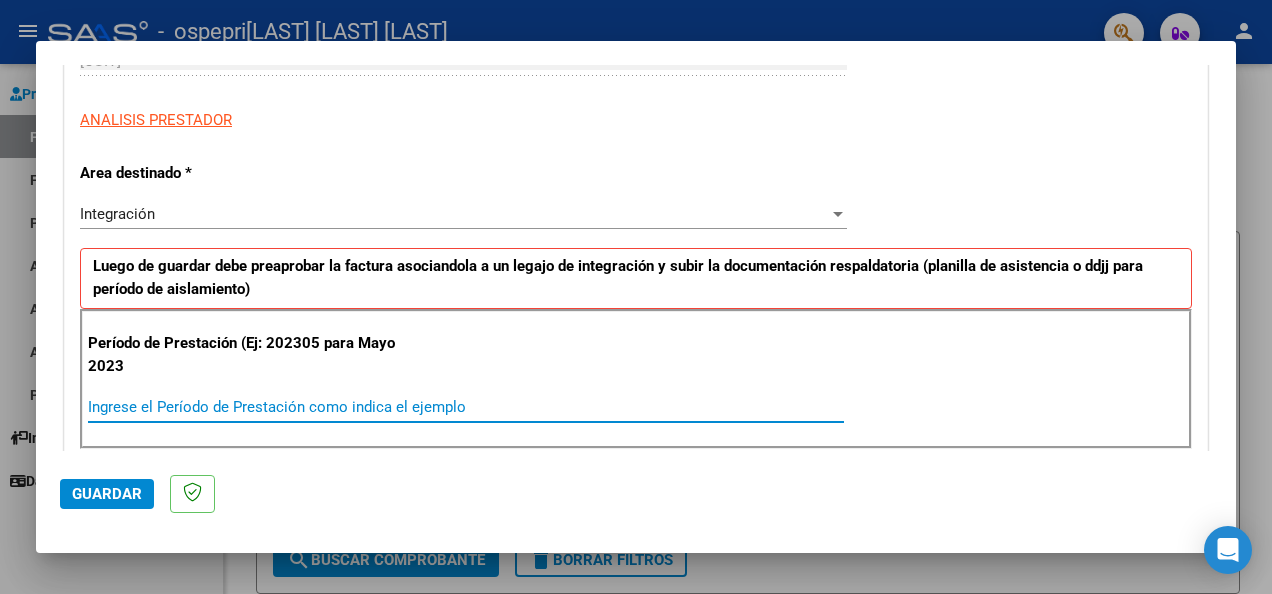 click on "Ingrese el Período de Prestación como indica el ejemplo" at bounding box center (466, 407) 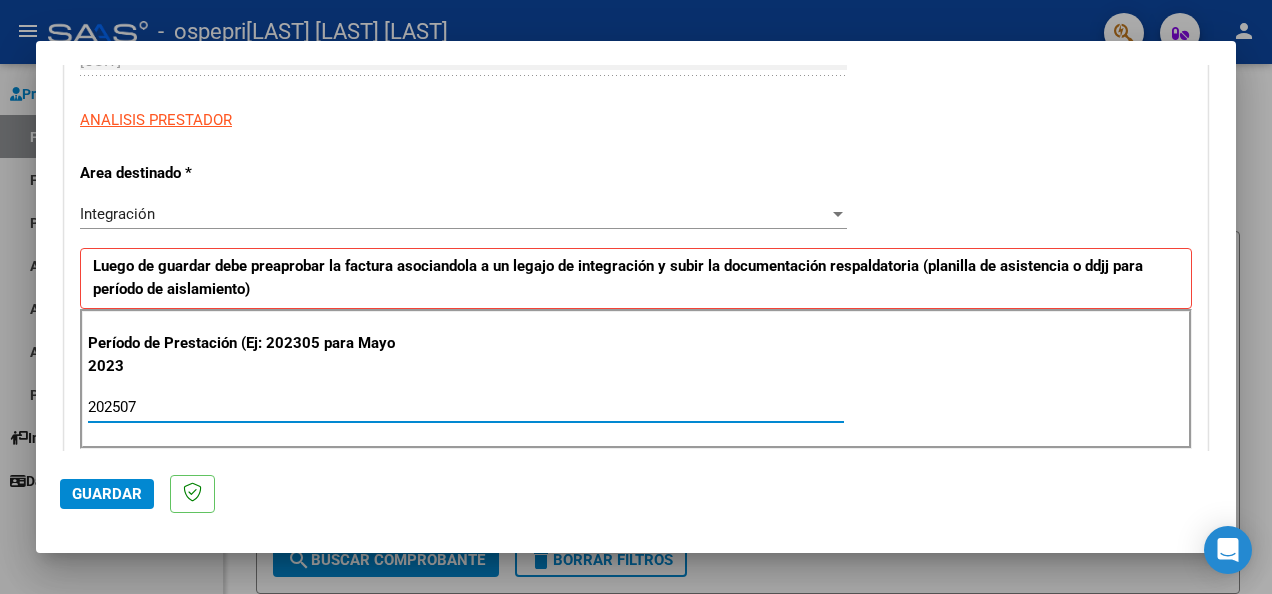 type on "202507" 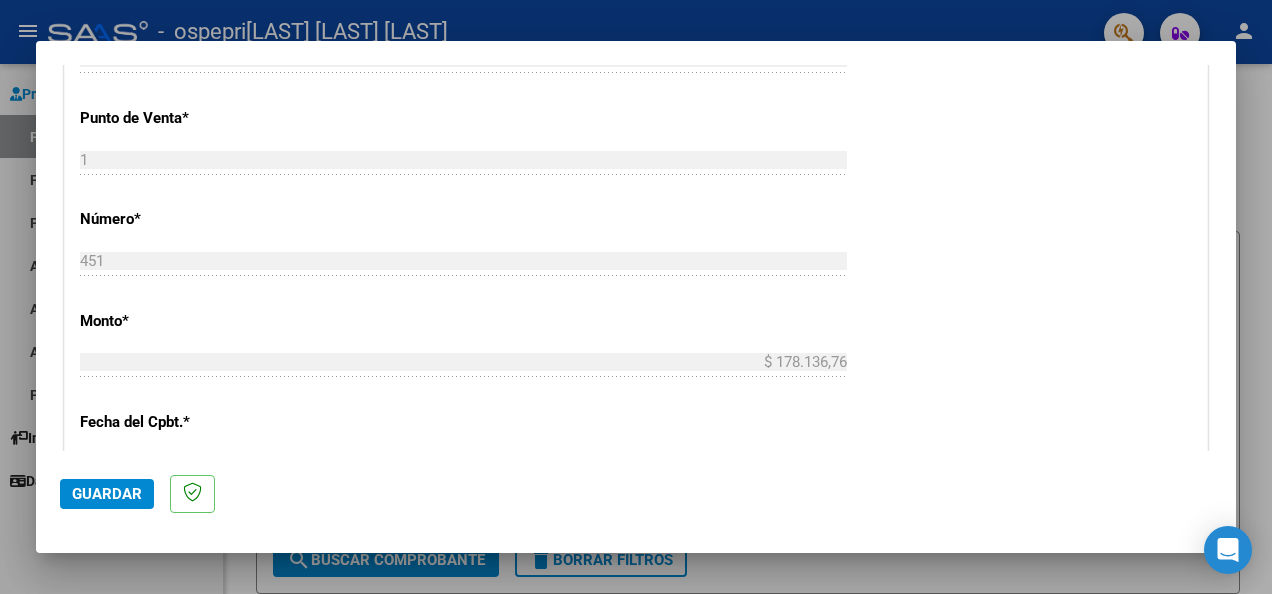 scroll, scrollTop: 806, scrollLeft: 0, axis: vertical 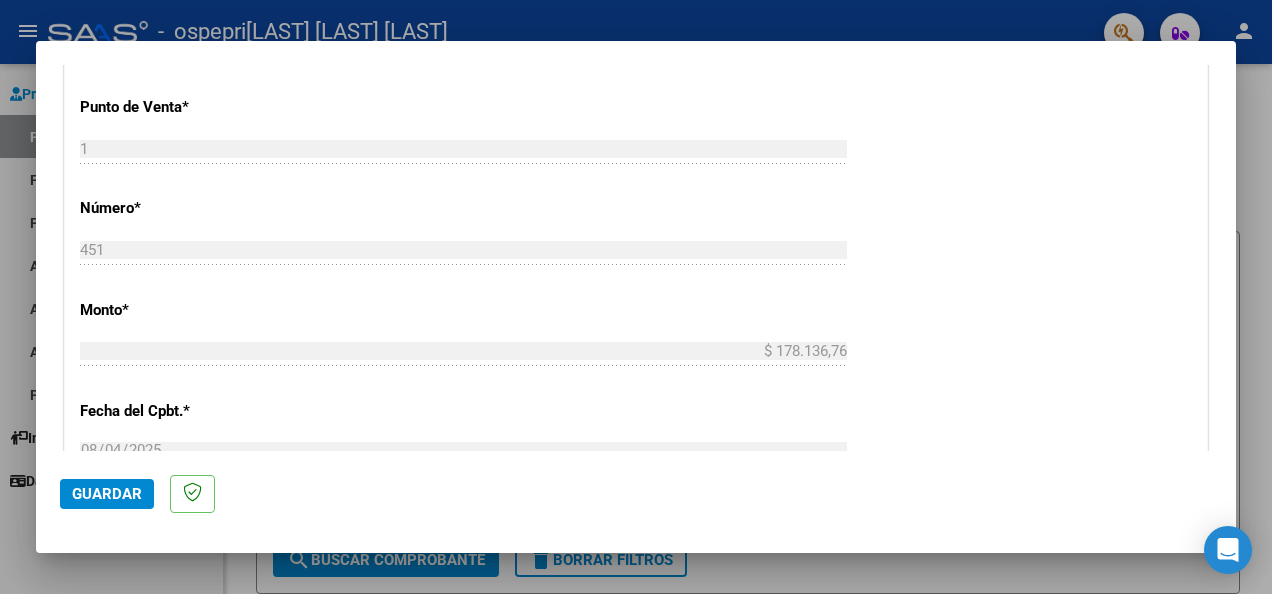 click on "Guardar" 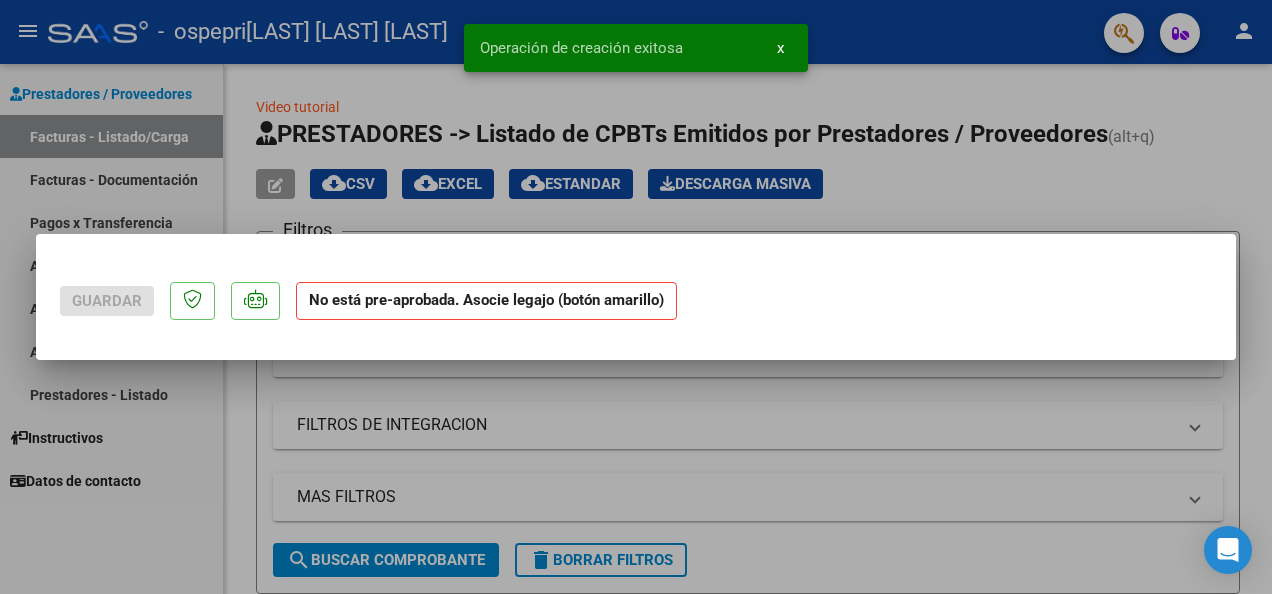 scroll, scrollTop: 0, scrollLeft: 0, axis: both 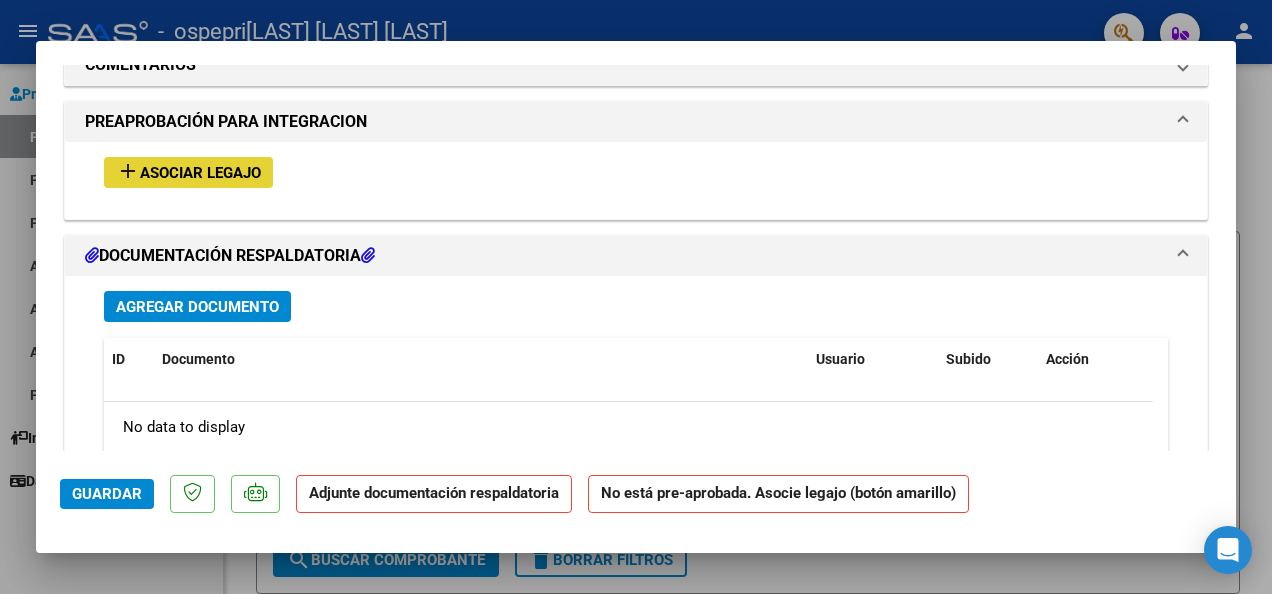 click on "Asociar Legajo" at bounding box center (200, 173) 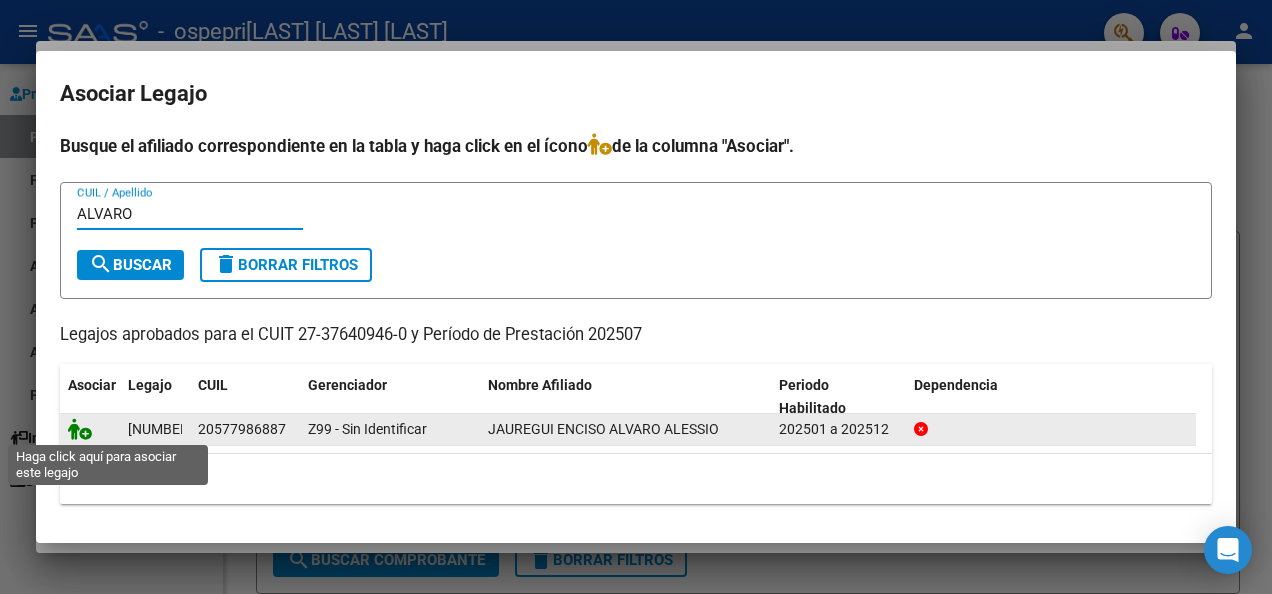 type on "ALVARO" 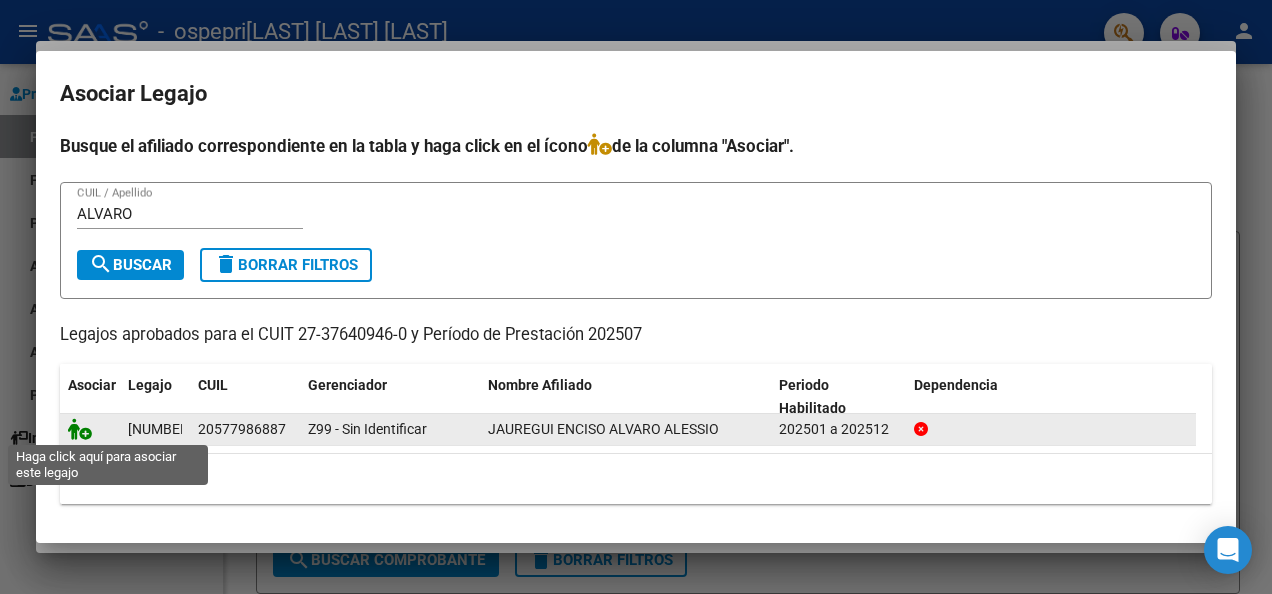 click 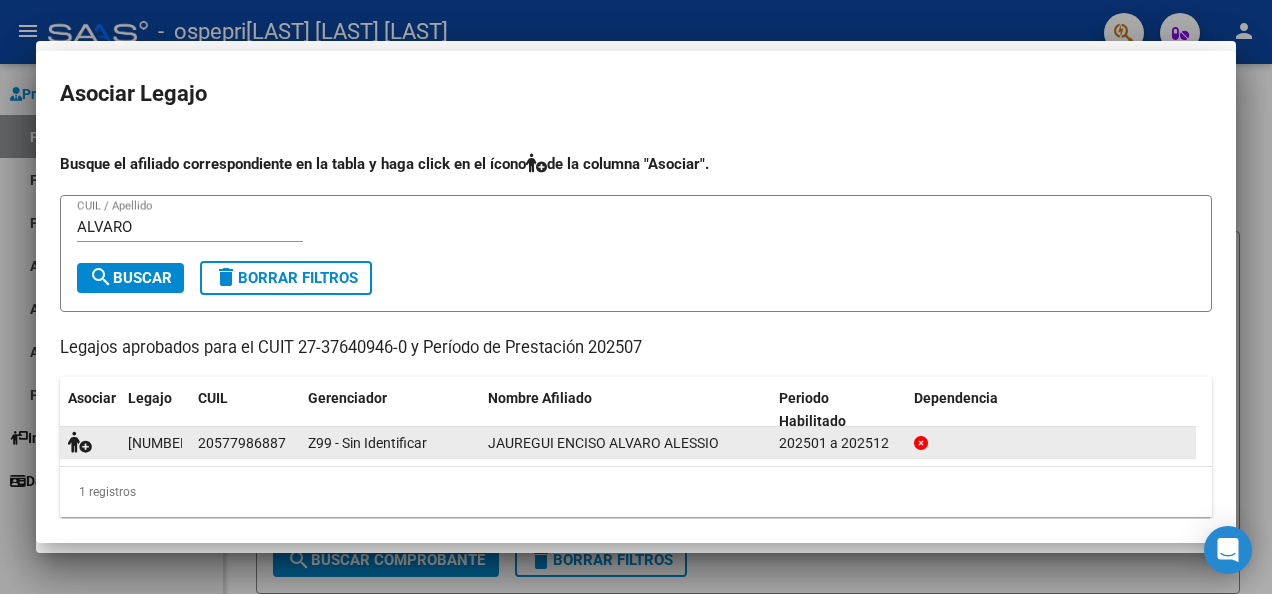 scroll, scrollTop: 1814, scrollLeft: 0, axis: vertical 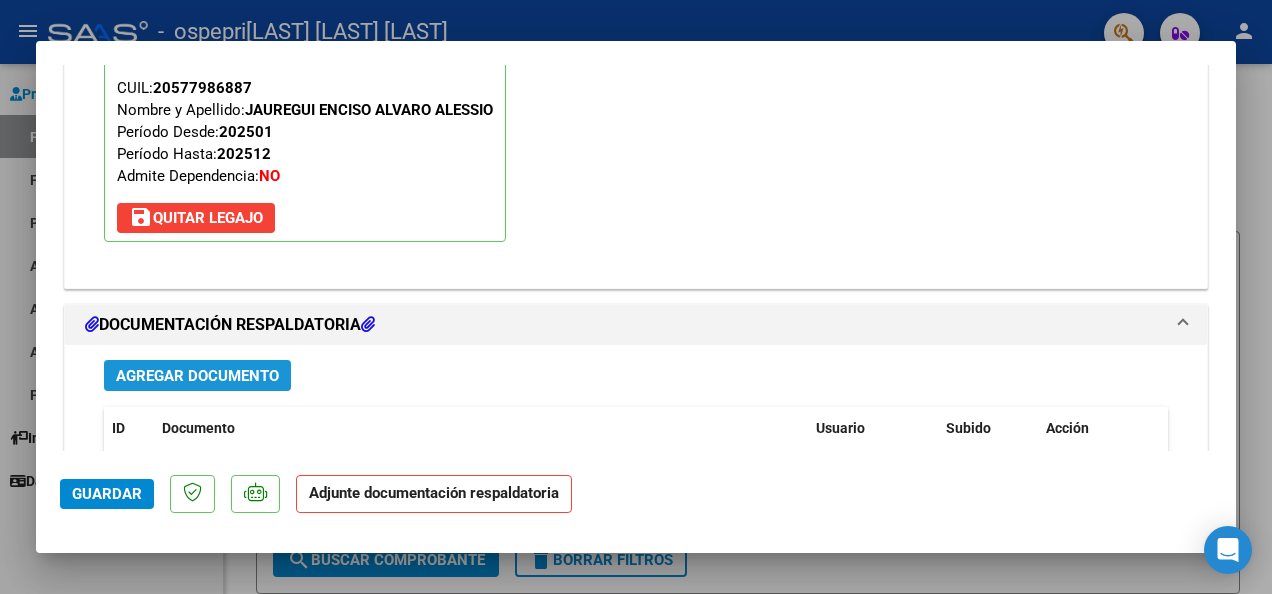 click on "Agregar Documento" at bounding box center (197, 376) 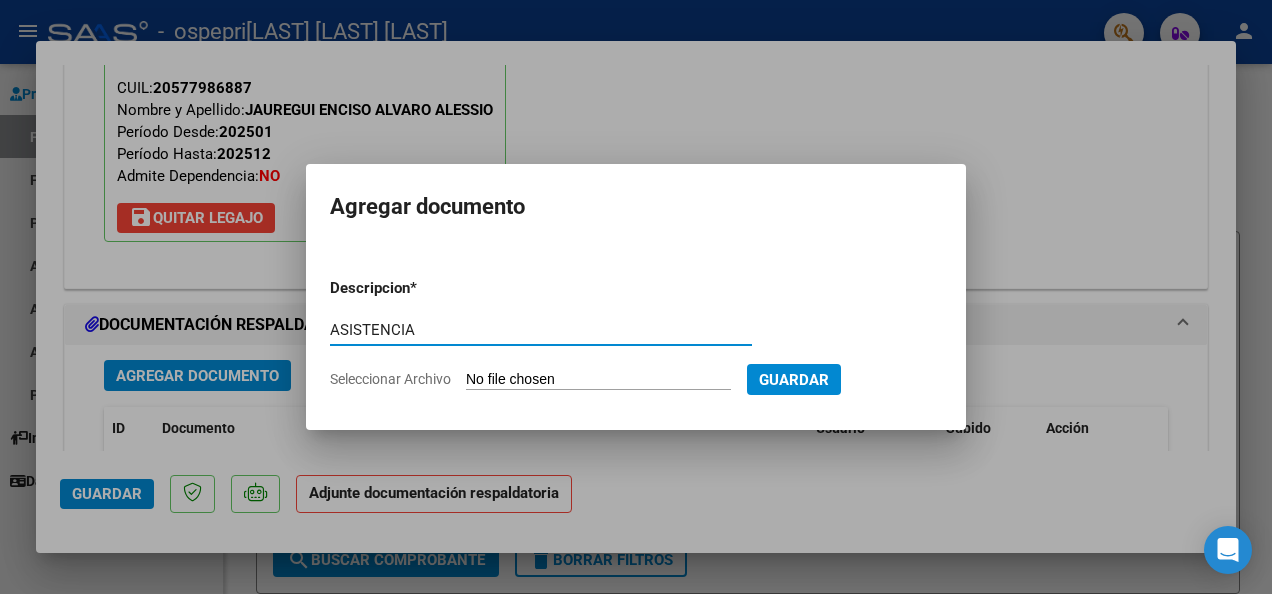 type on "ASISTENCIA" 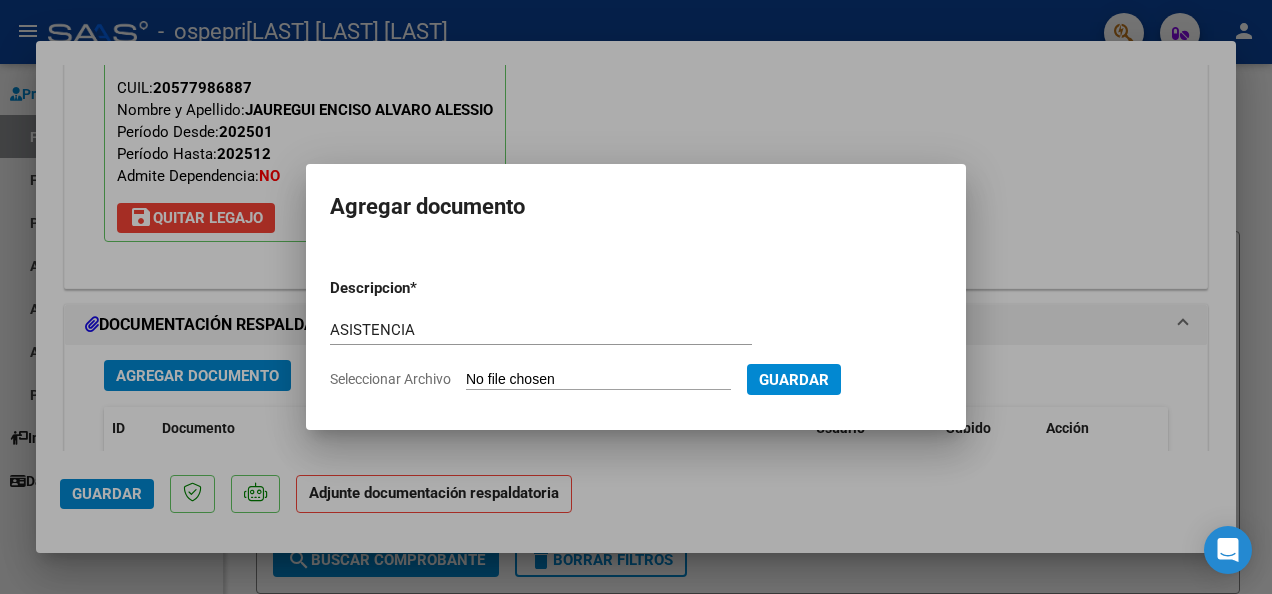 click on "Seleccionar Archivo" at bounding box center [598, 380] 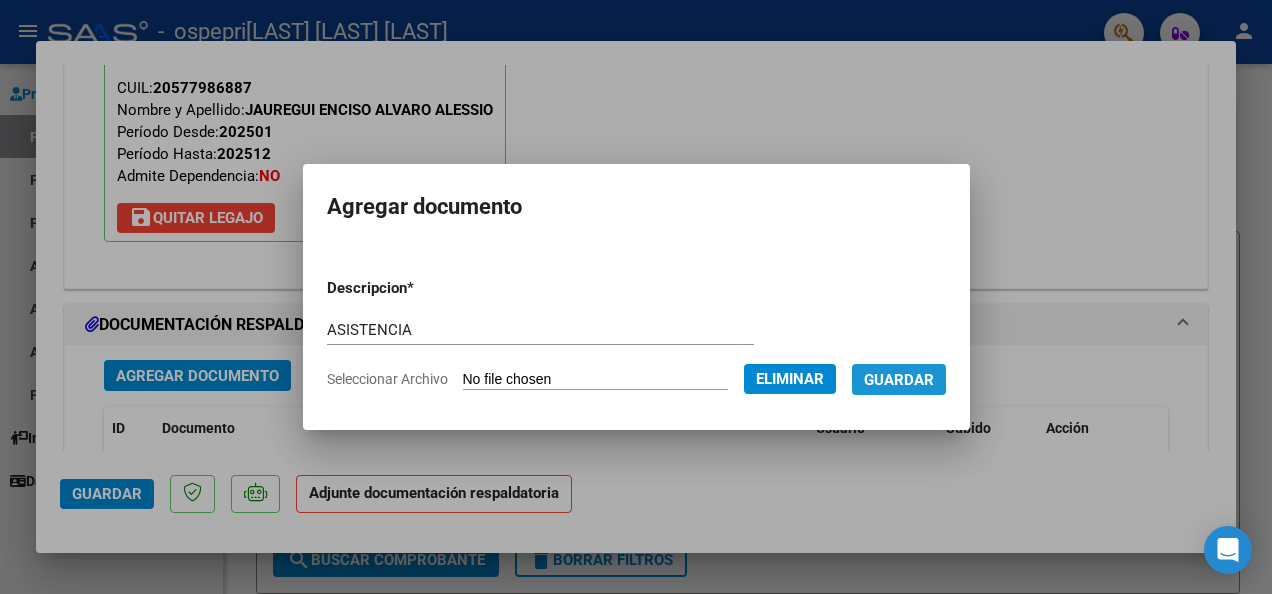 click on "Guardar" at bounding box center [899, 380] 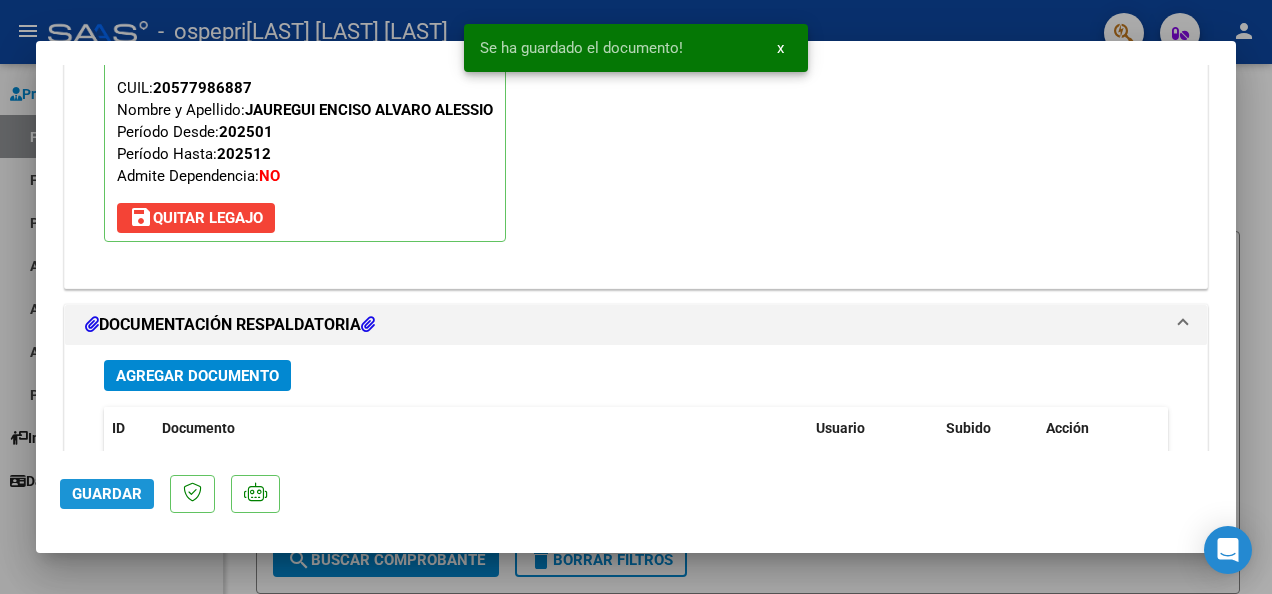 click on "Guardar" 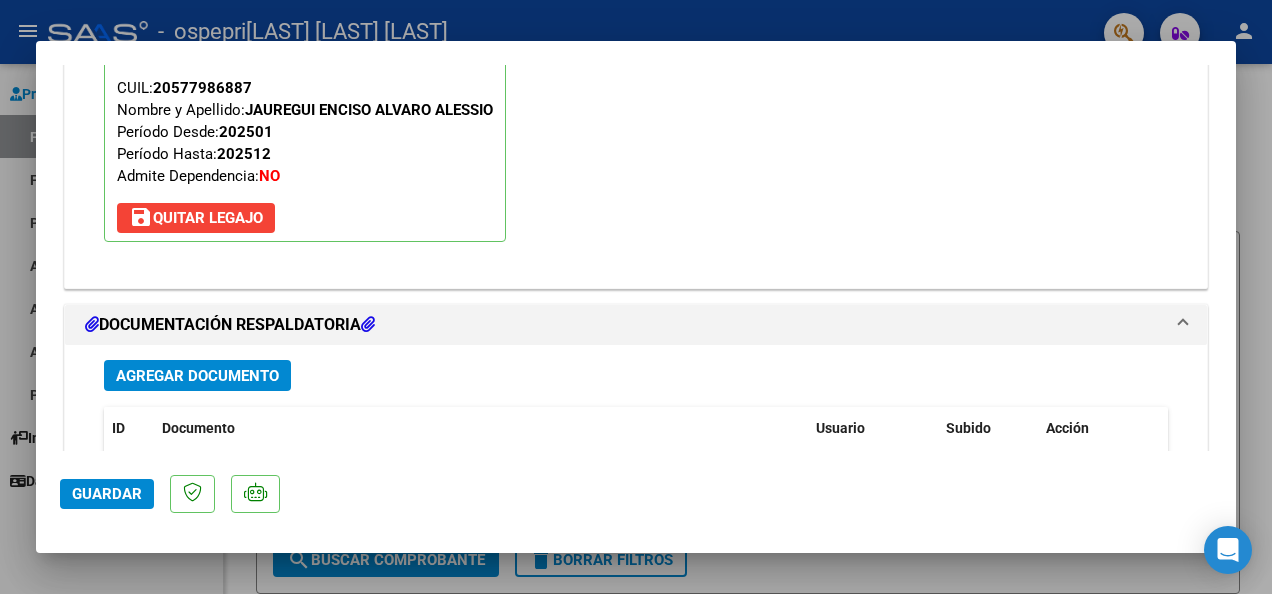 click at bounding box center (636, 297) 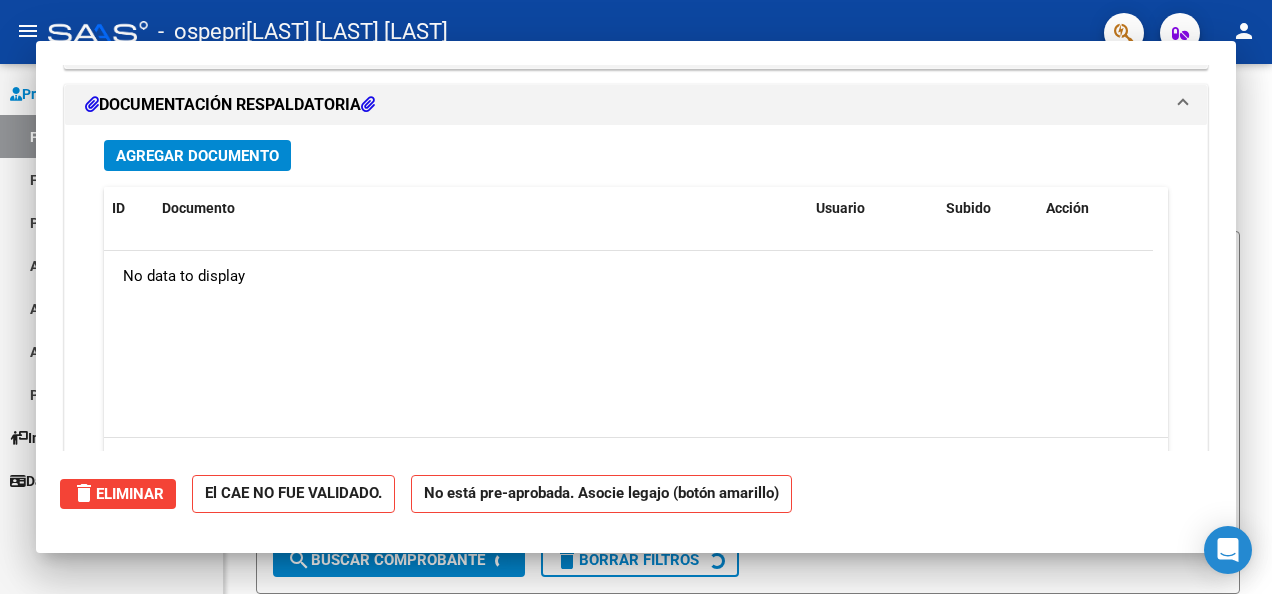 scroll, scrollTop: 0, scrollLeft: 0, axis: both 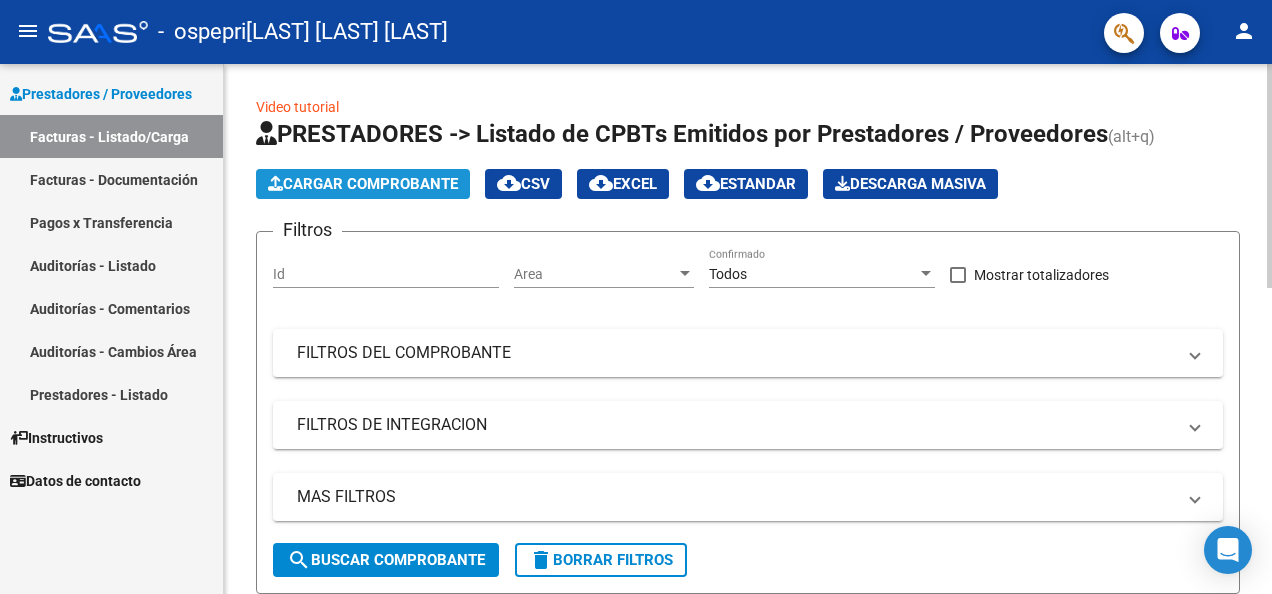 click on "Cargar Comprobante" 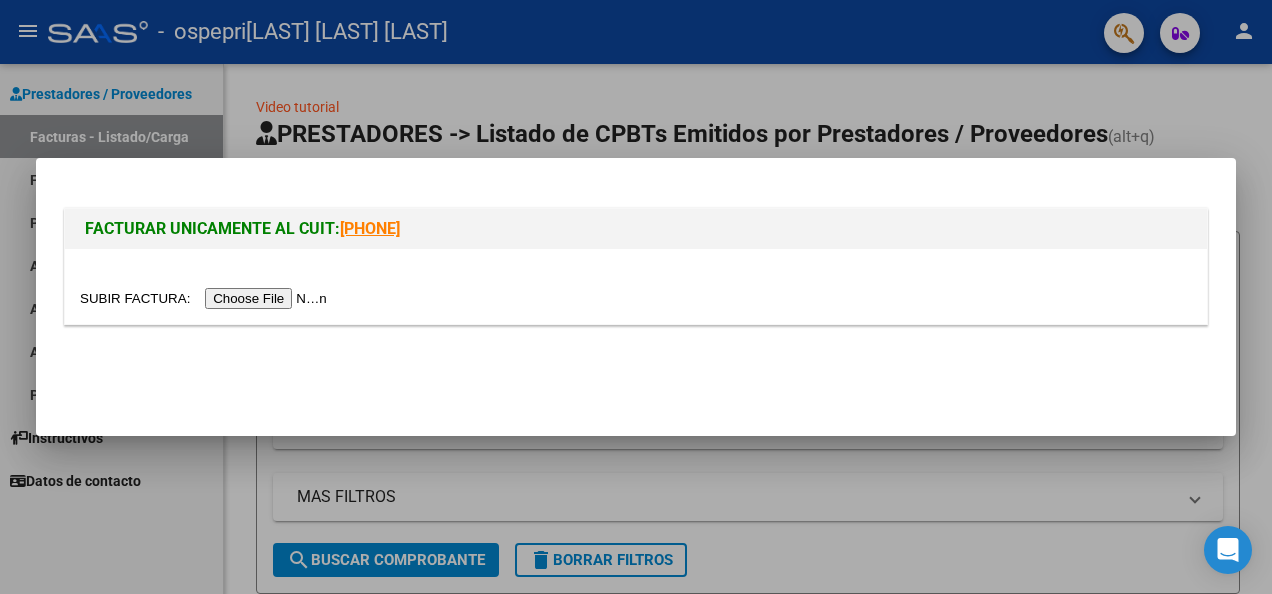 click at bounding box center [206, 298] 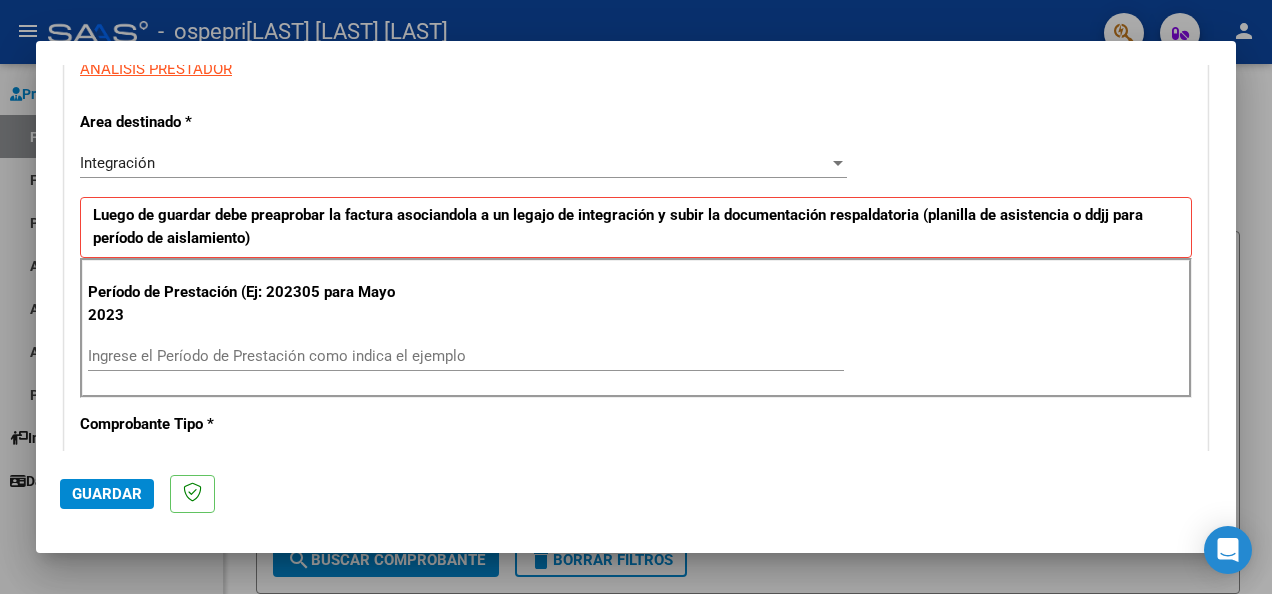 scroll, scrollTop: 402, scrollLeft: 0, axis: vertical 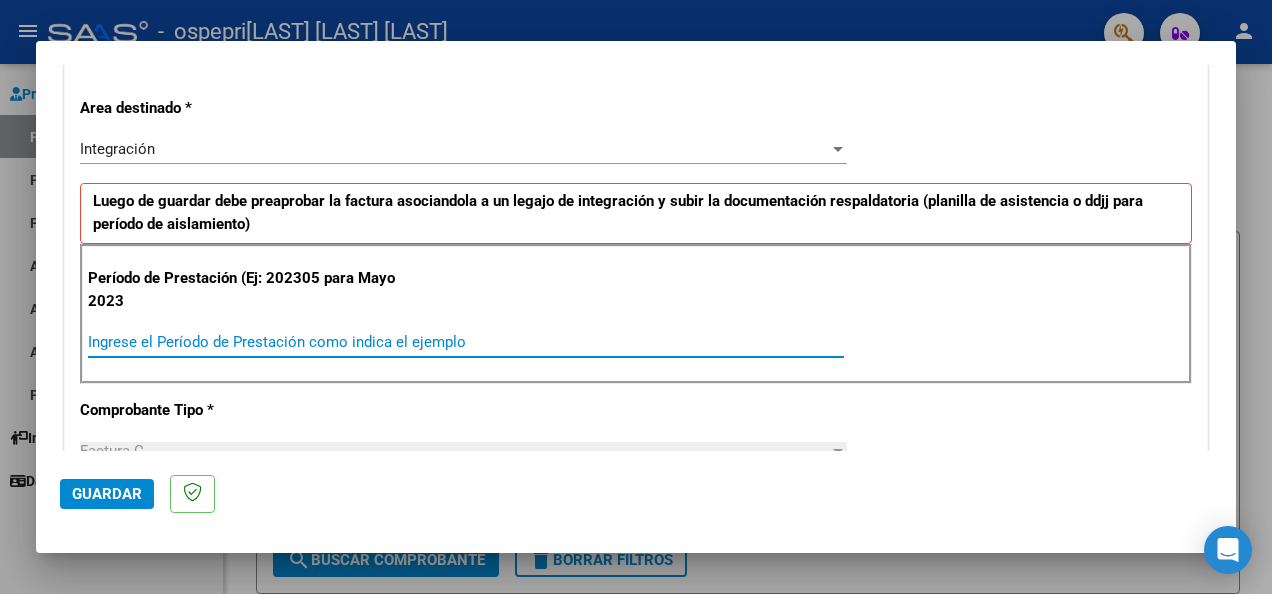 click on "Ingrese el Período de Prestación como indica el ejemplo" at bounding box center [466, 342] 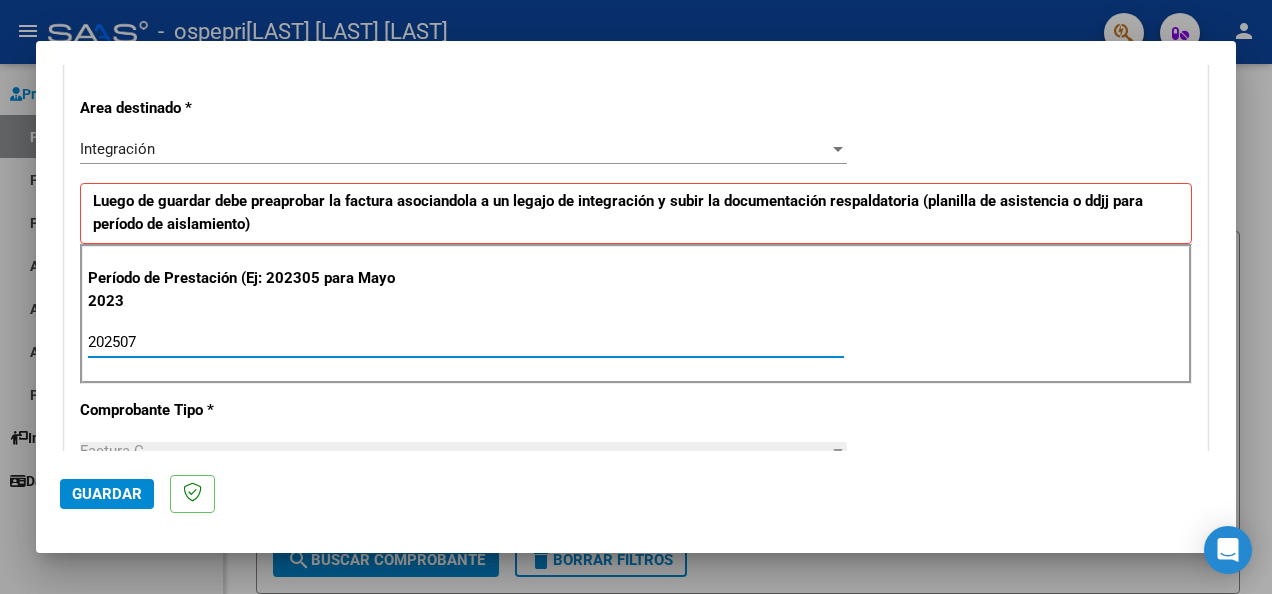 type on "202507" 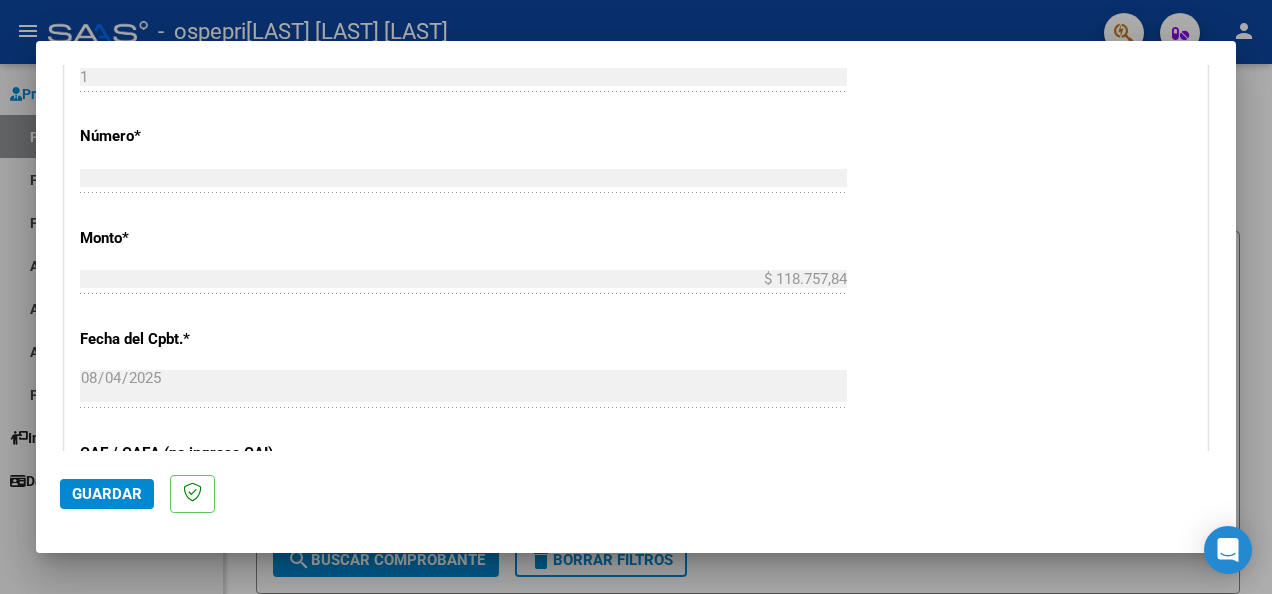 scroll, scrollTop: 1392, scrollLeft: 0, axis: vertical 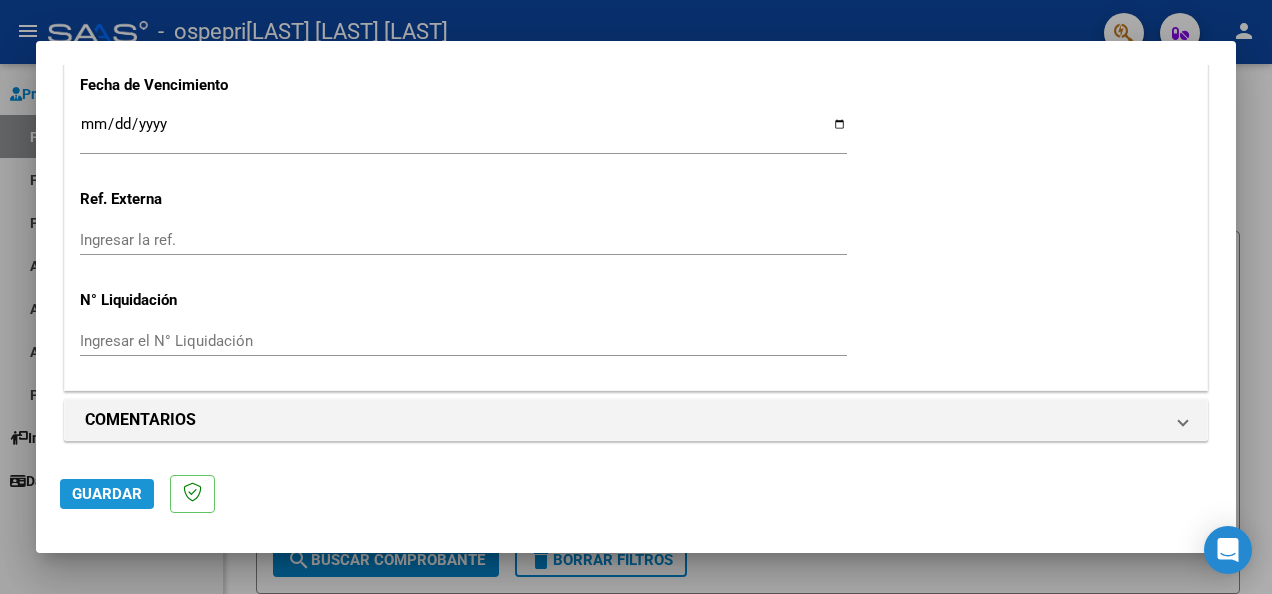 click on "Guardar" 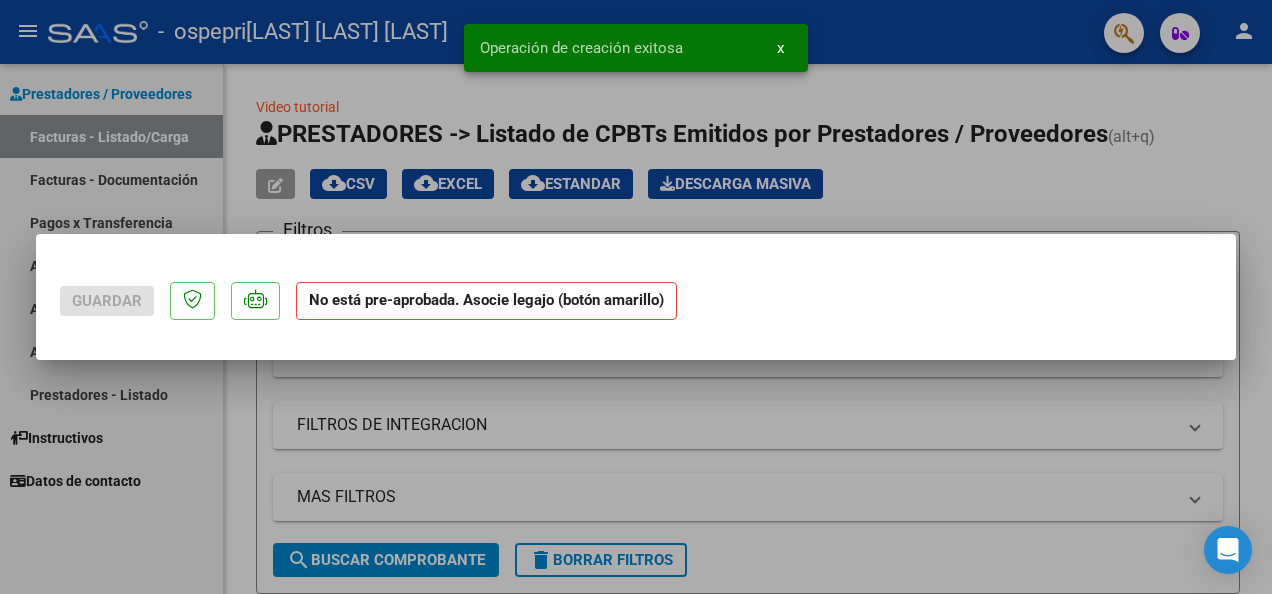 scroll, scrollTop: 0, scrollLeft: 0, axis: both 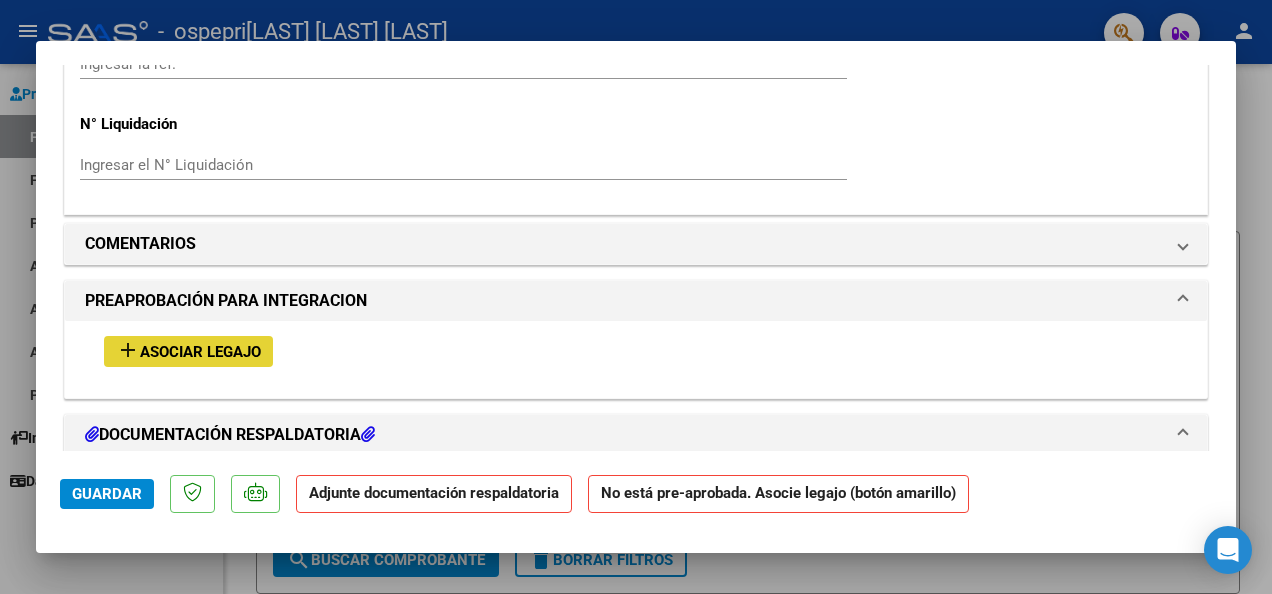 click on "Asociar Legajo" at bounding box center (200, 352) 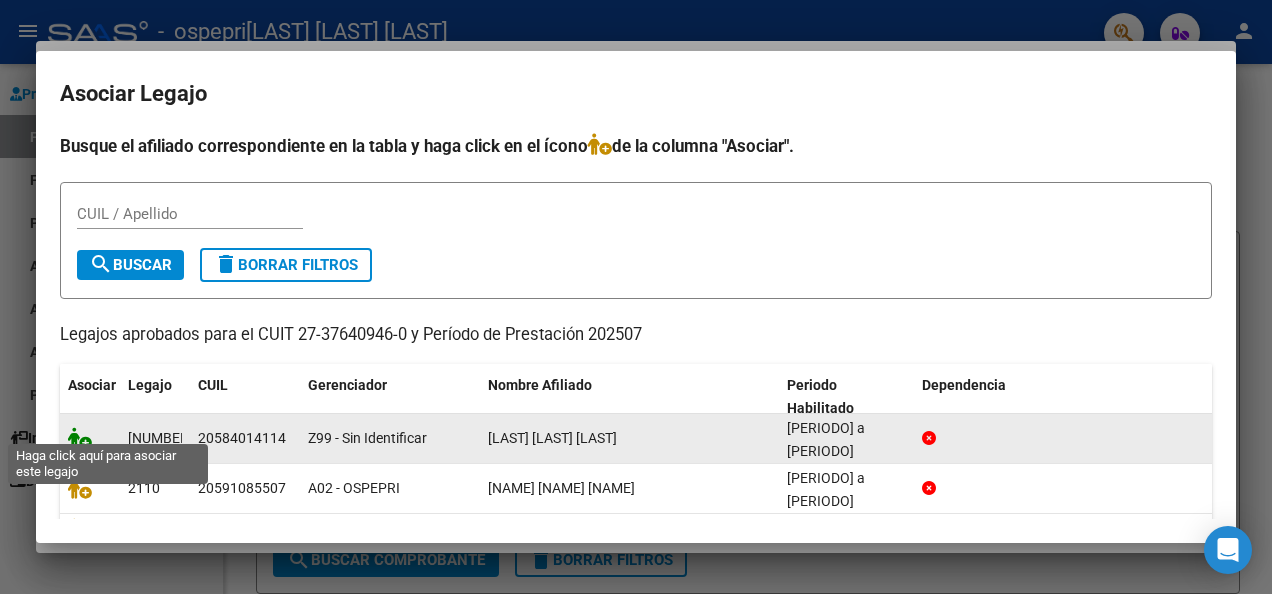 click 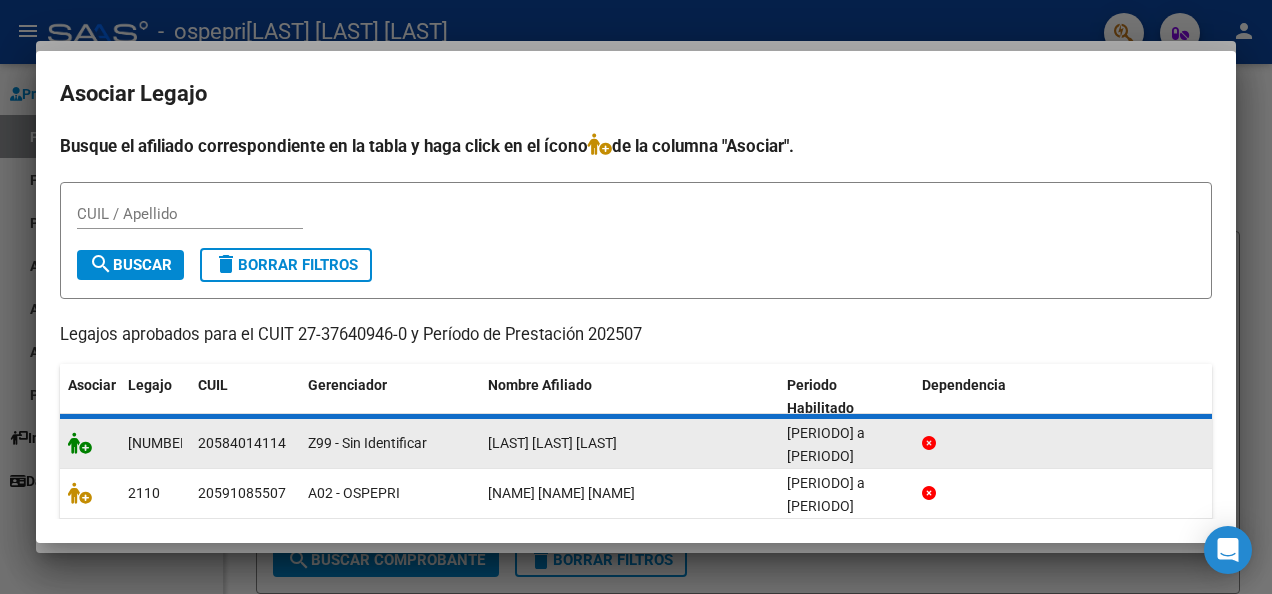 scroll, scrollTop: 1636, scrollLeft: 0, axis: vertical 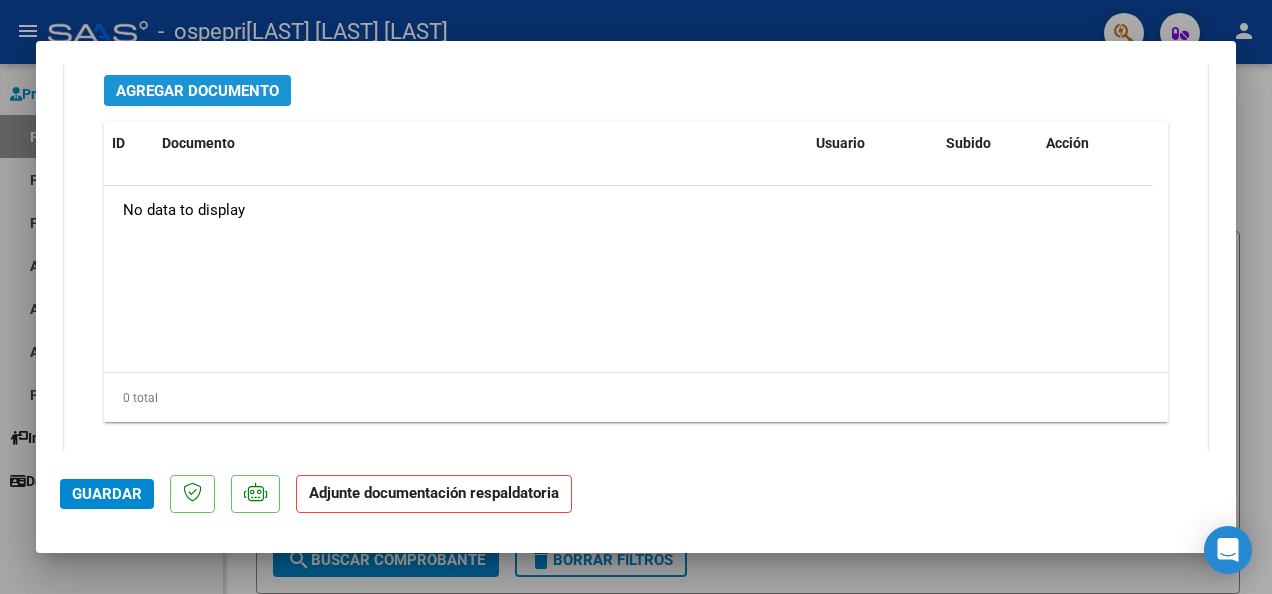 click on "Agregar Documento" at bounding box center [197, 91] 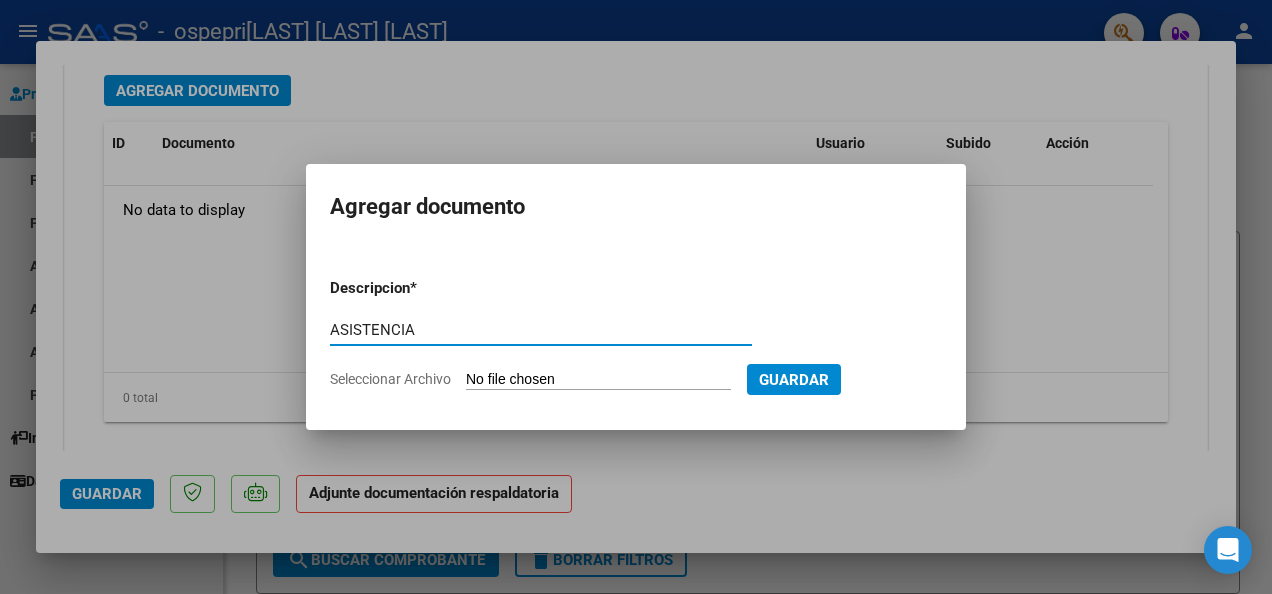 type on "ASISTENCIA" 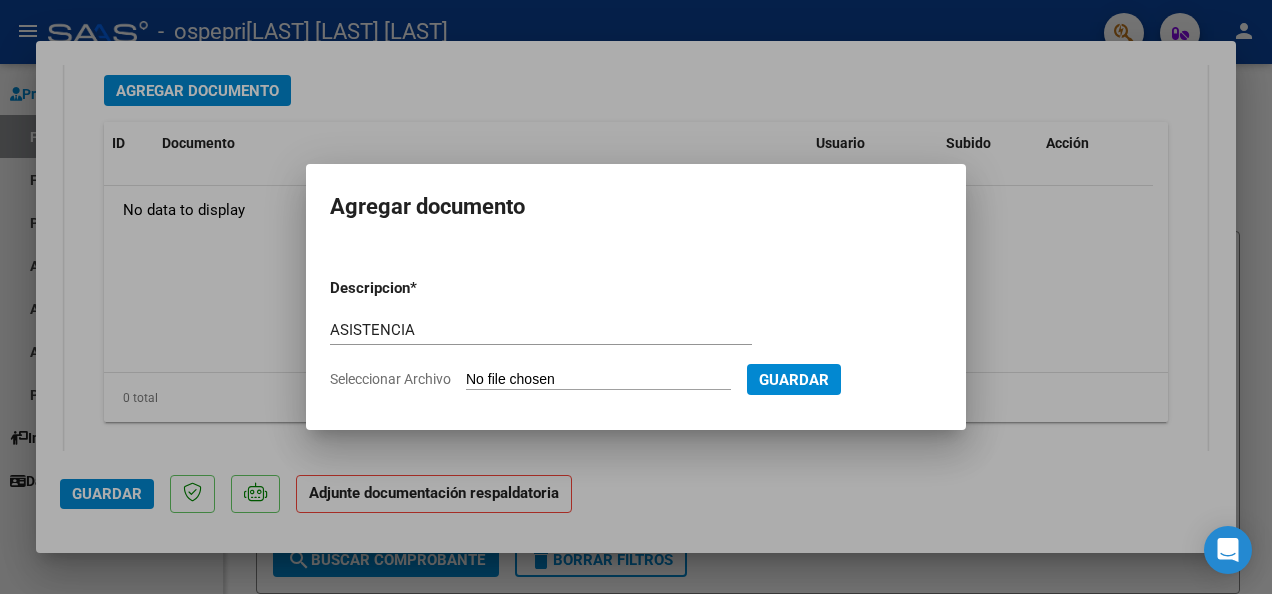 click on "Seleccionar Archivo" at bounding box center [598, 380] 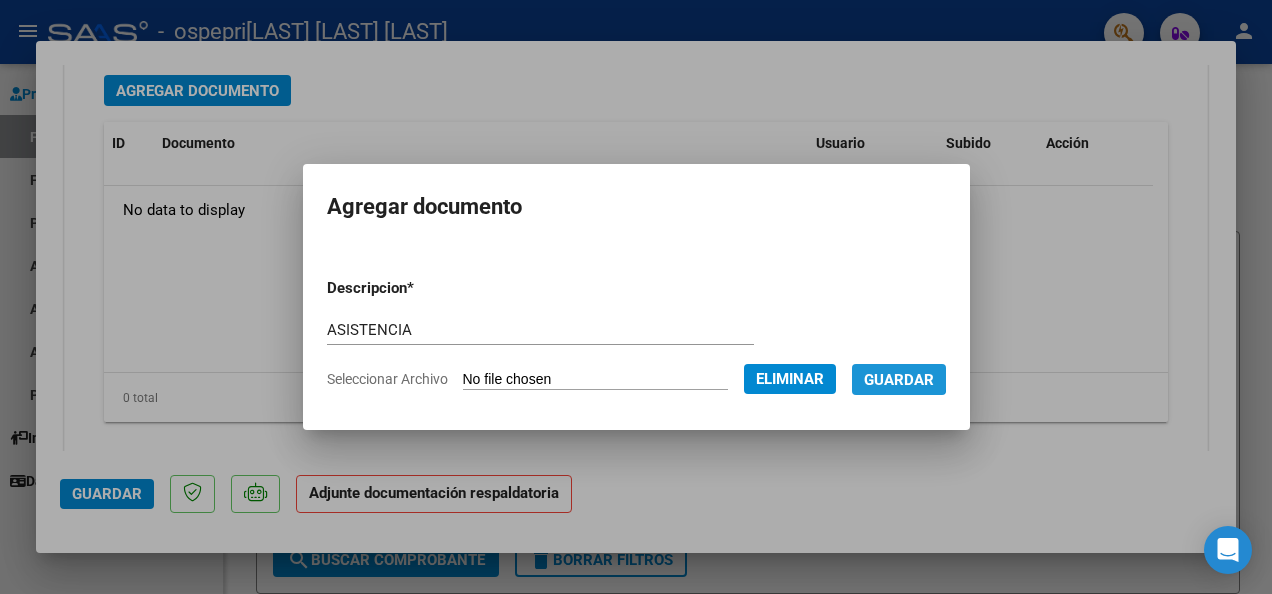 click on "Guardar" at bounding box center [899, 380] 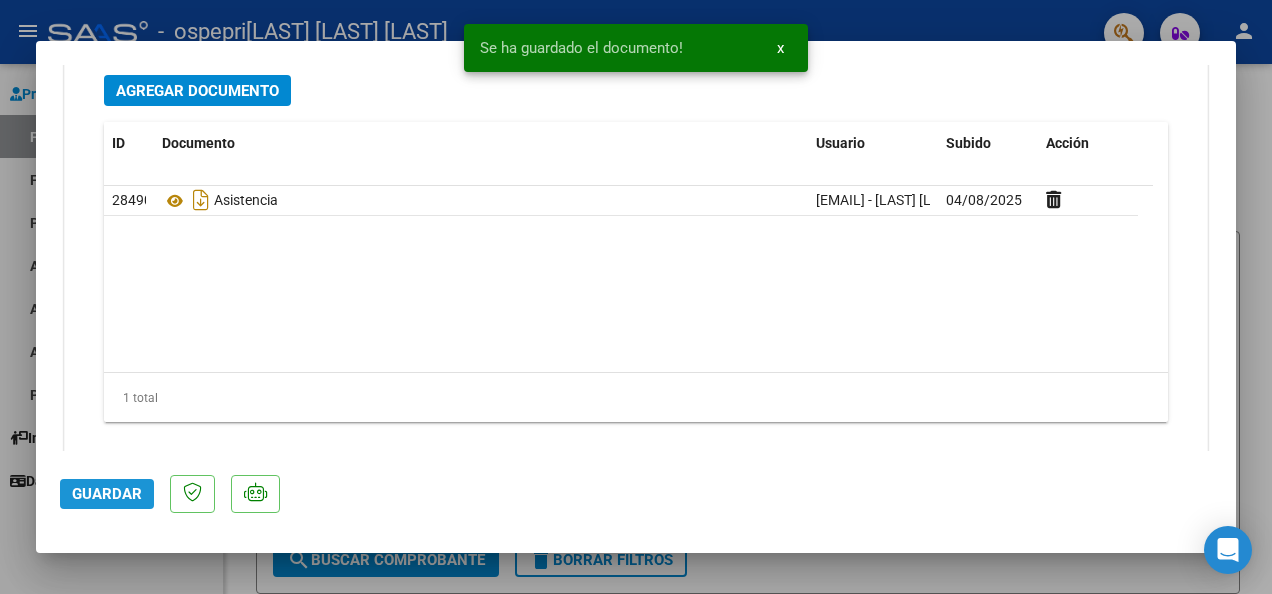 click on "Guardar" 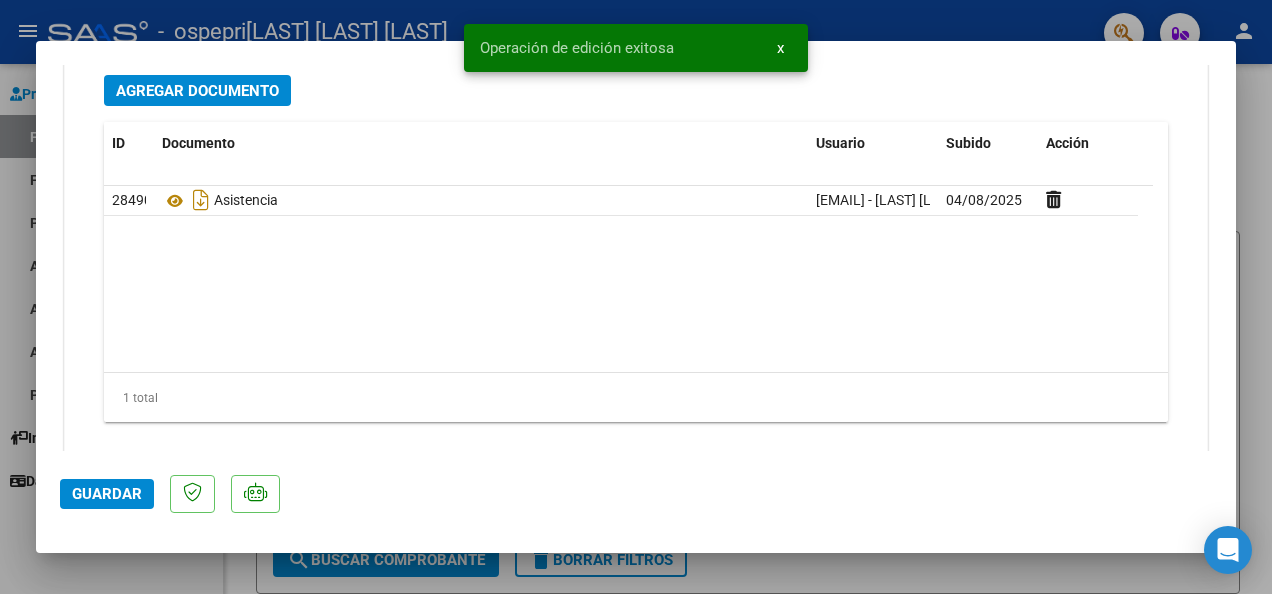 click at bounding box center [636, 297] 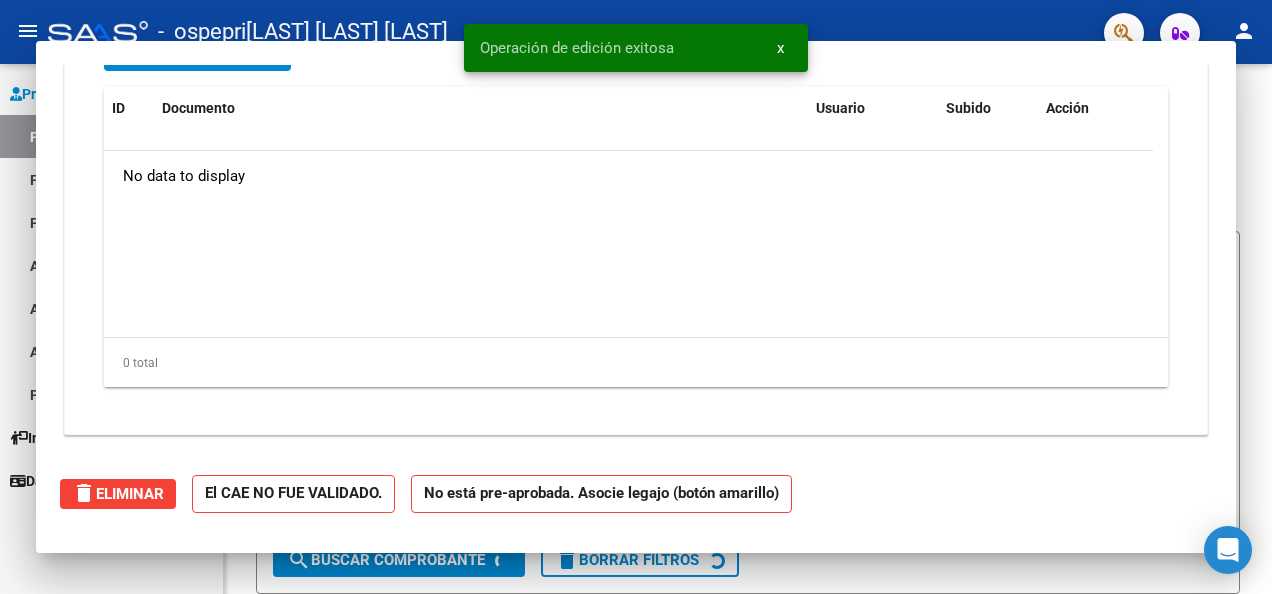 scroll, scrollTop: 0, scrollLeft: 0, axis: both 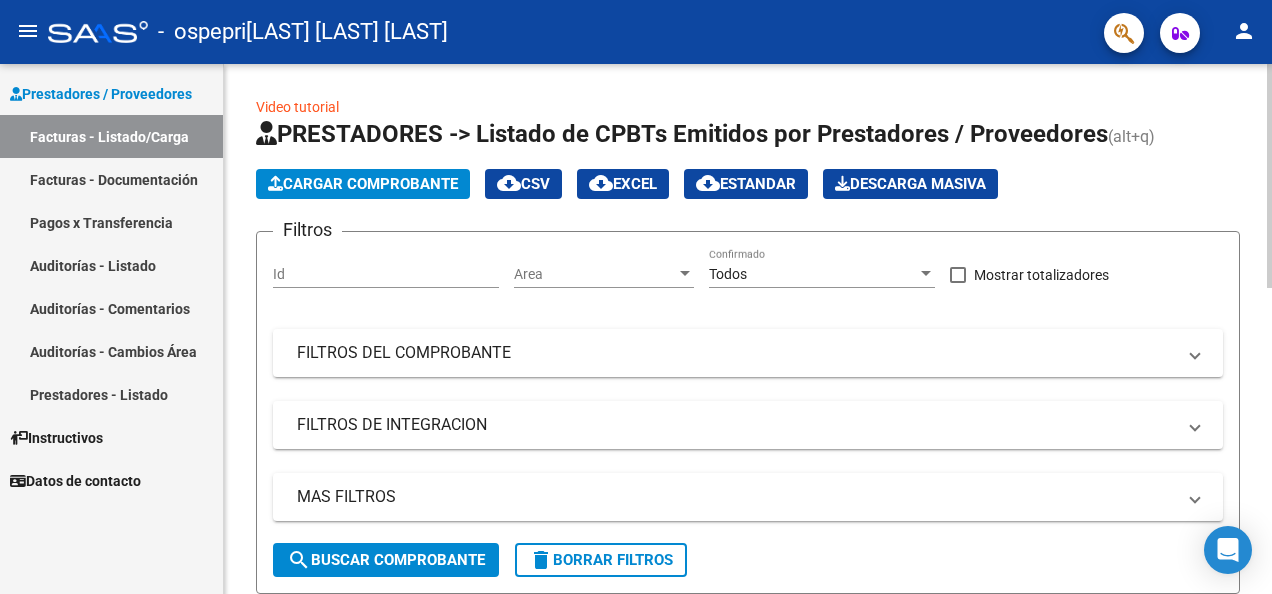 click on "Video tutorial   PRESTADORES -> Listado de CPBTs Emitidos por Prestadores / Proveedores (alt+q)   Cargar Comprobante
cloud_download  CSV  cloud_download  EXCEL  cloud_download  Estandar   Descarga Masiva
Filtros Id Area Area Todos Confirmado   Mostrar totalizadores   FILTROS DEL COMPROBANTE  Comprobante Tipo Comprobante Tipo Start date – End date Fec. Comprobante Desde / Hasta Días Emisión Desde(cant. días) Días Emisión Hasta(cant. días) CUIT / Razón Social Pto. Venta Nro. Comprobante Código SSS CAE Válido CAE Válido Todos Cargado Módulo Hosp. Todos Tiene facturacion Apócrifa Hospital Refes  FILTROS DE INTEGRACION  Período De Prestación Campos del Archivo de Rendición Devuelto x SSS (dr_envio) Todos Rendido x SSS (dr_envio) Tipo de Registro Tipo de Registro Período Presentación Período Presentación Campos del Legajo Asociado (preaprobación) Afiliado Legajo (cuil/nombre) Todos Solo facturas preaprobadas  MAS FILTROS  Todos Con Doc. Respaldatoria Todos Con Trazabilidad Todos – – 0" 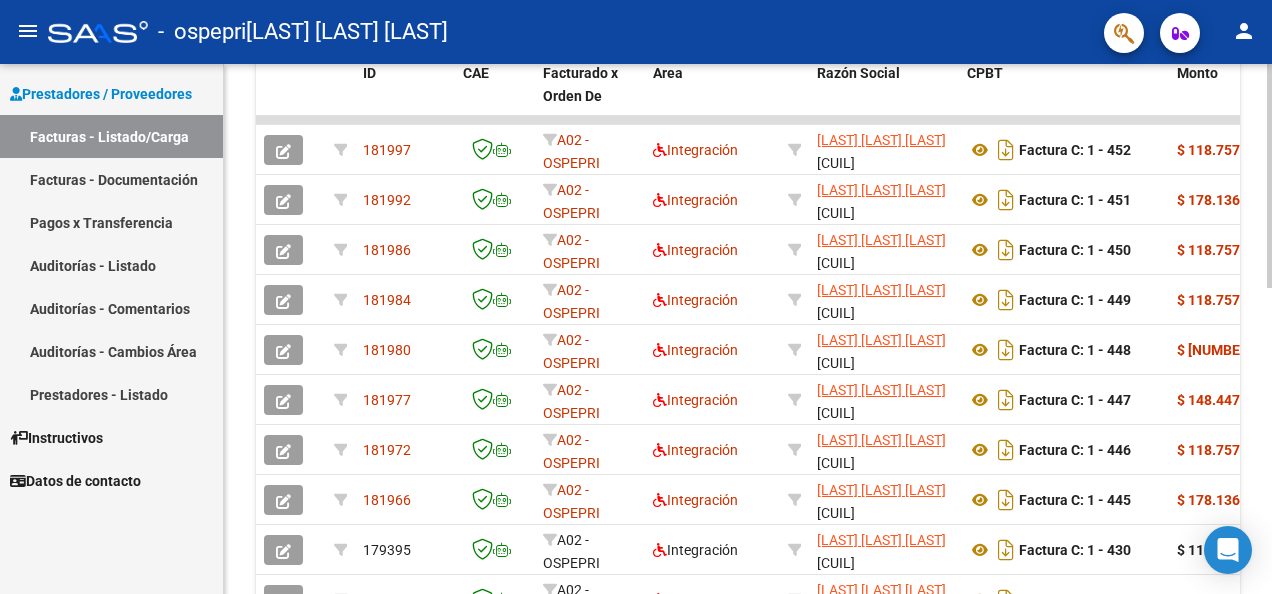click on "menu -   ospepri   - DIAZ BARBARA DAIANA person    Prestadores / Proveedores Facturas - Listado/Carga Facturas - Documentación Pagos x Transferencia Auditorías - Listado Auditorías - Comentarios Auditorías - Cambios Área Prestadores - Listado    Instructivos    Datos de contacto  Video tutorial   PRESTADORES -> Listado de CPBTs Emitidos por Prestadores / Proveedores (alt+q)   Cargar Comprobante
cloud_download  CSV  cloud_download  EXCEL  cloud_download  Estandar   Descarga Masiva
Filtros Id Area Area Todos Confirmado   Mostrar totalizadores   FILTROS DEL COMPROBANTE  Comprobante Tipo Comprobante Tipo Start date – End date Fec. Comprobante Desde / Hasta Días Emisión Desde(cant. días) Días Emisión Hasta(cant. días) CUIT / Razón Social Pto. Venta Nro. Comprobante Código SSS CAE Válido CAE Válido Todos Cargado Módulo Hosp. Todos Tiene facturacion Apócrifa Hospital Refes  FILTROS DE INTEGRACION  Período De Prestación Campos del Archivo de Rendición Devuelto x SSS (dr_envio) 0" at bounding box center [636, 297] 